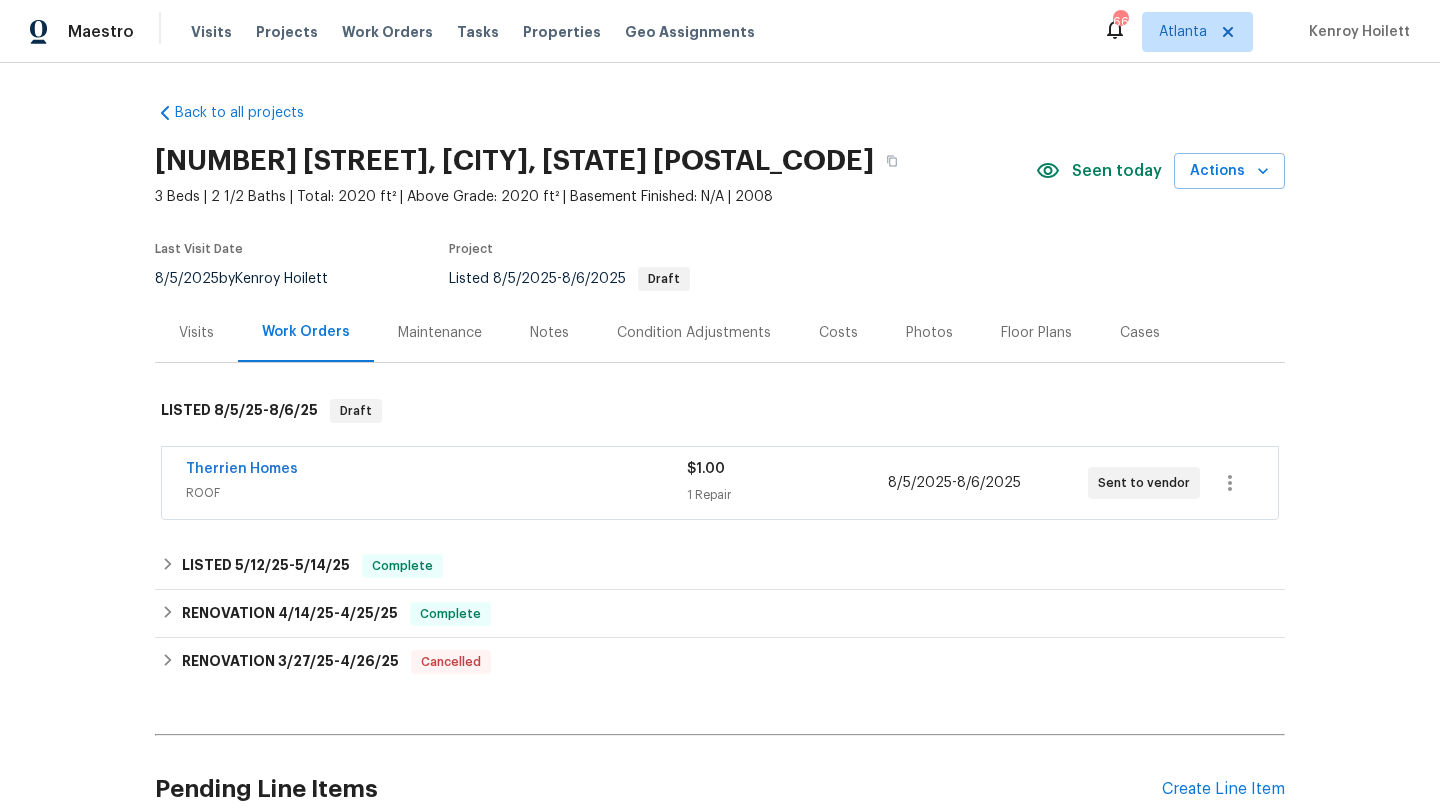 scroll, scrollTop: 0, scrollLeft: 0, axis: both 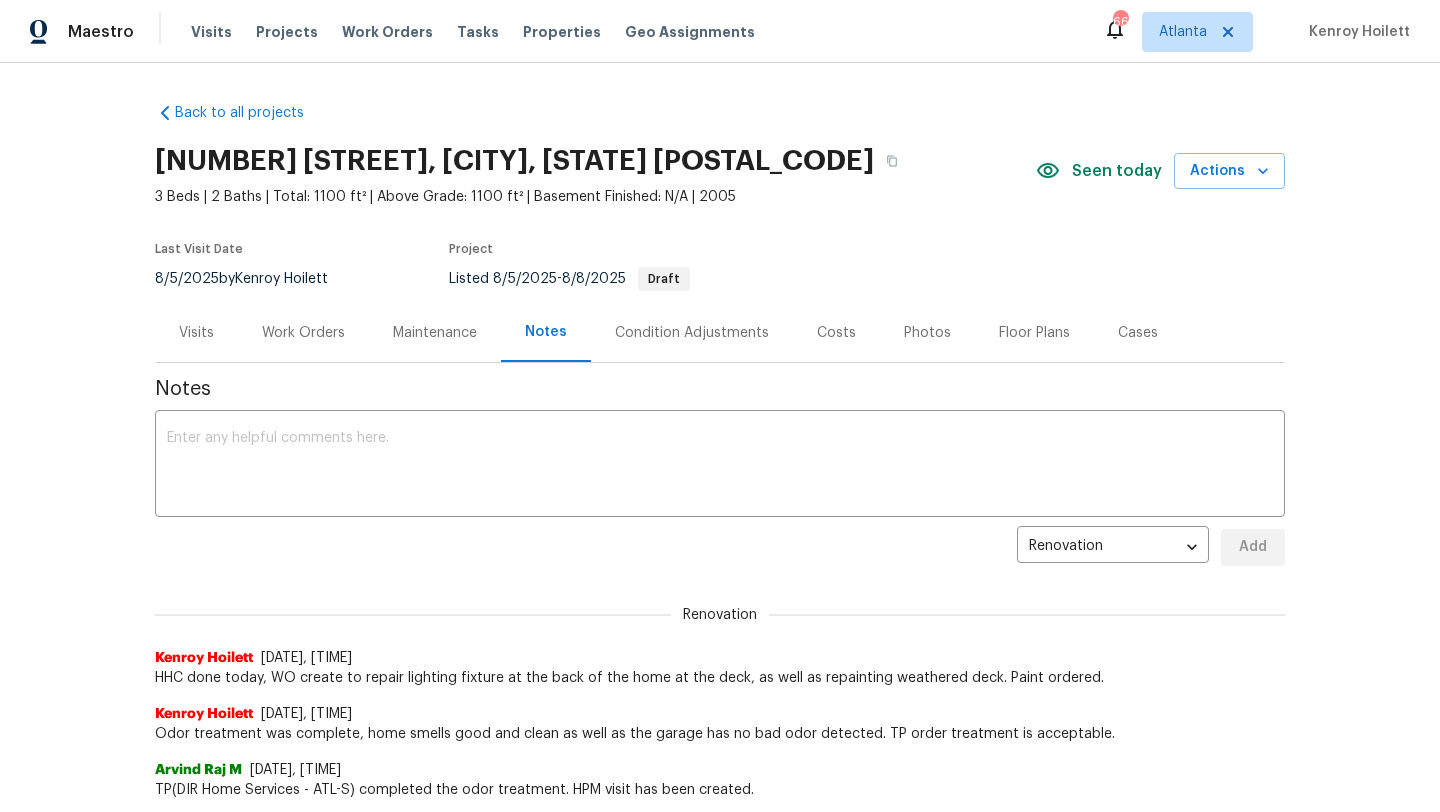 click on "Work Orders" at bounding box center [303, 333] 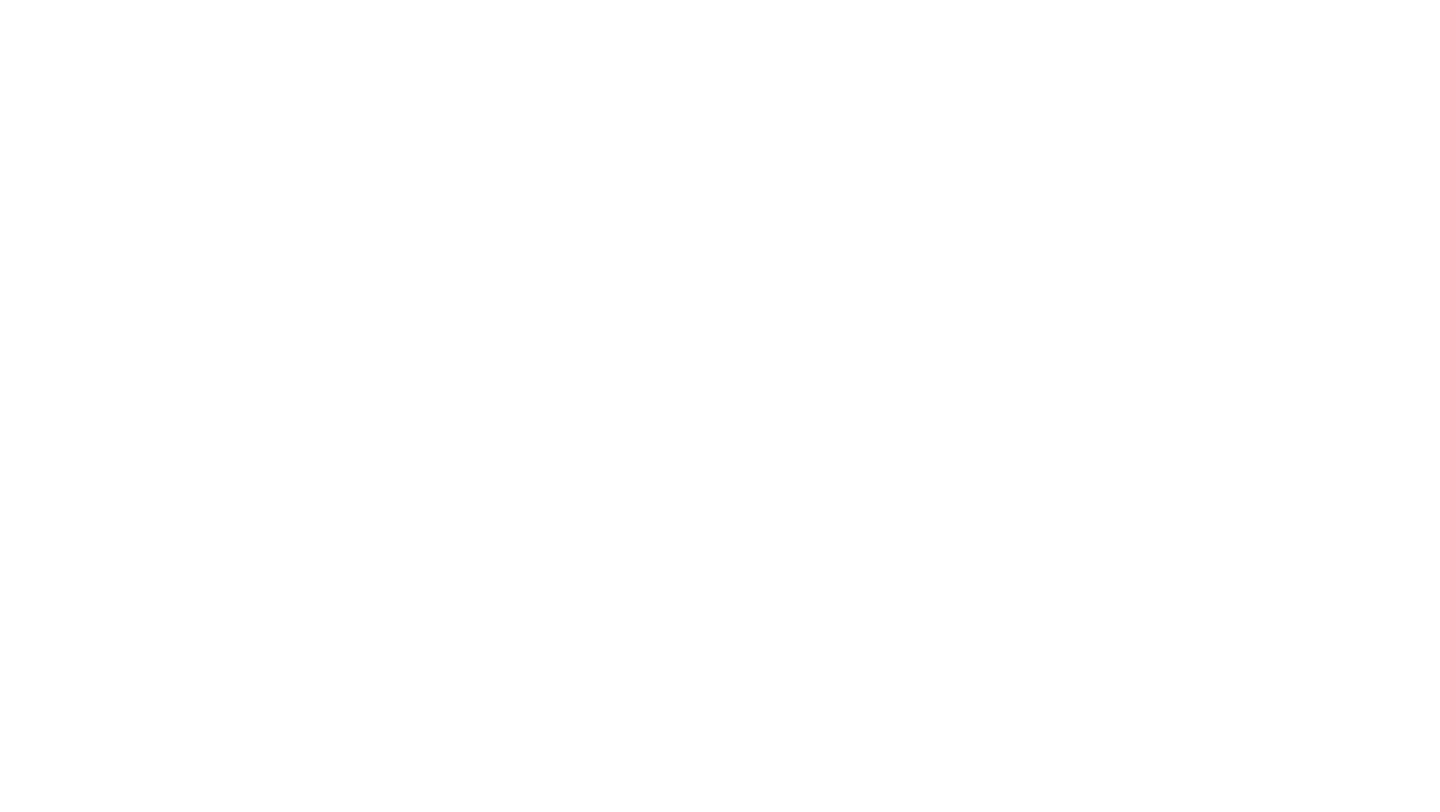 scroll, scrollTop: 0, scrollLeft: 0, axis: both 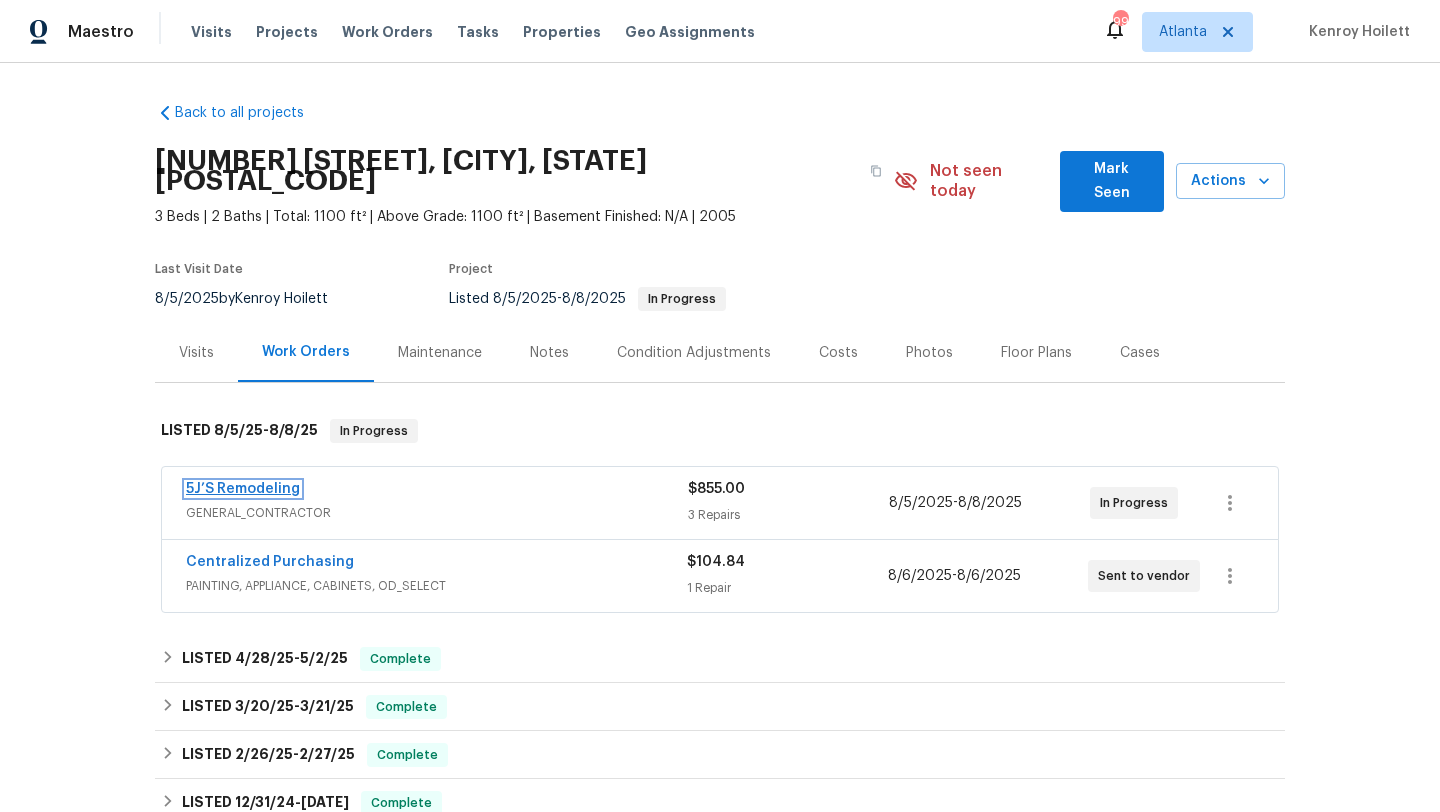click on "5J’S Remodeling" at bounding box center (243, 489) 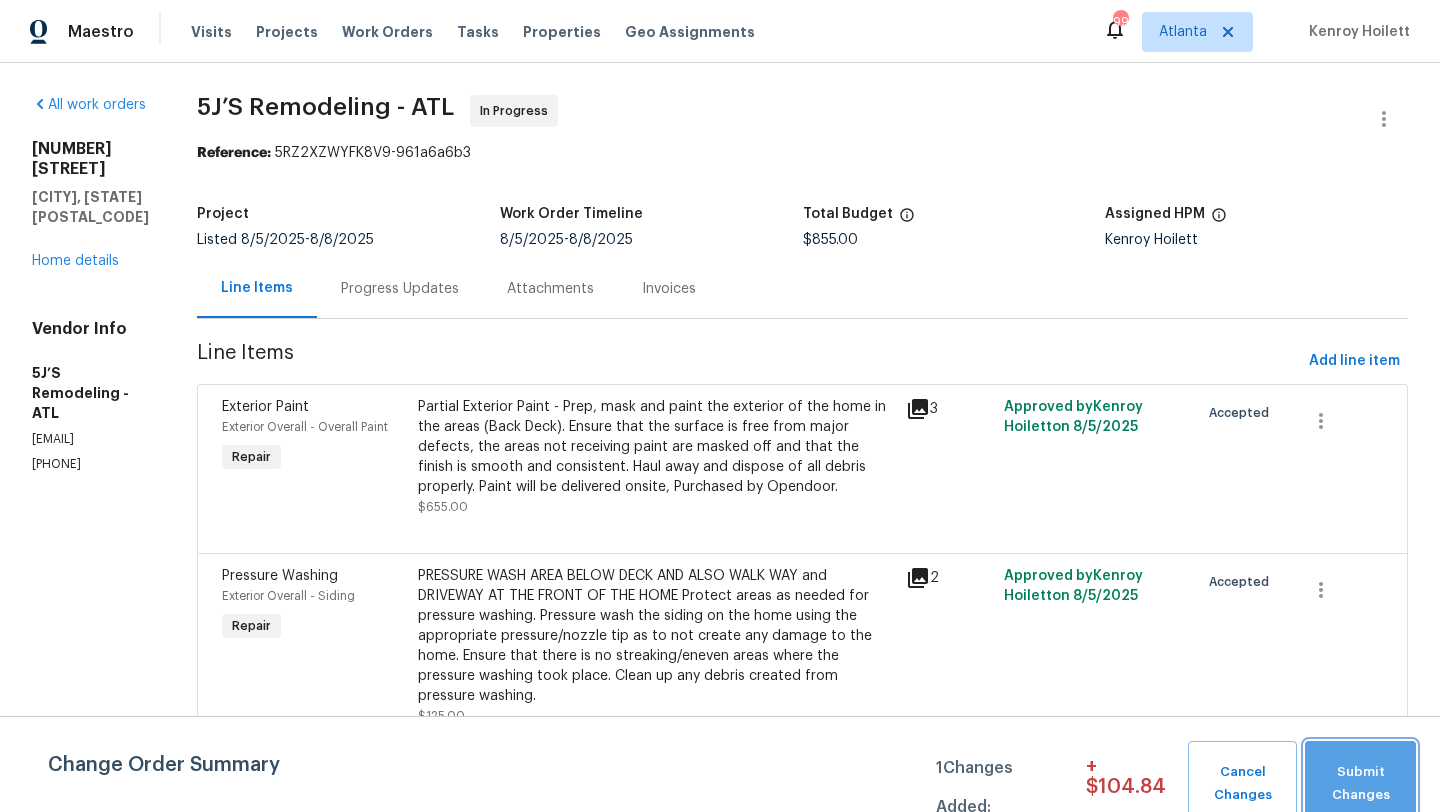 click on "Submit Changes" at bounding box center (1360, 784) 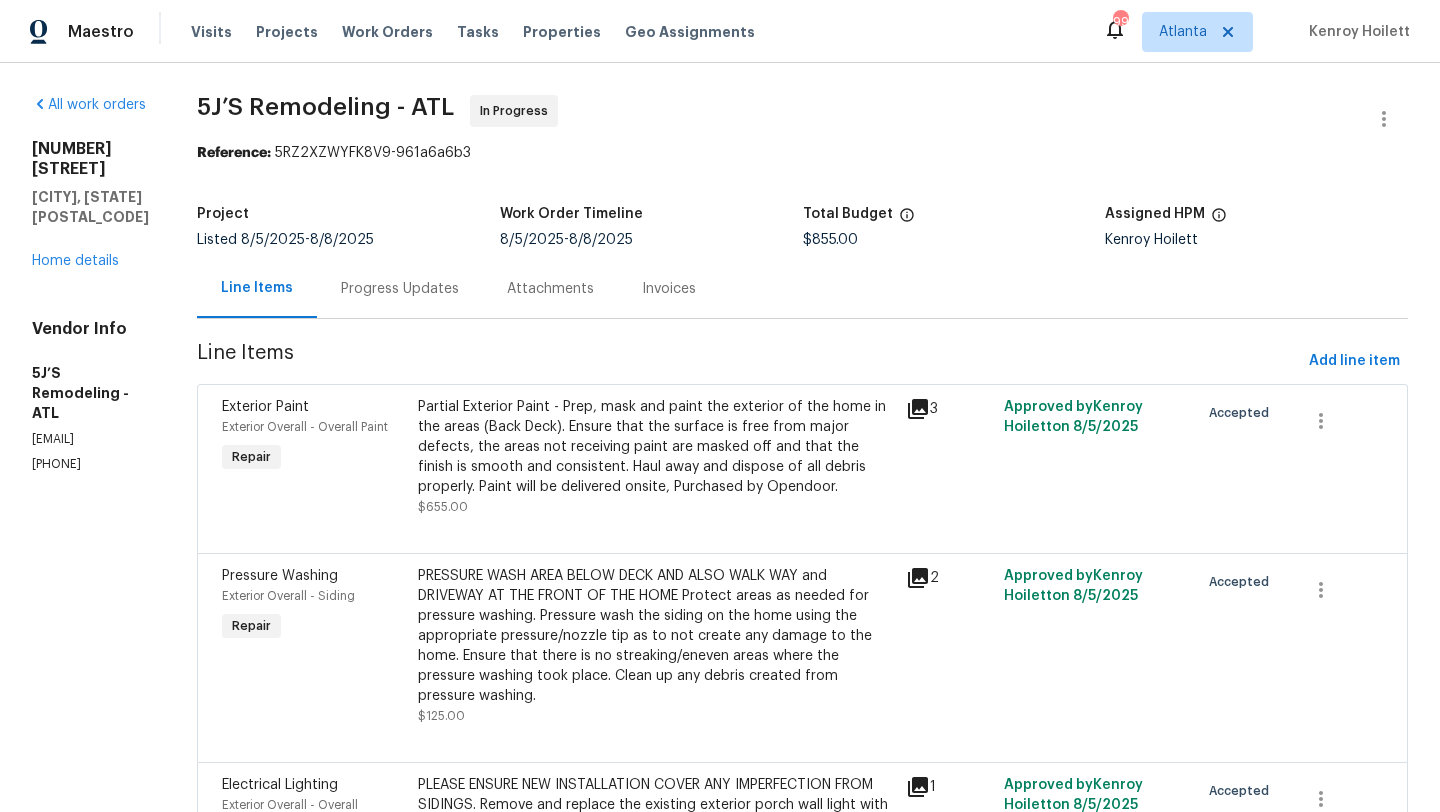 click on "Progress Updates" at bounding box center (400, 289) 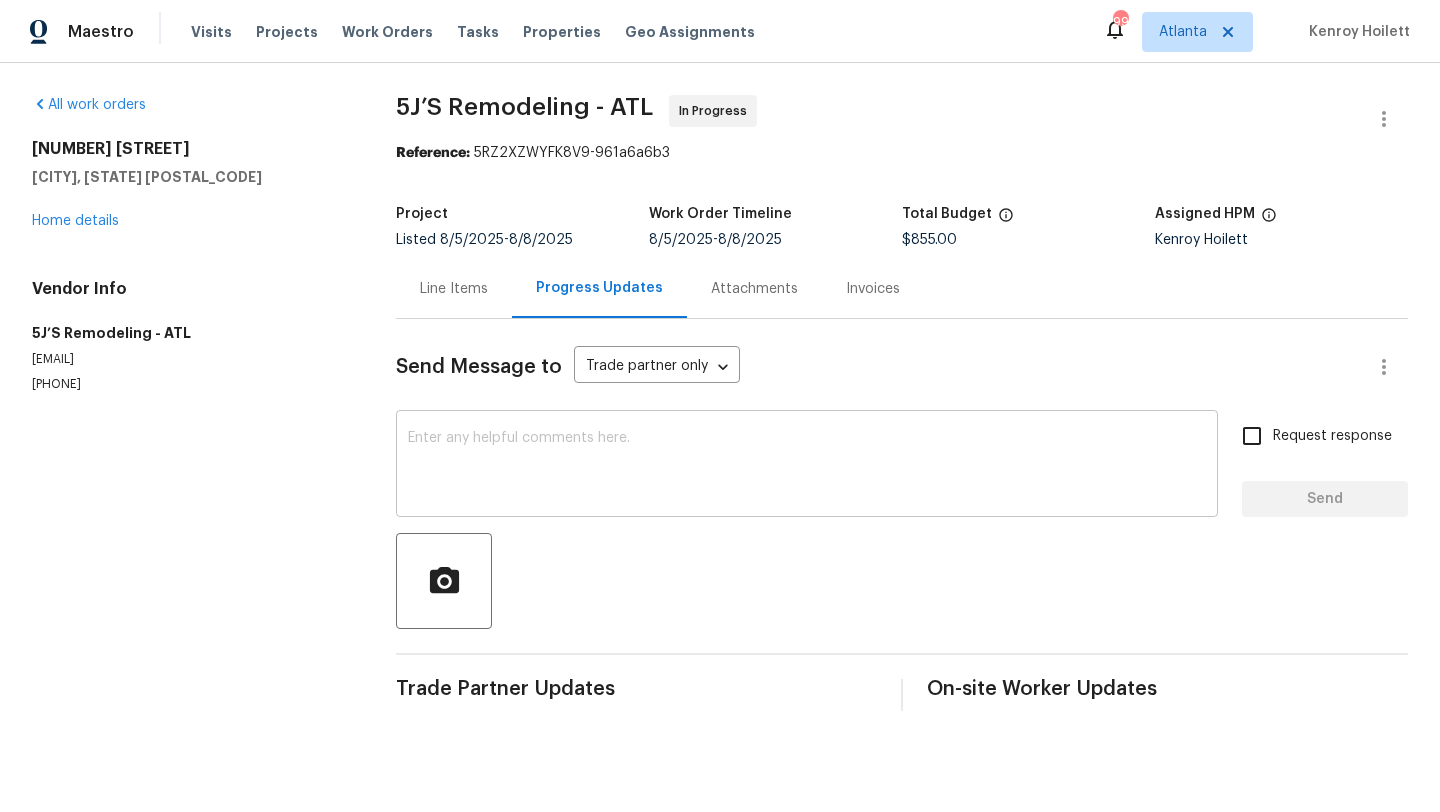 click at bounding box center (807, 466) 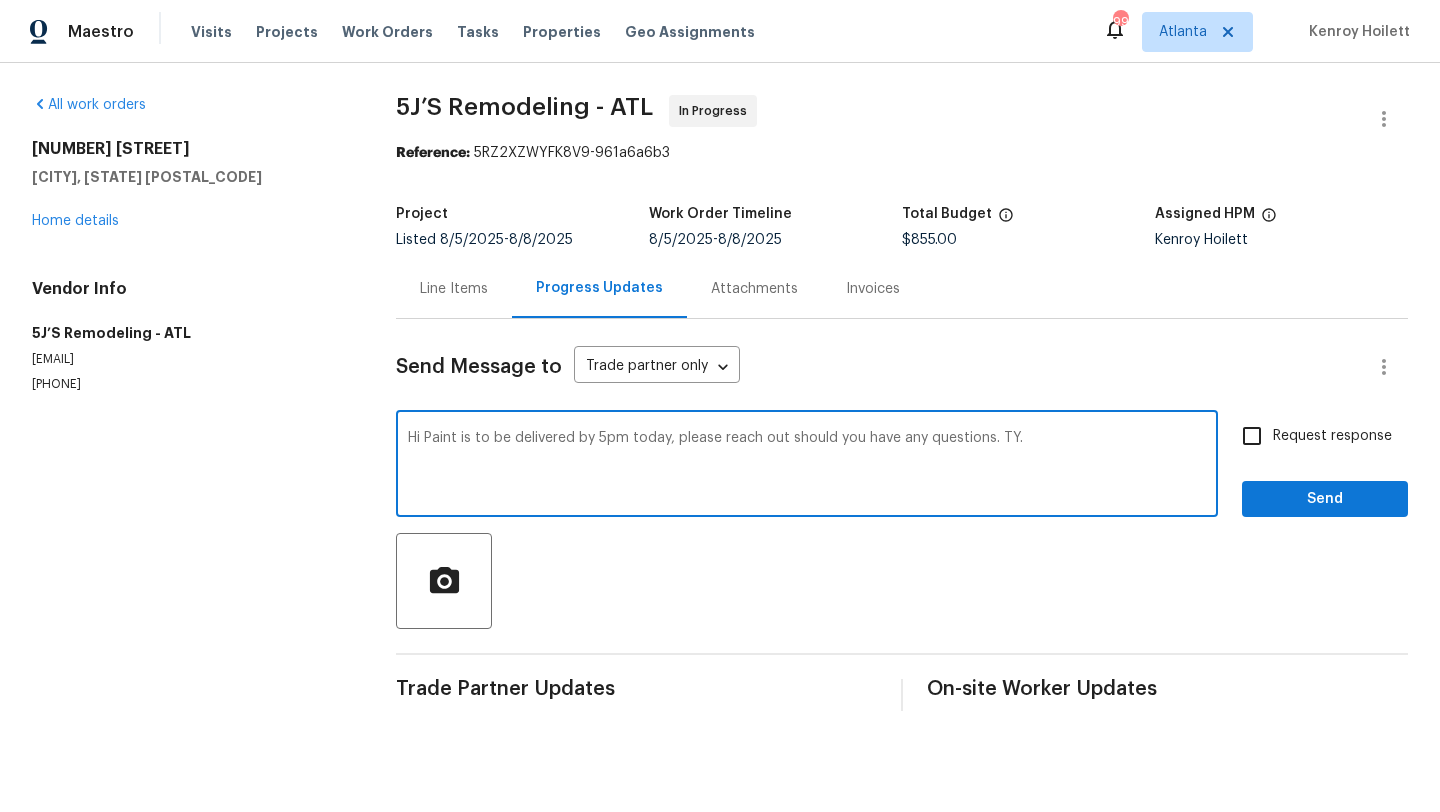type on "Hi Paint is to be delivered by 5pm today, please reach out should you have any questions. TY." 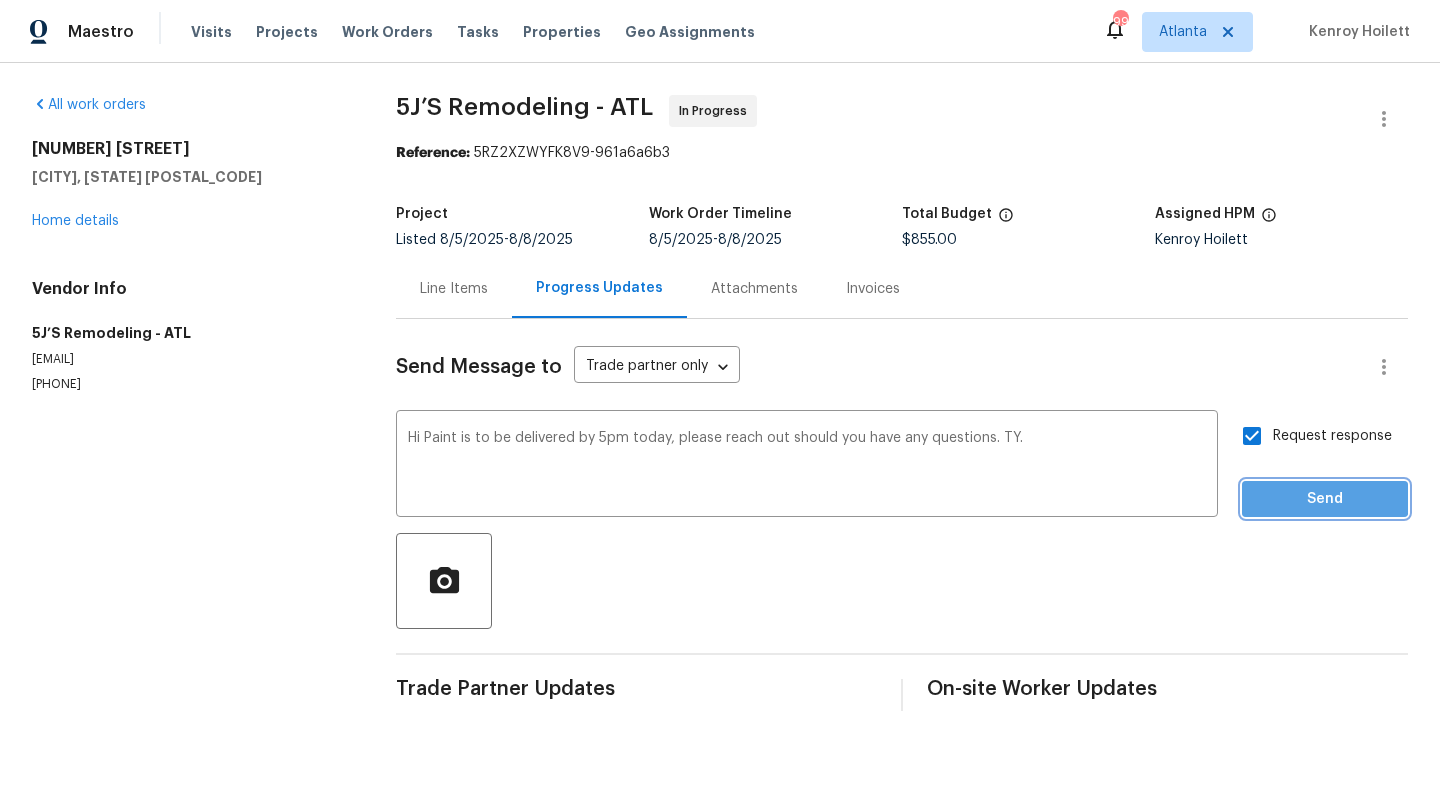 click on "Send" at bounding box center [1325, 499] 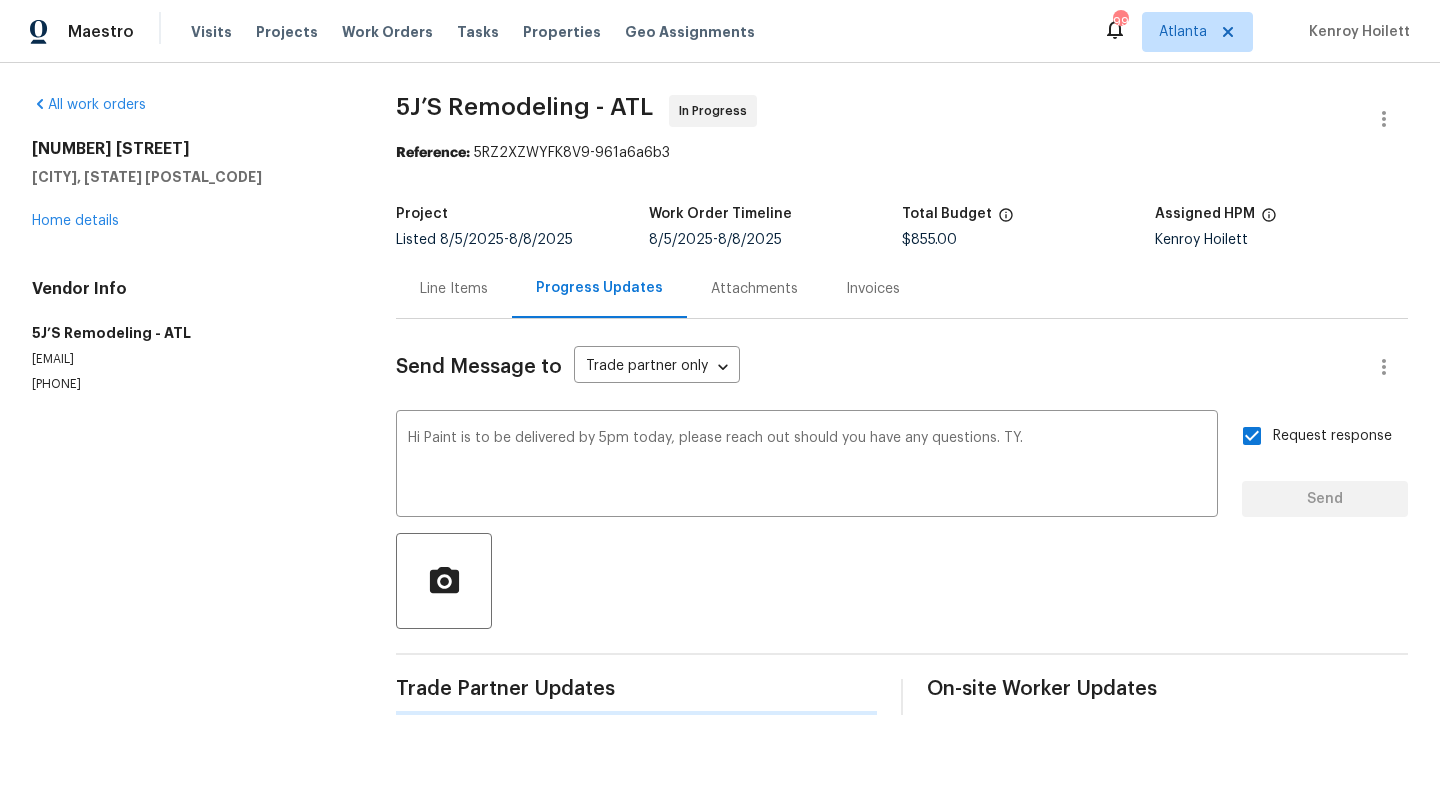 type 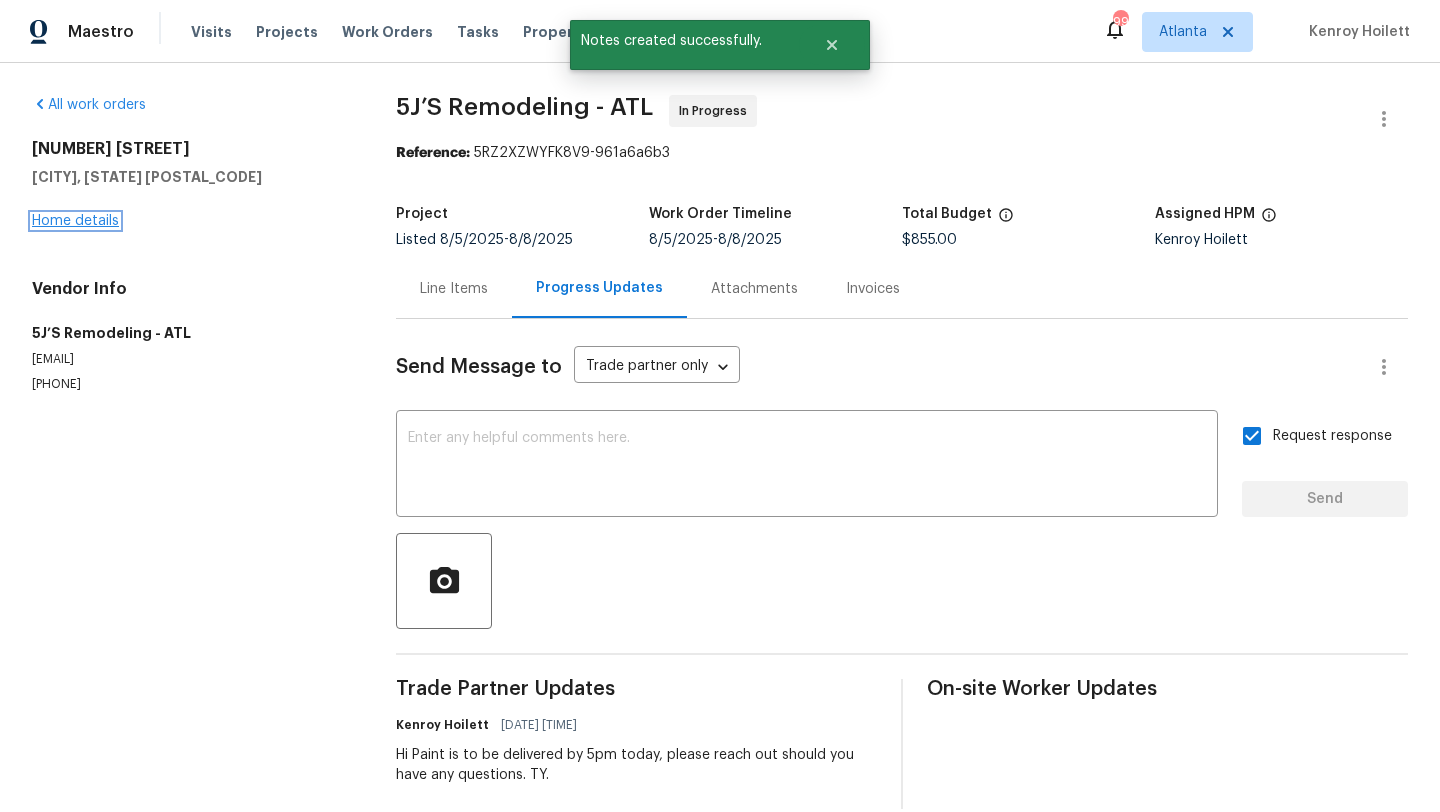 click on "Home details" at bounding box center [75, 221] 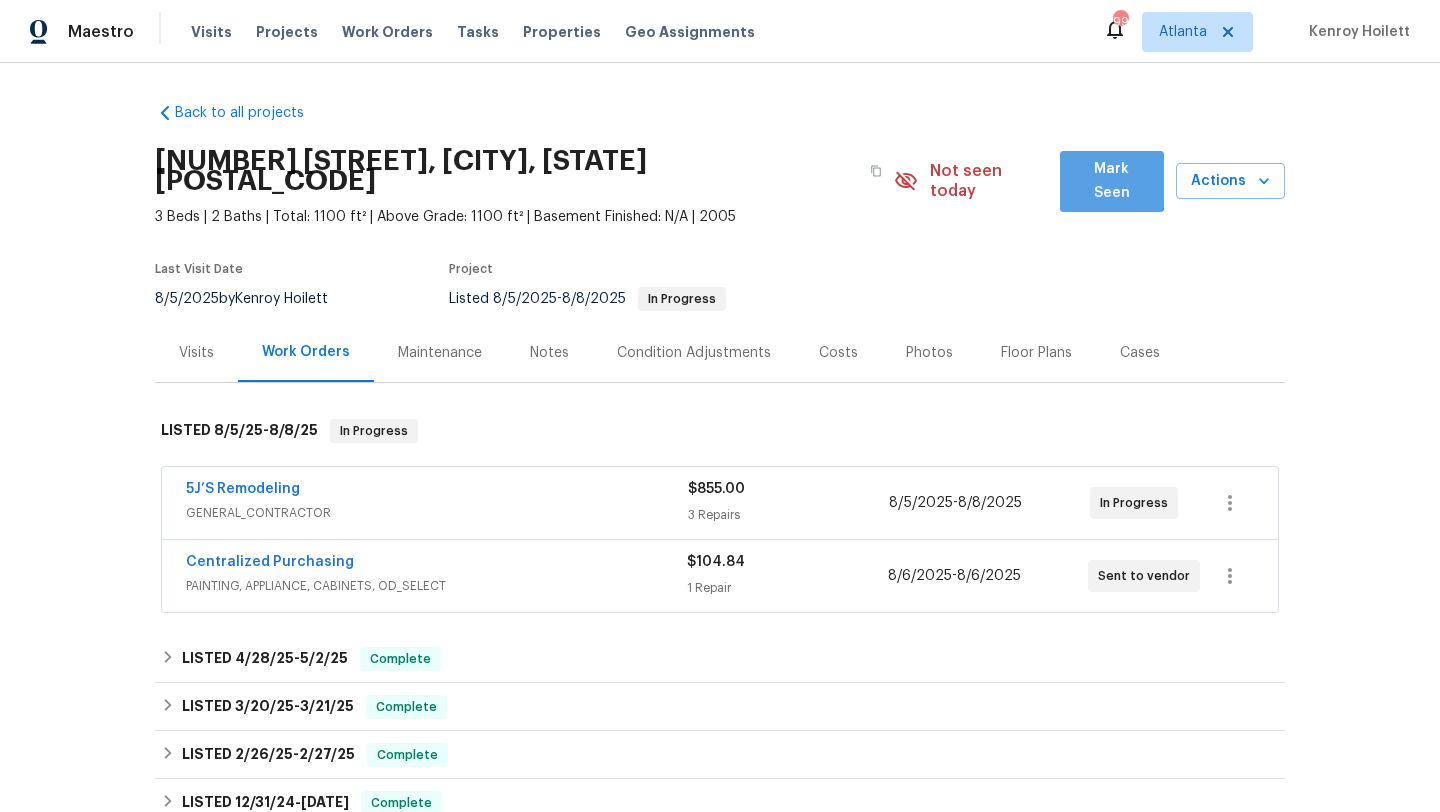 click on "Mark Seen" at bounding box center (1112, 181) 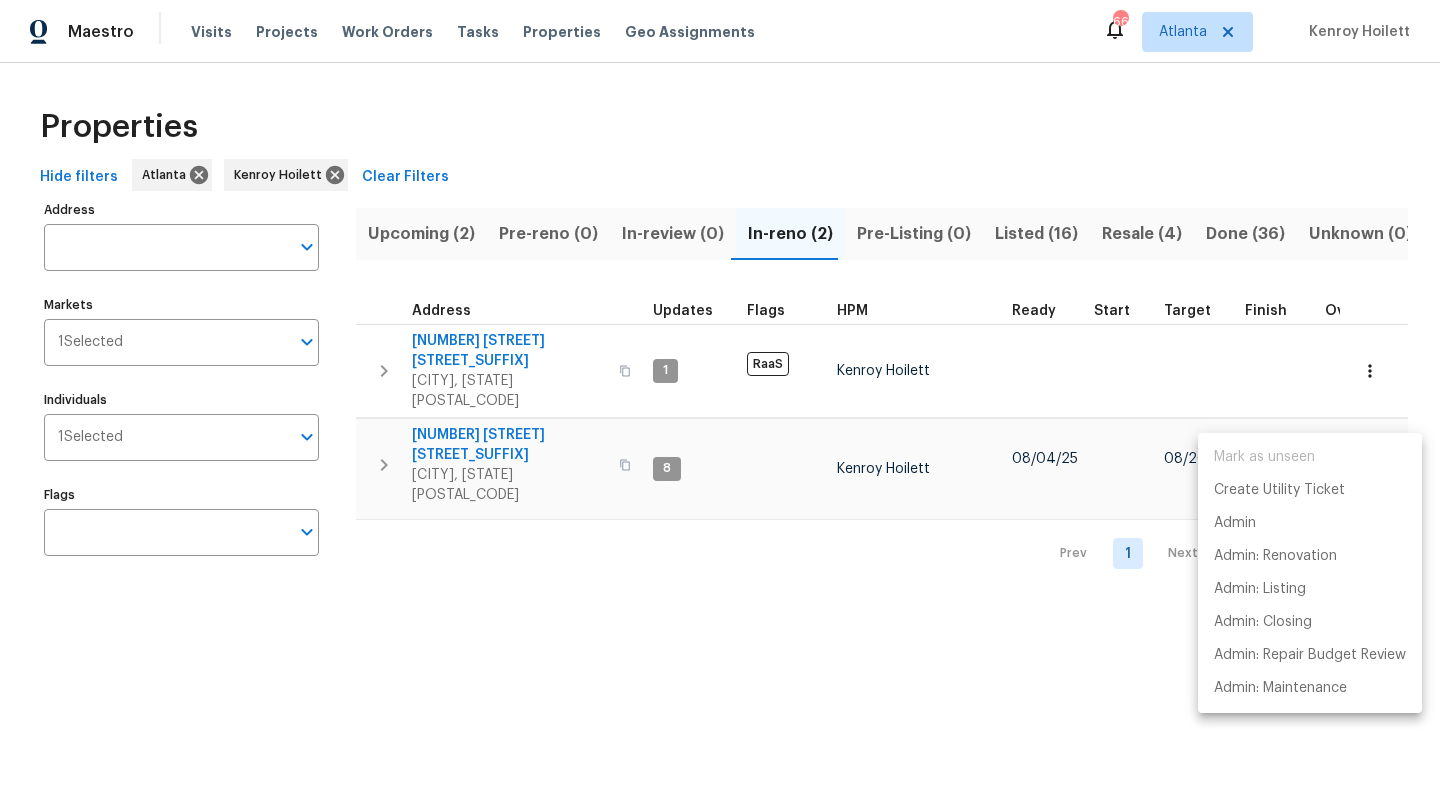 scroll, scrollTop: 0, scrollLeft: 0, axis: both 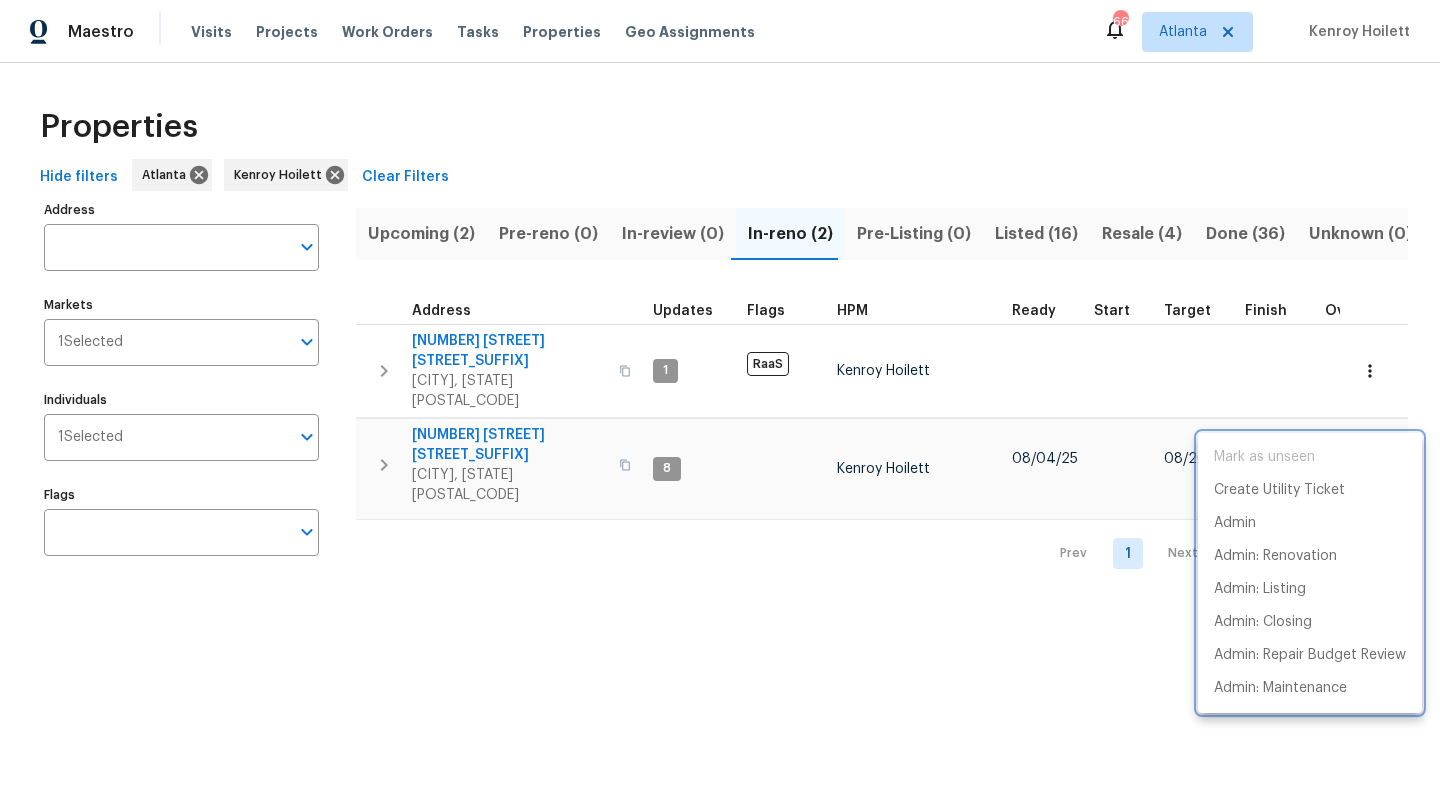 click at bounding box center [720, 406] 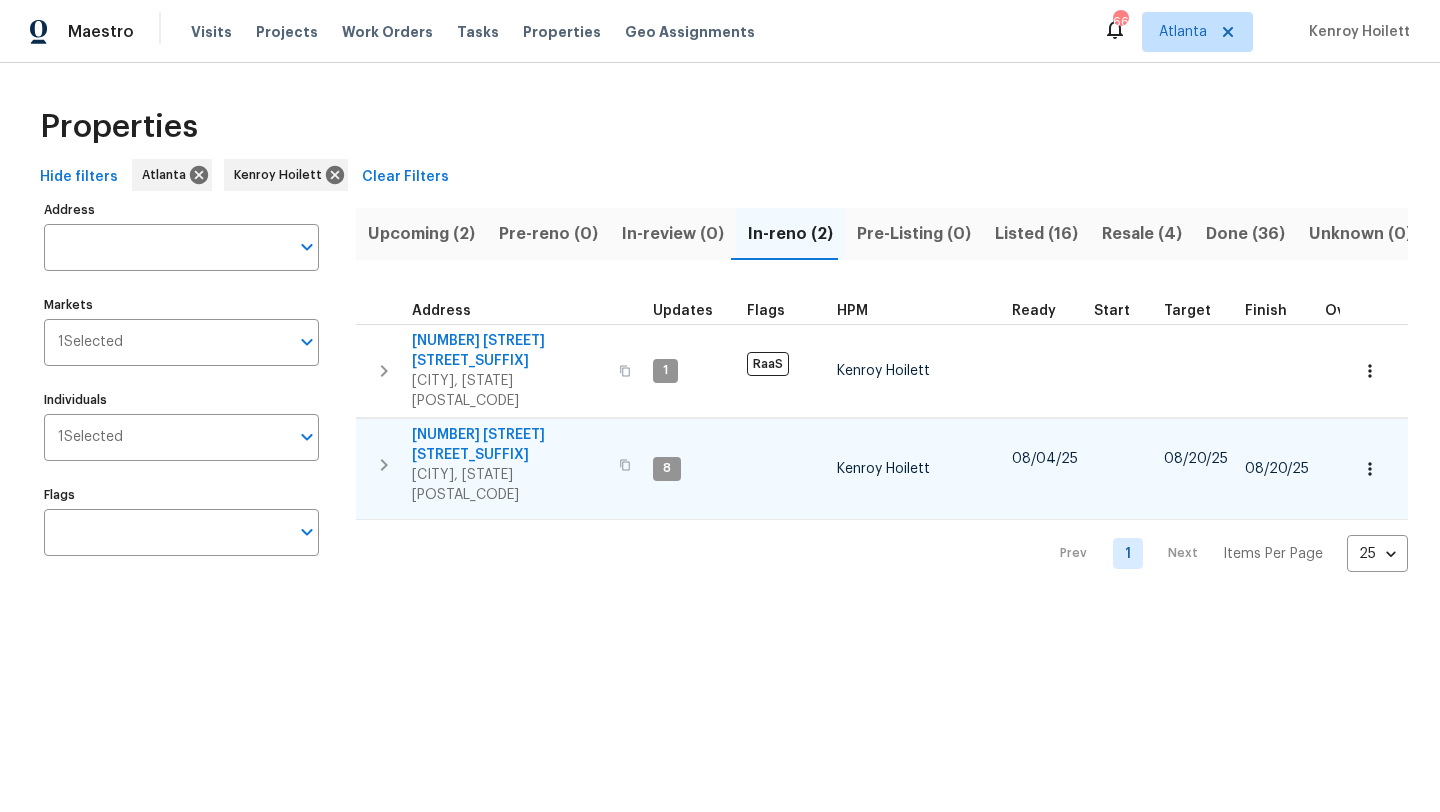 click on "692 Suholden Cir" at bounding box center (509, 445) 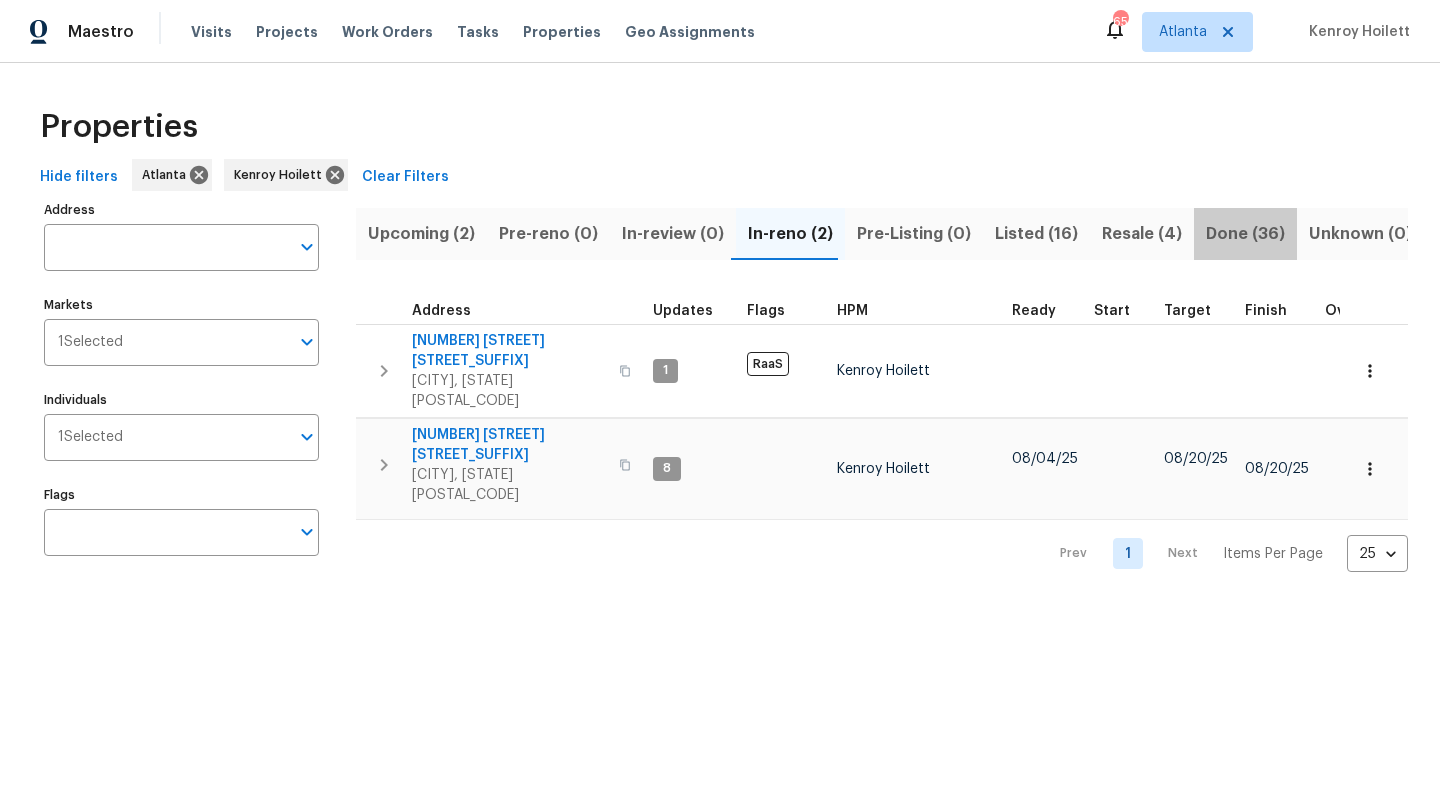 click on "Done (36)" at bounding box center [1245, 234] 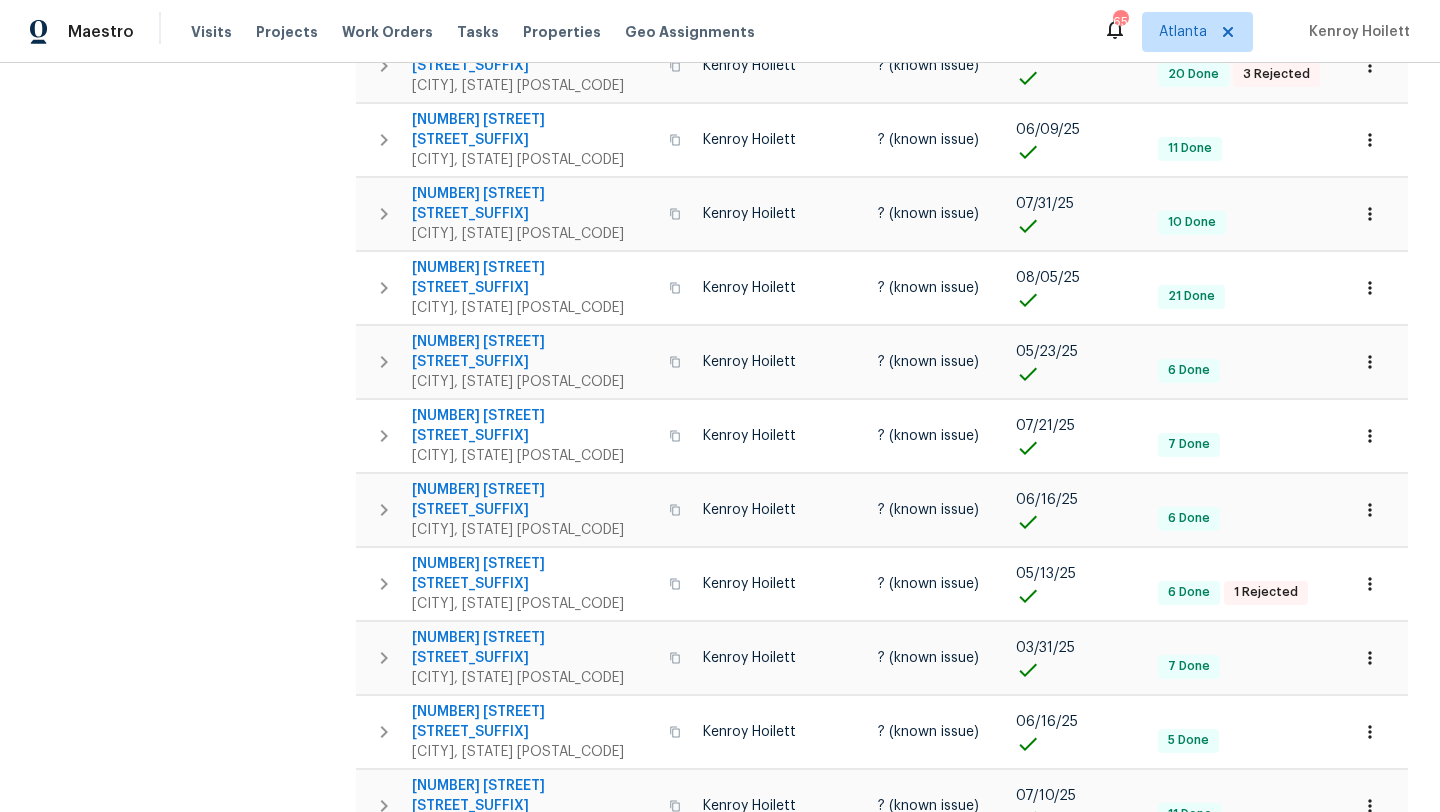 scroll, scrollTop: 651, scrollLeft: 0, axis: vertical 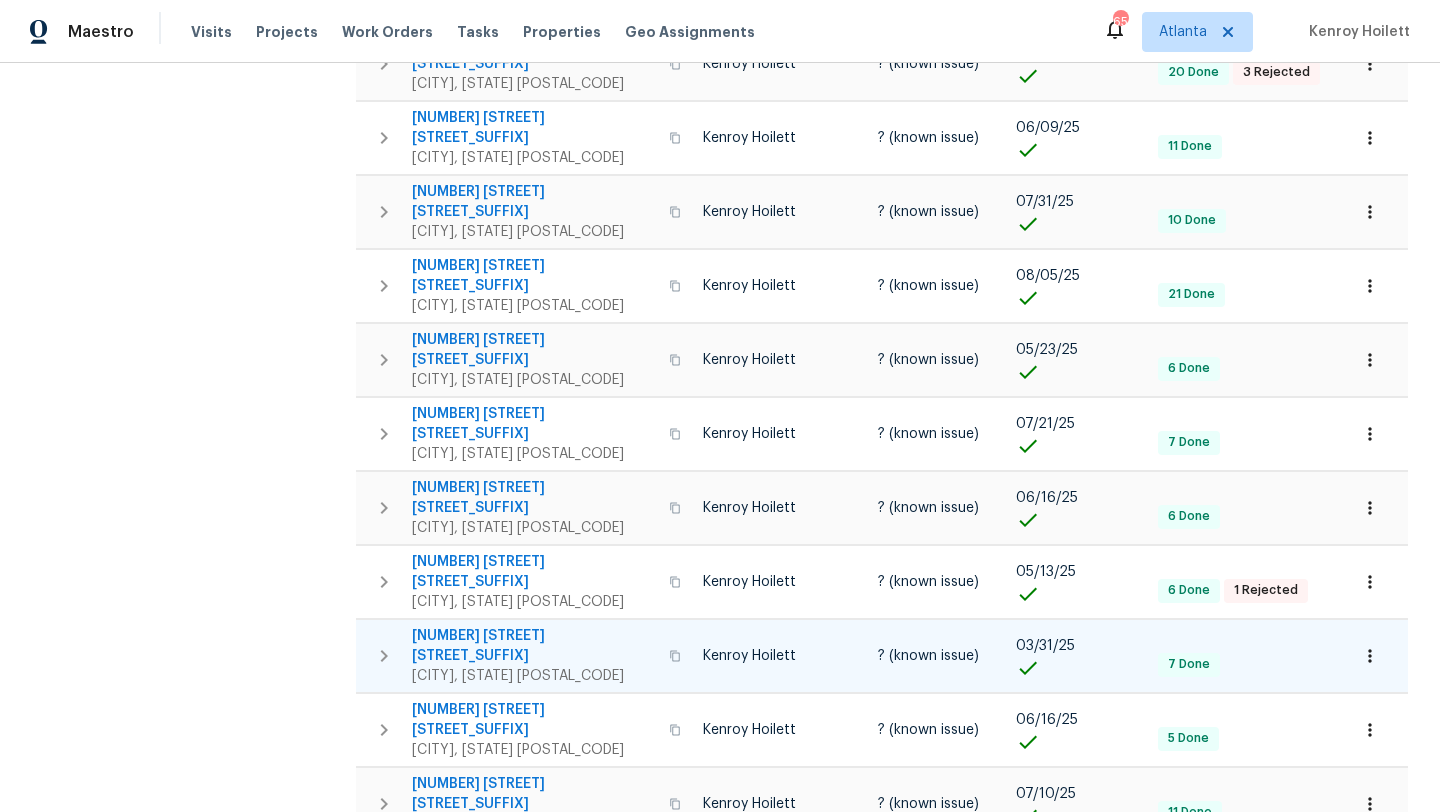 click on "1150 Bradford Park Dr" at bounding box center (534, 646) 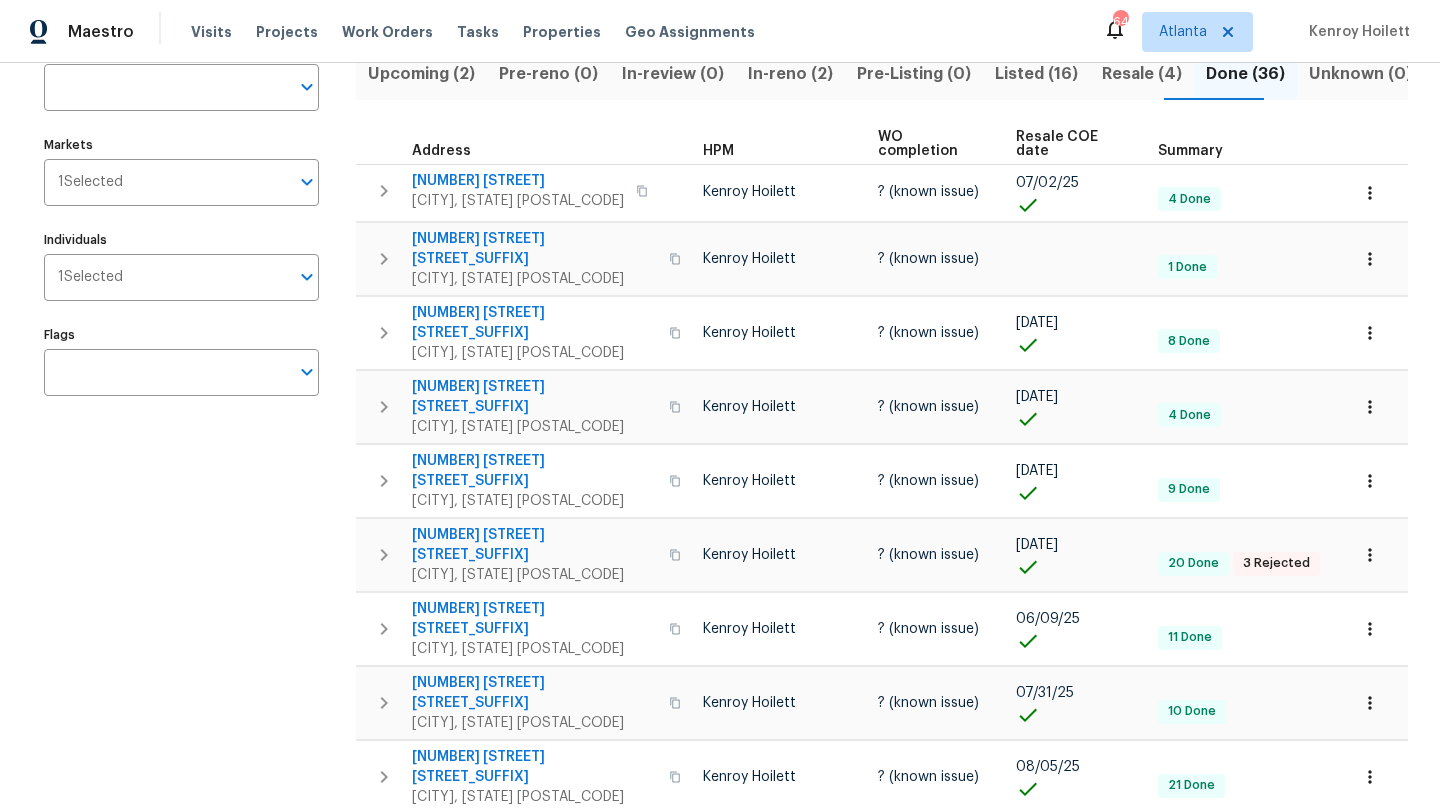 scroll, scrollTop: 0, scrollLeft: 0, axis: both 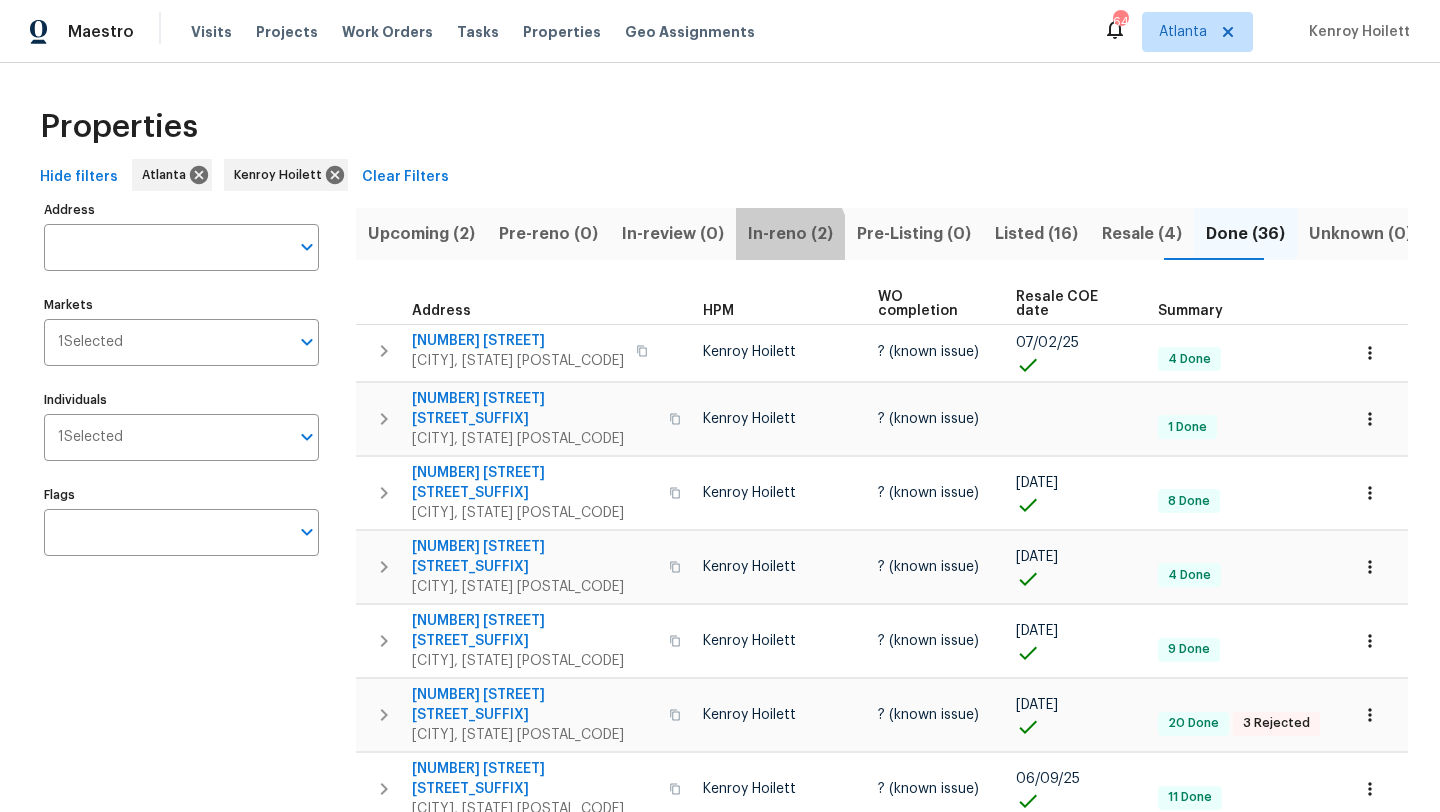 click on "In-reno (2)" at bounding box center [790, 234] 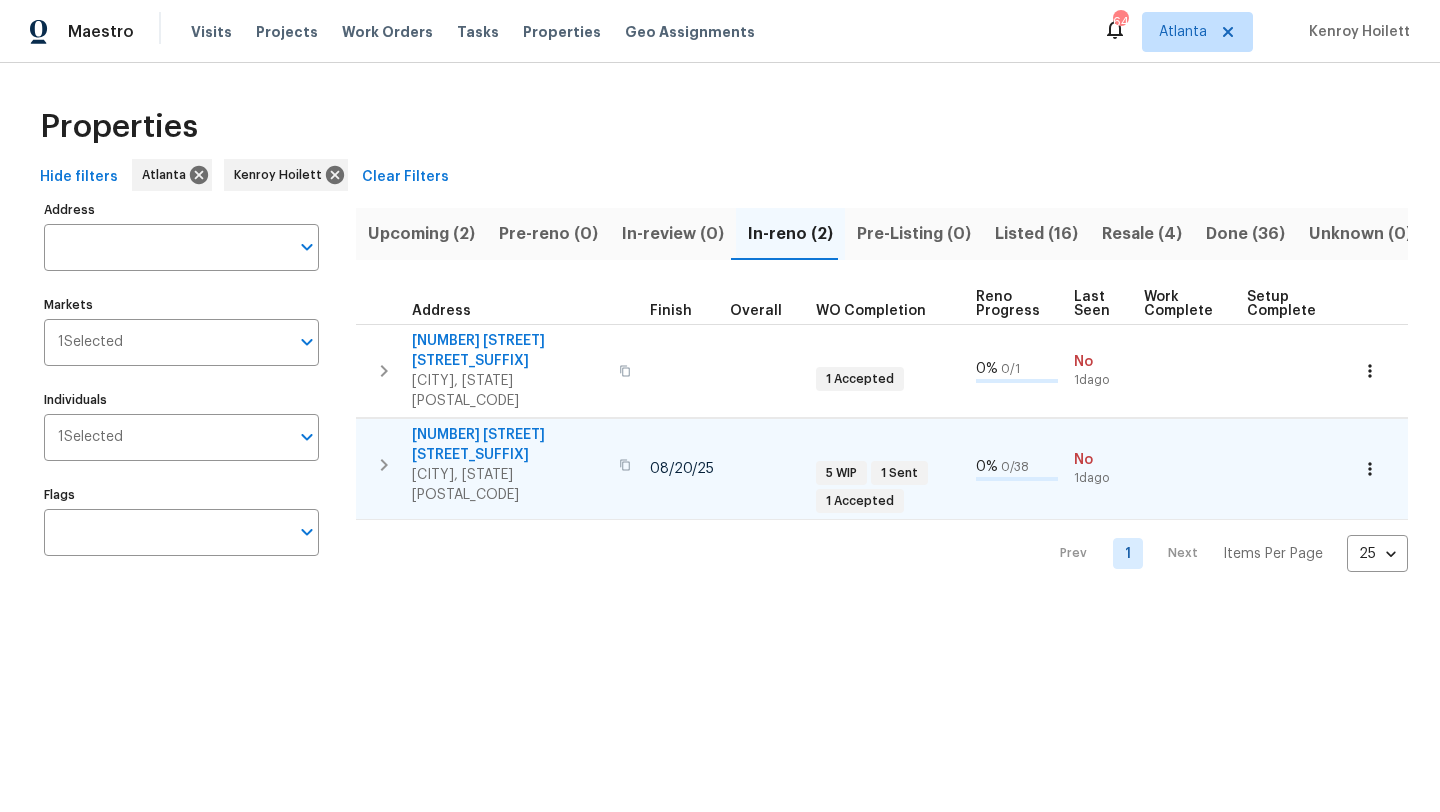 scroll, scrollTop: 0, scrollLeft: 0, axis: both 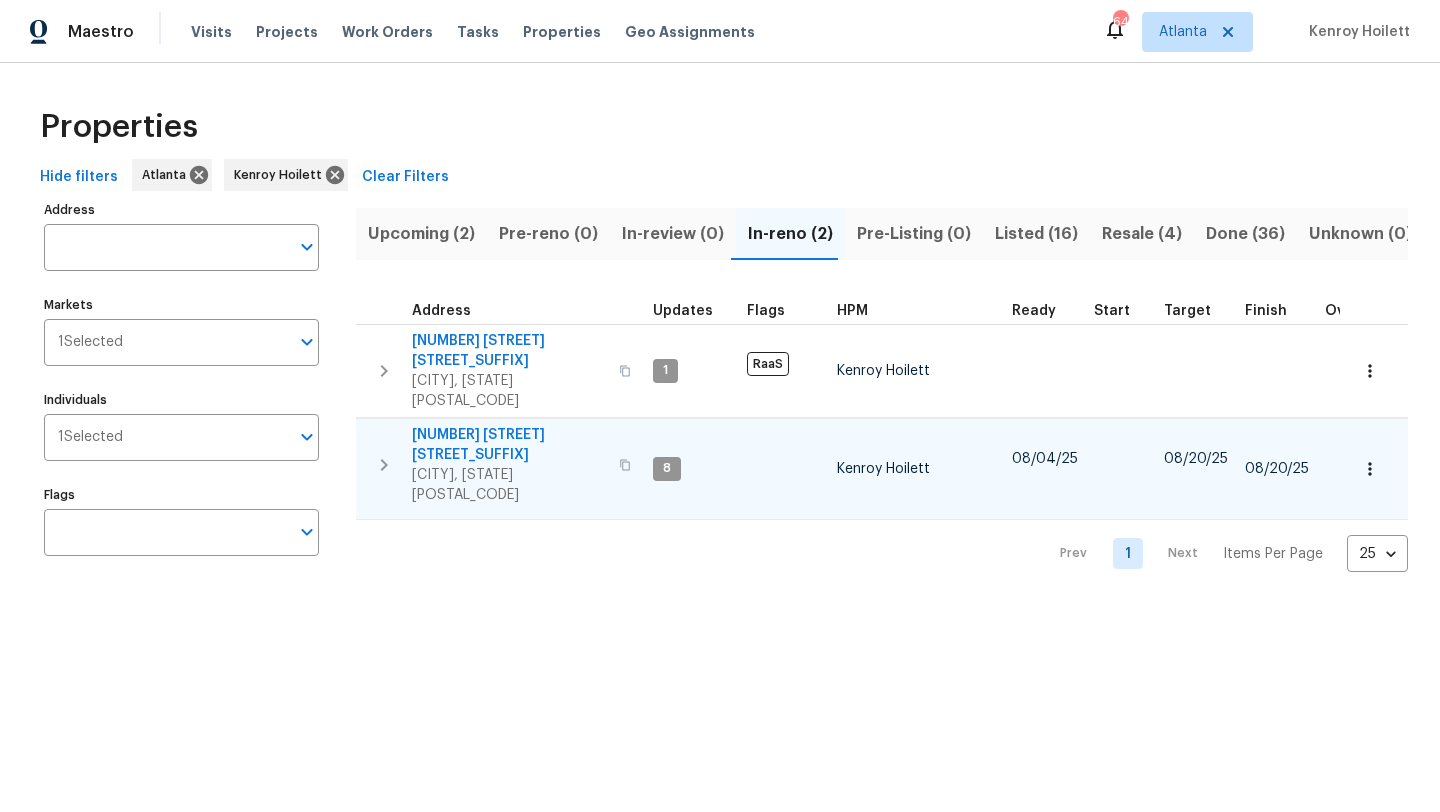 click on "692 Suholden Cir" at bounding box center (509, 445) 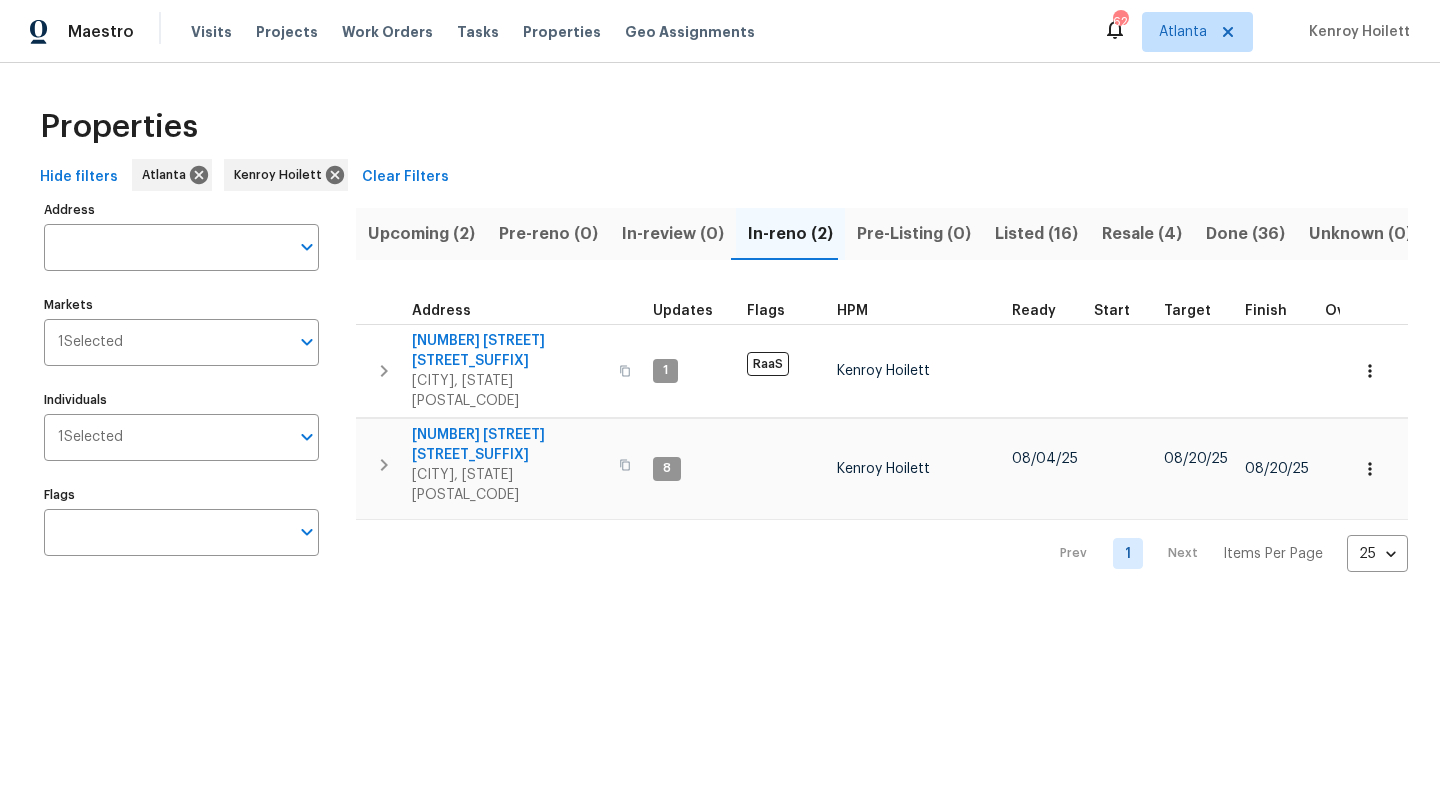 click on "Listed (16)" at bounding box center (1036, 234) 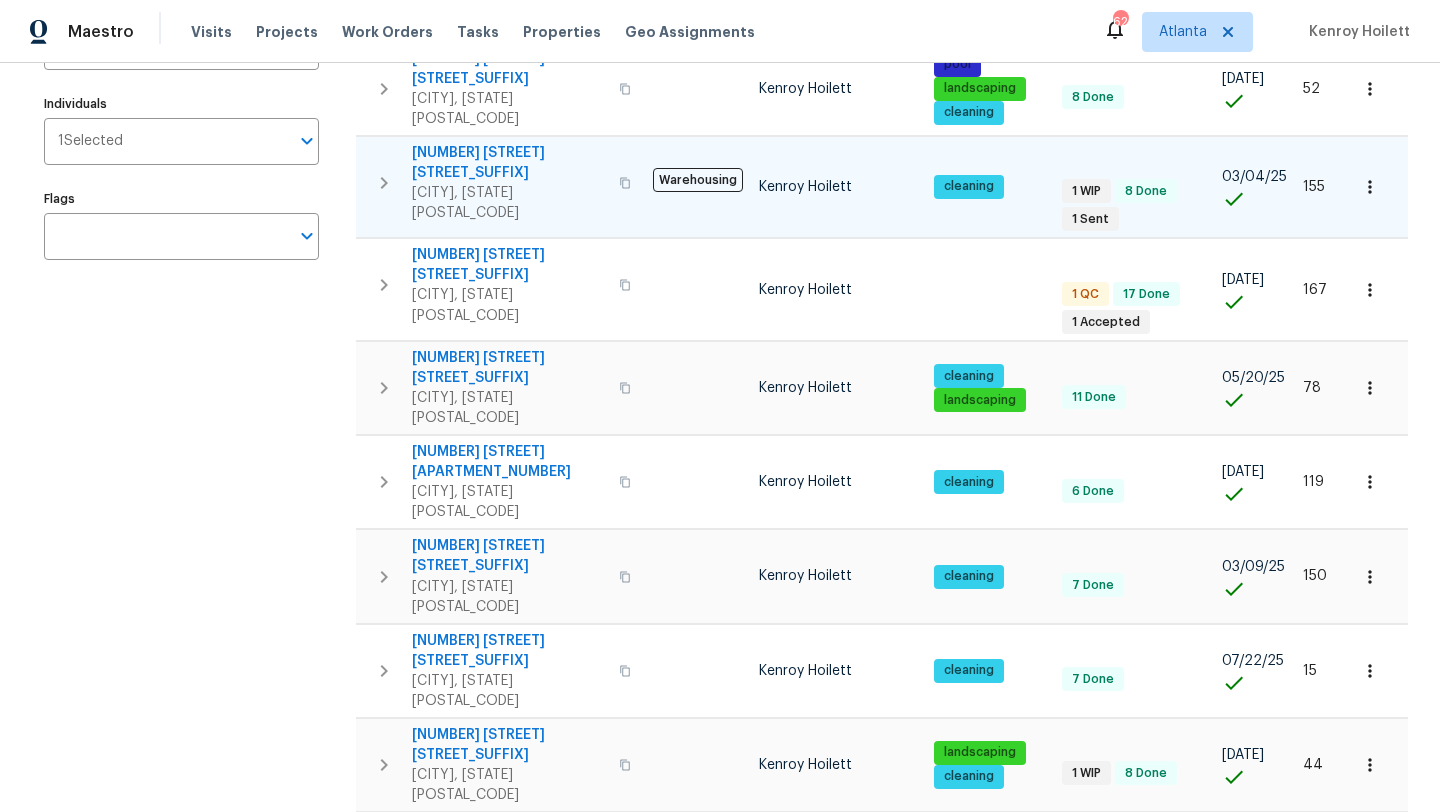 scroll, scrollTop: 302, scrollLeft: 0, axis: vertical 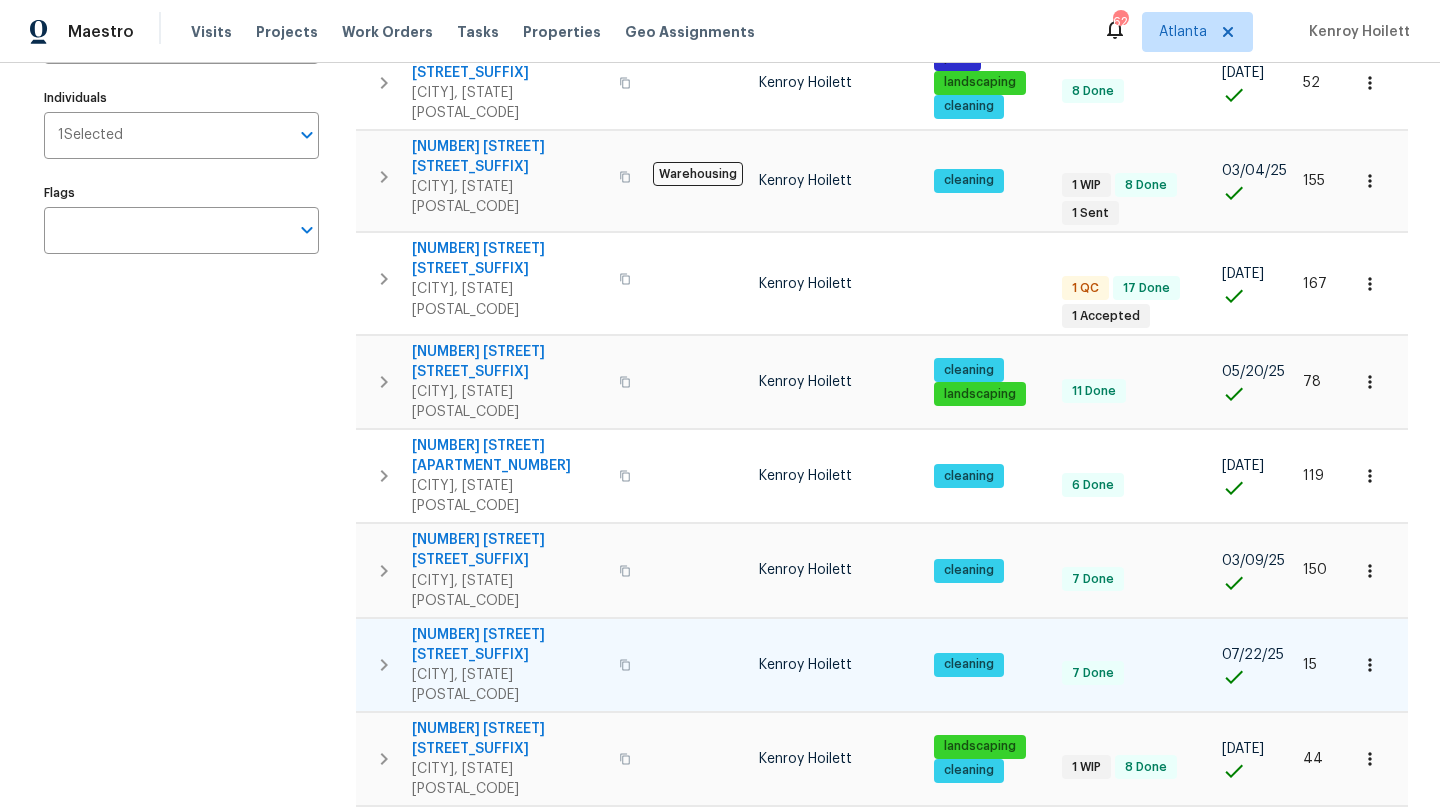 click 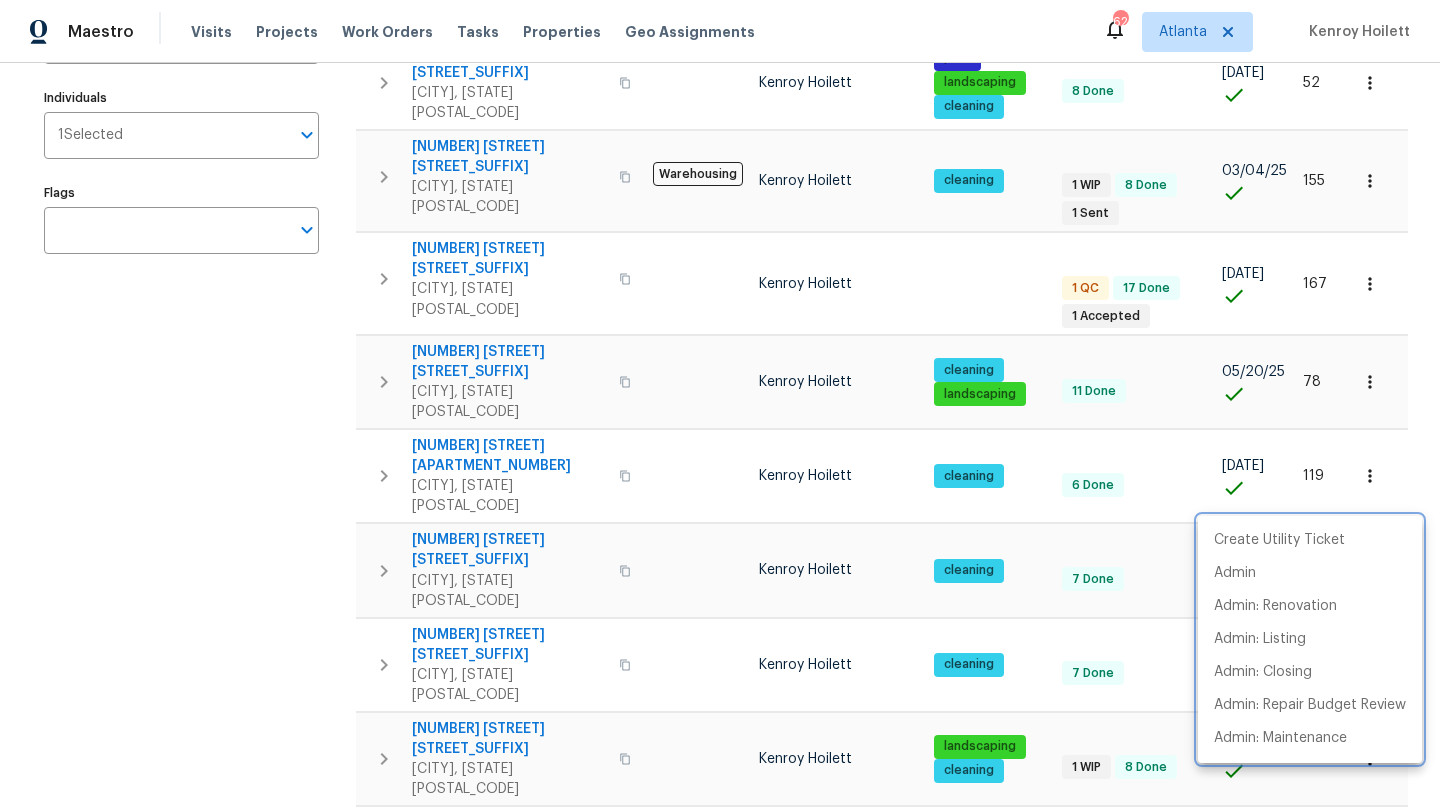 click at bounding box center (720, 406) 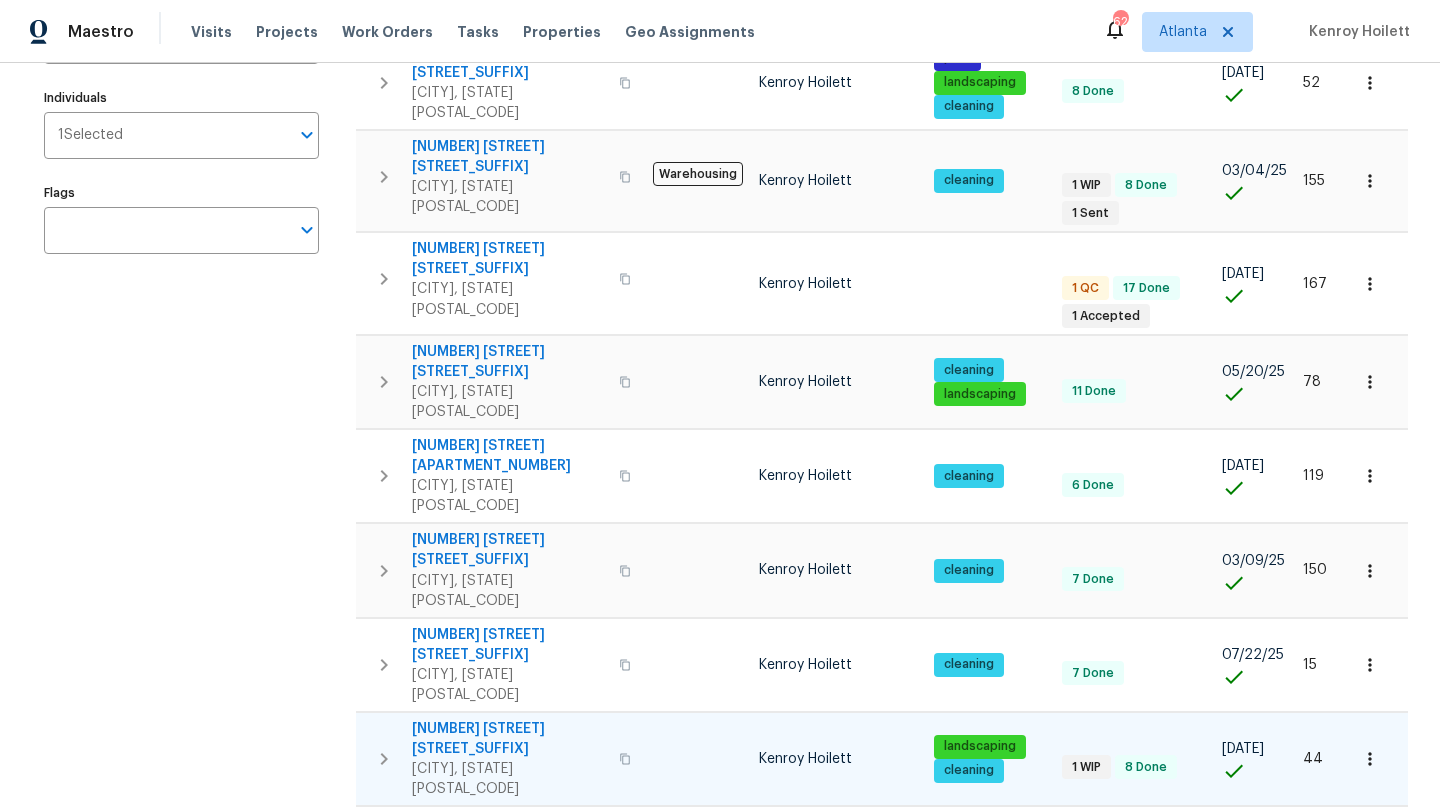 click 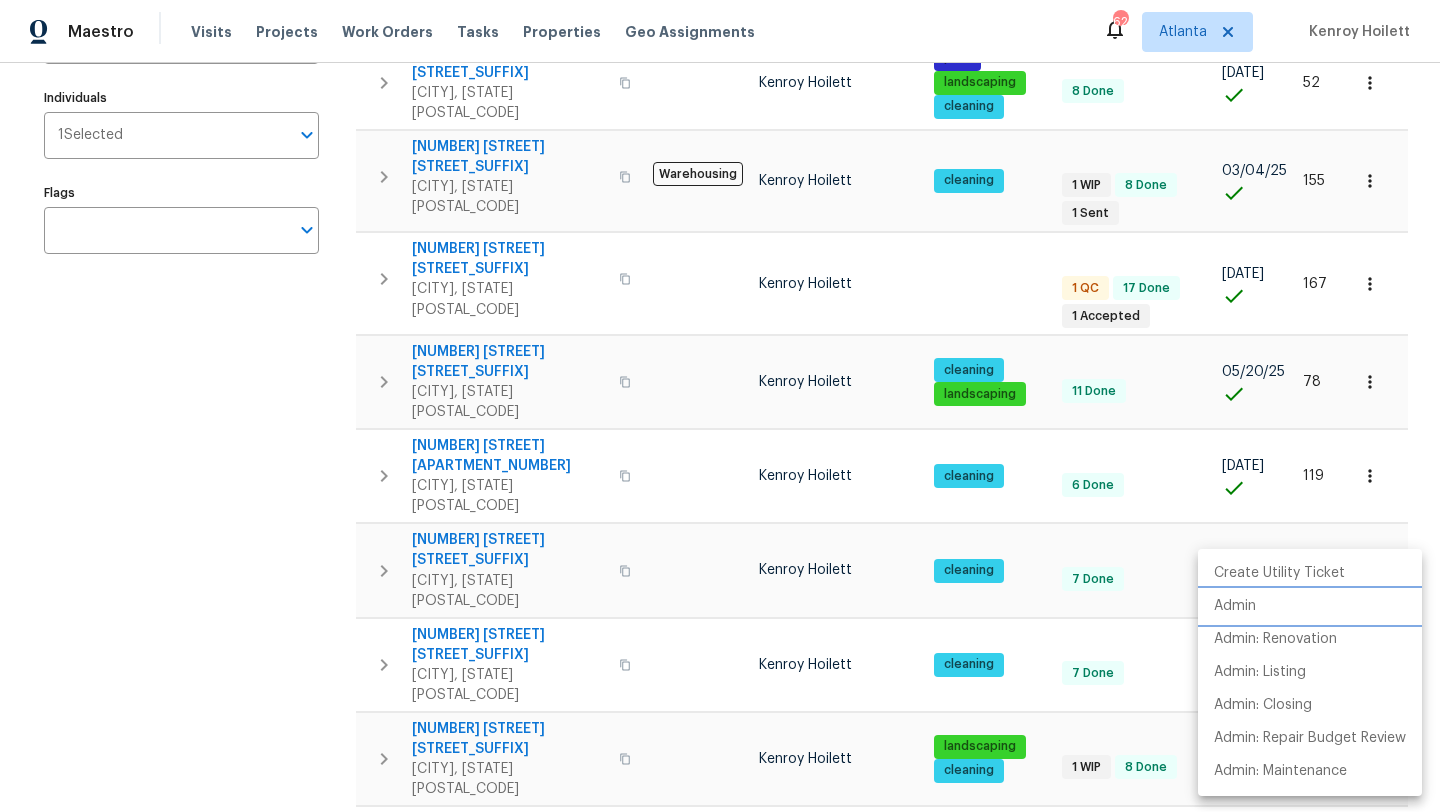 click on "Admin" at bounding box center [1310, 606] 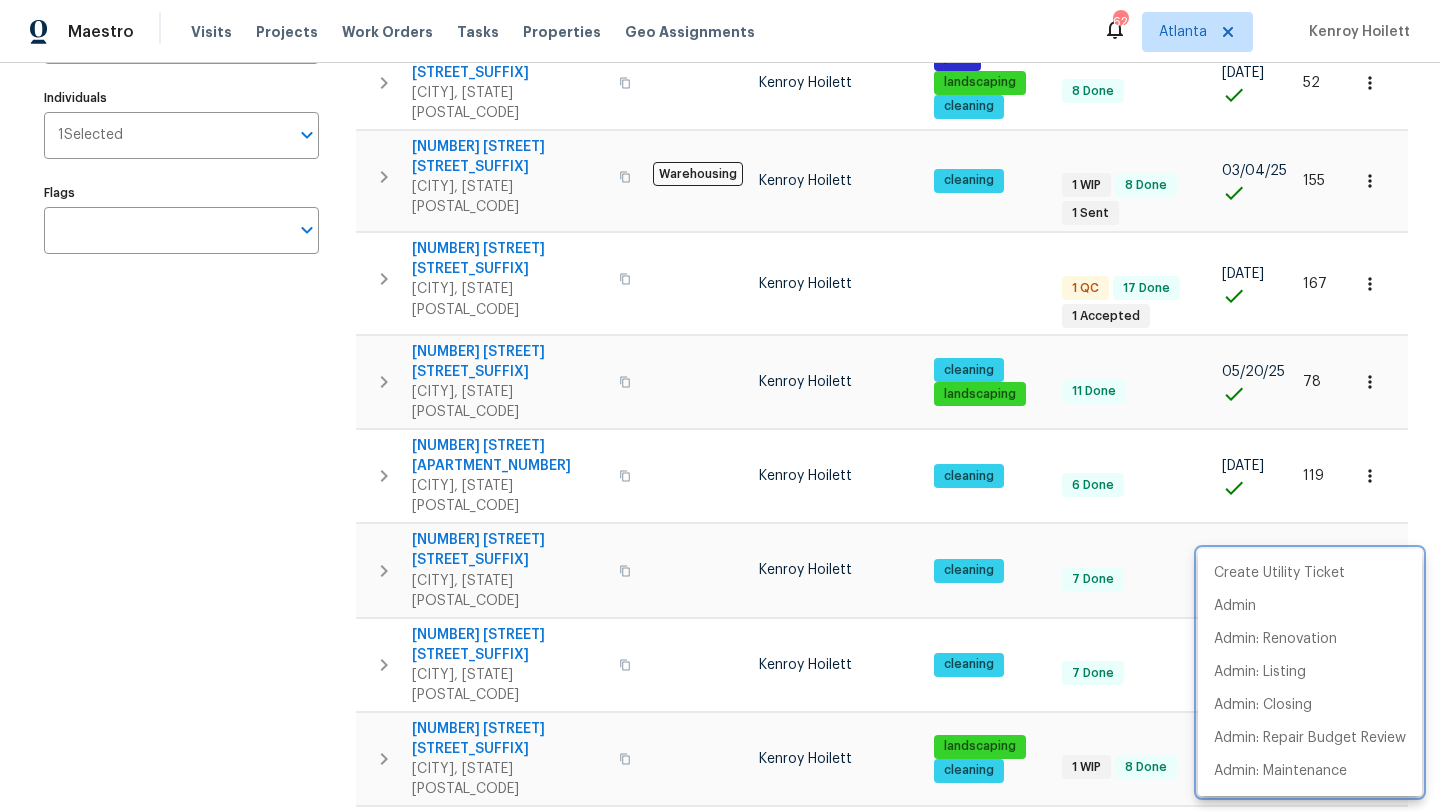 click at bounding box center (720, 406) 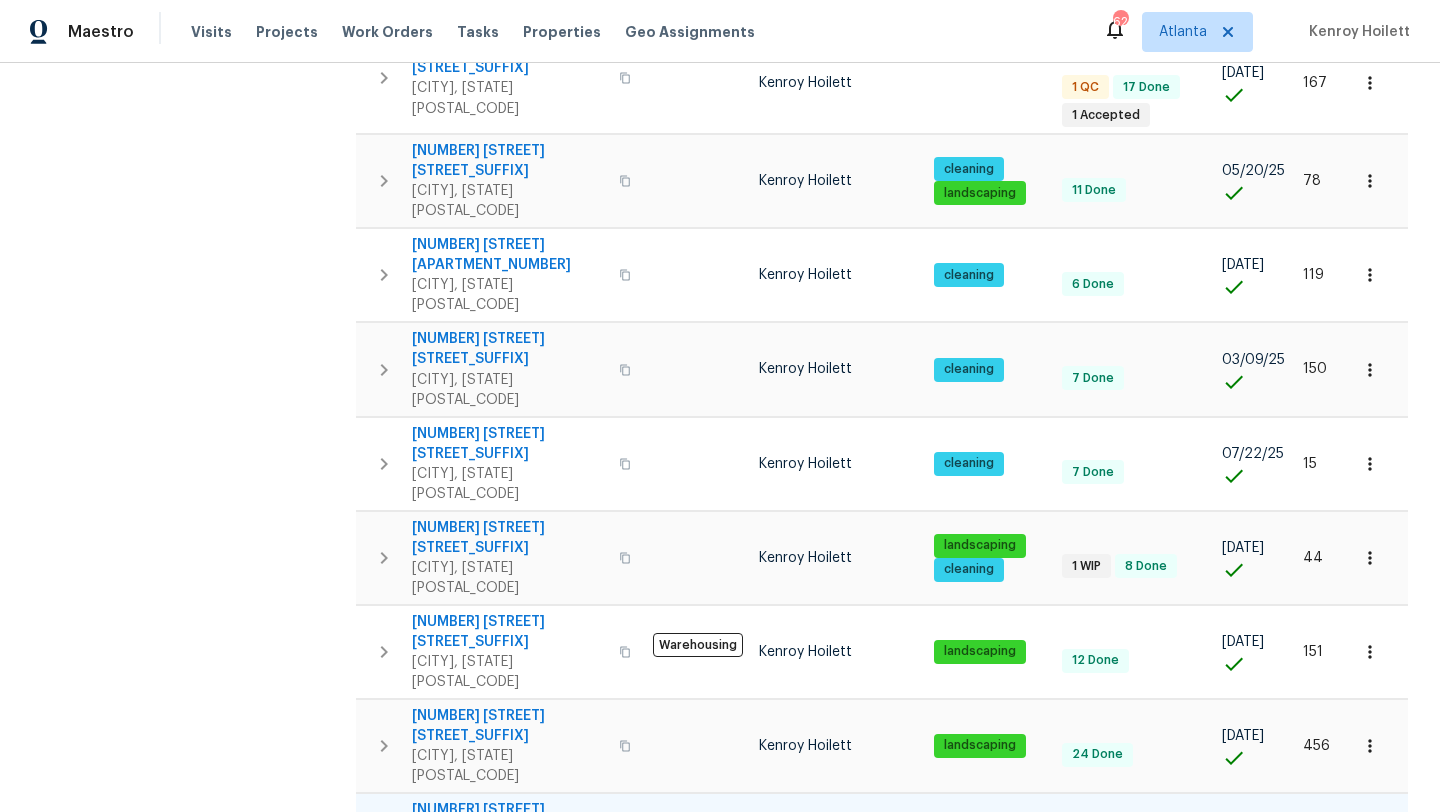 scroll, scrollTop: 506, scrollLeft: 0, axis: vertical 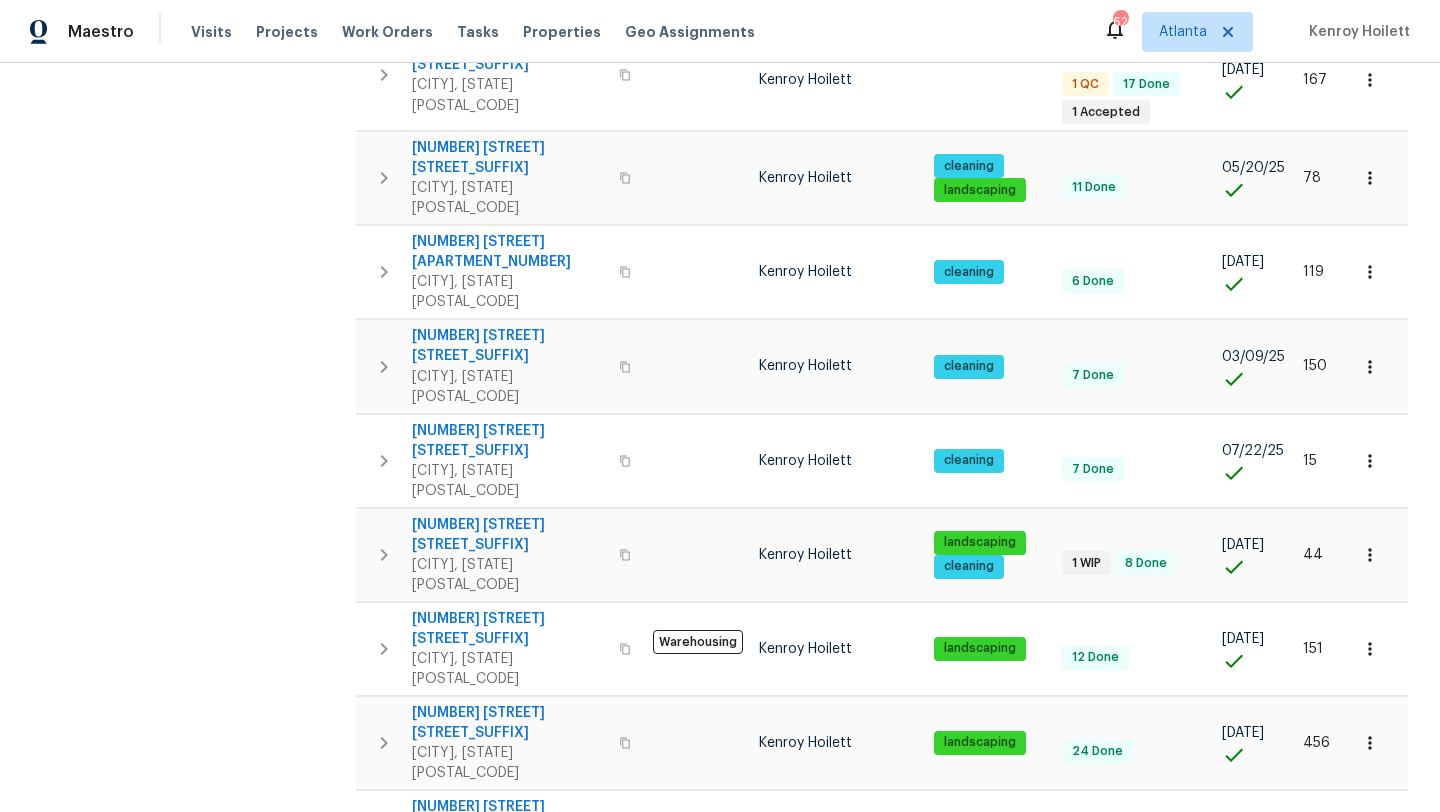 click 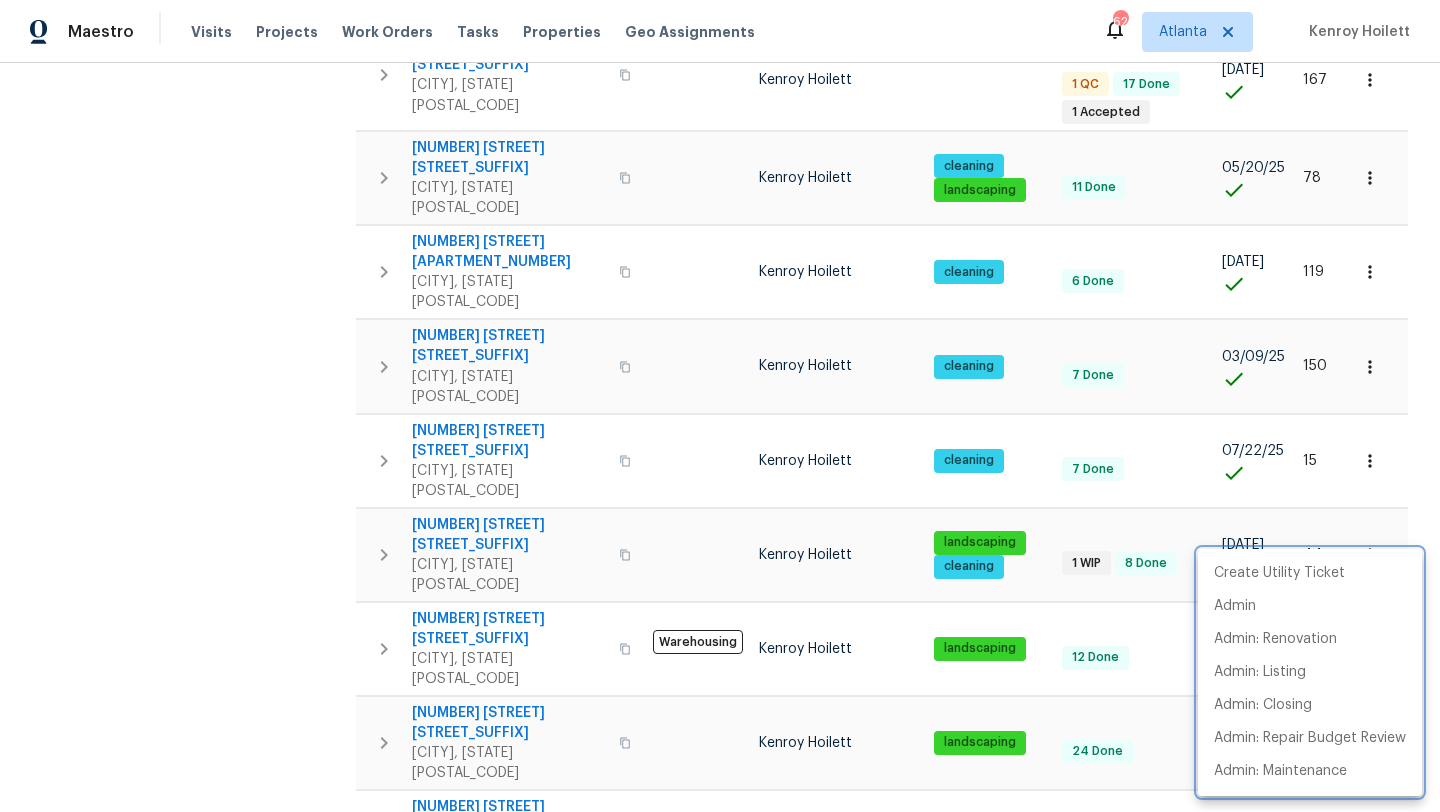 click at bounding box center (720, 406) 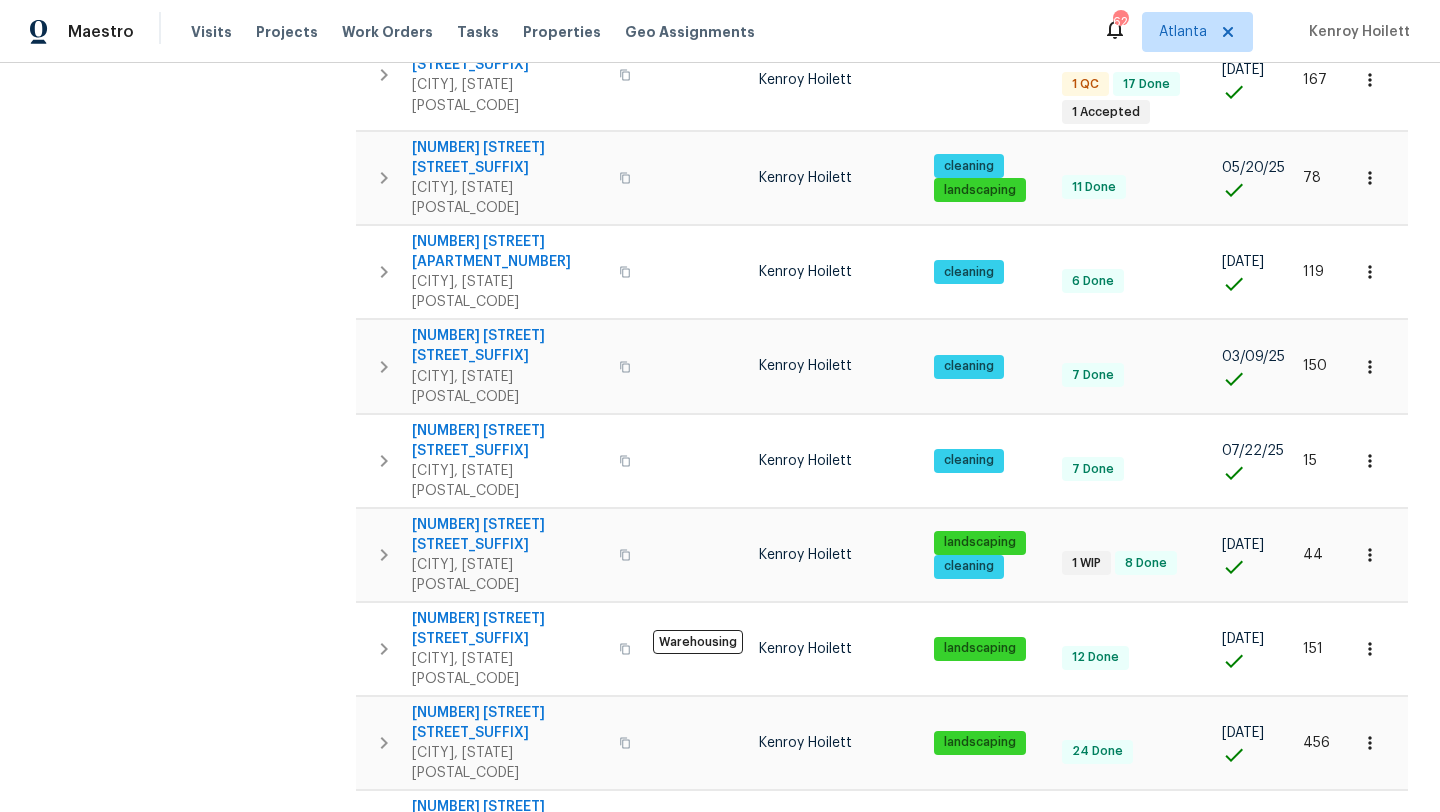 click on "58 Hamil Ct NW" at bounding box center [509, 931] 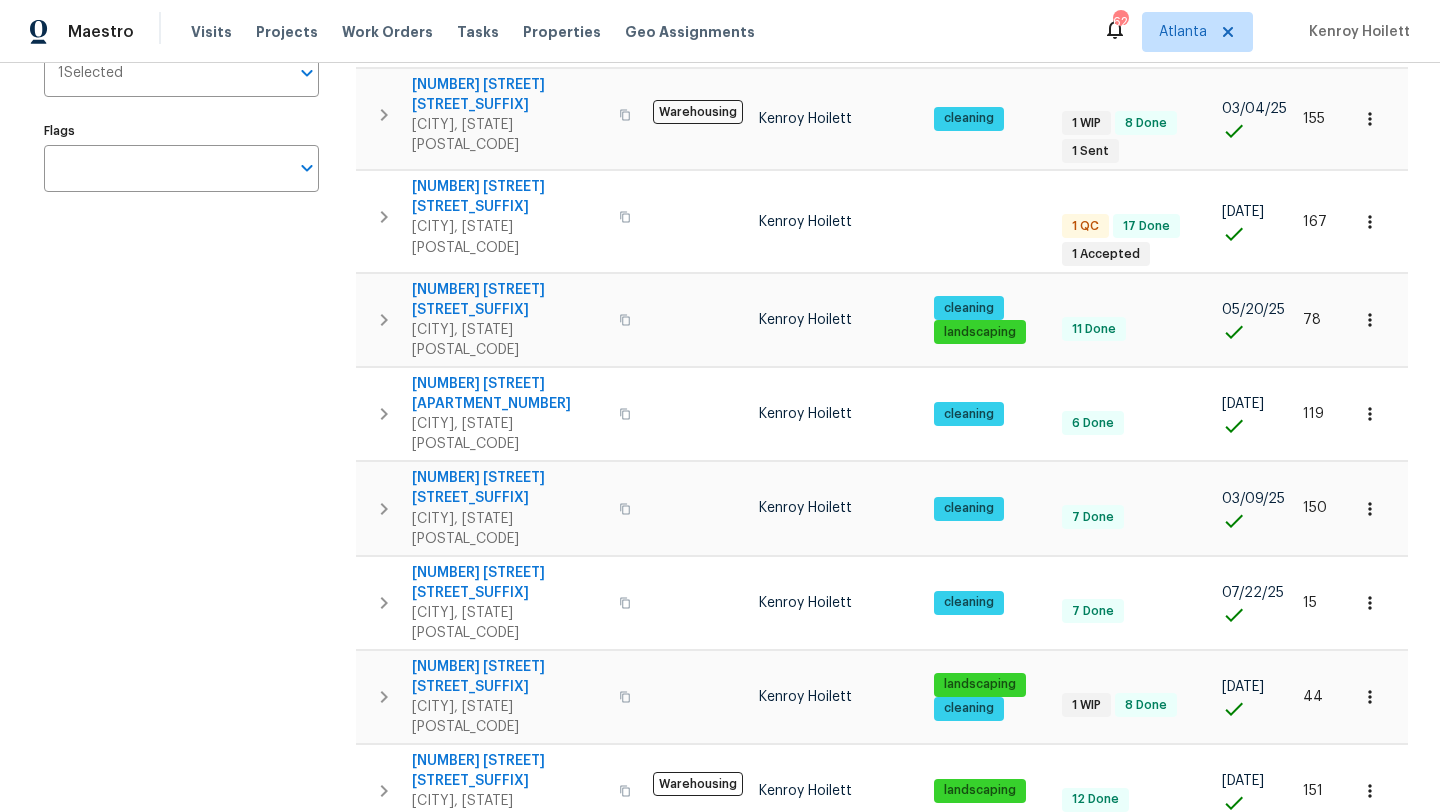 scroll, scrollTop: 358, scrollLeft: 0, axis: vertical 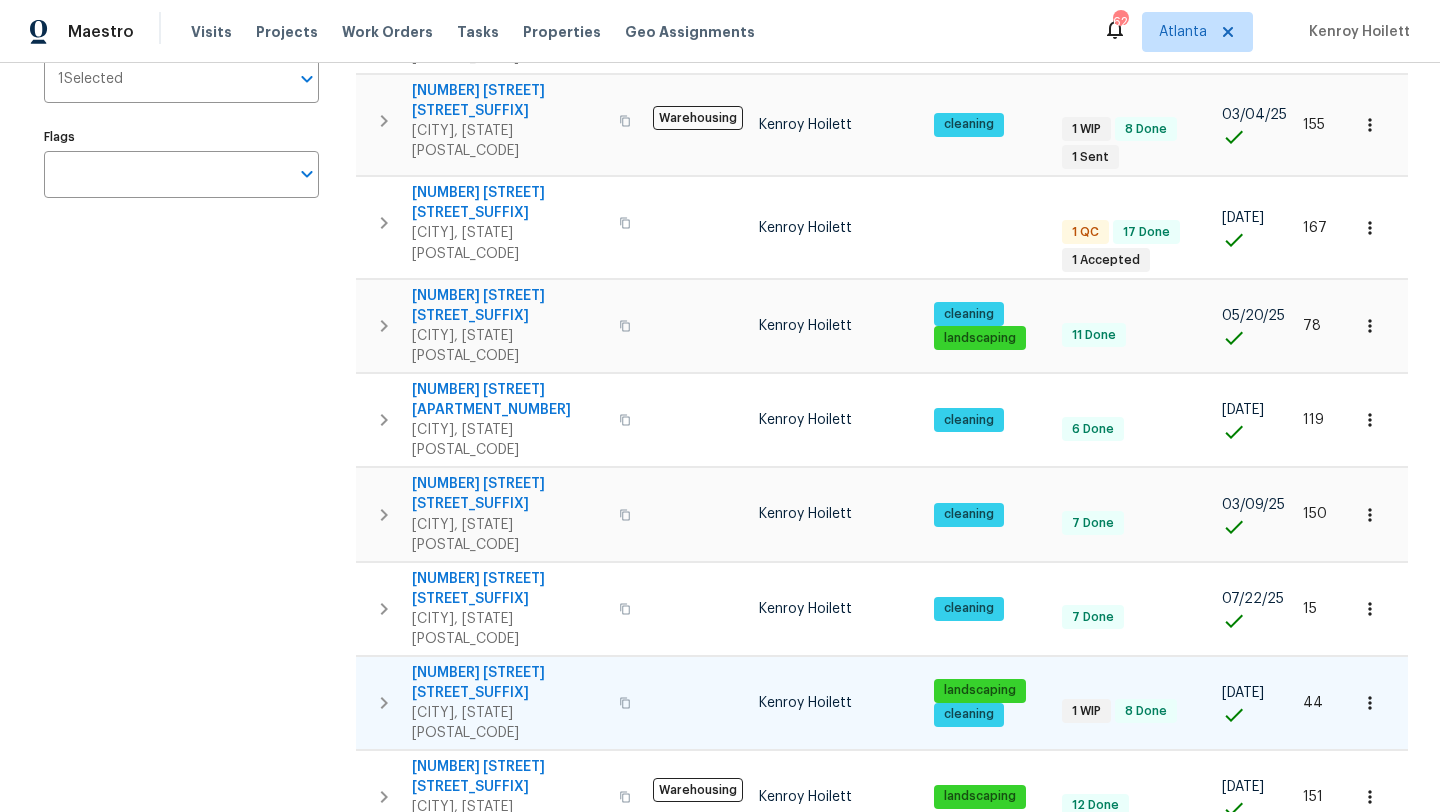 click on "5021 Rodrick Trce" at bounding box center [509, 683] 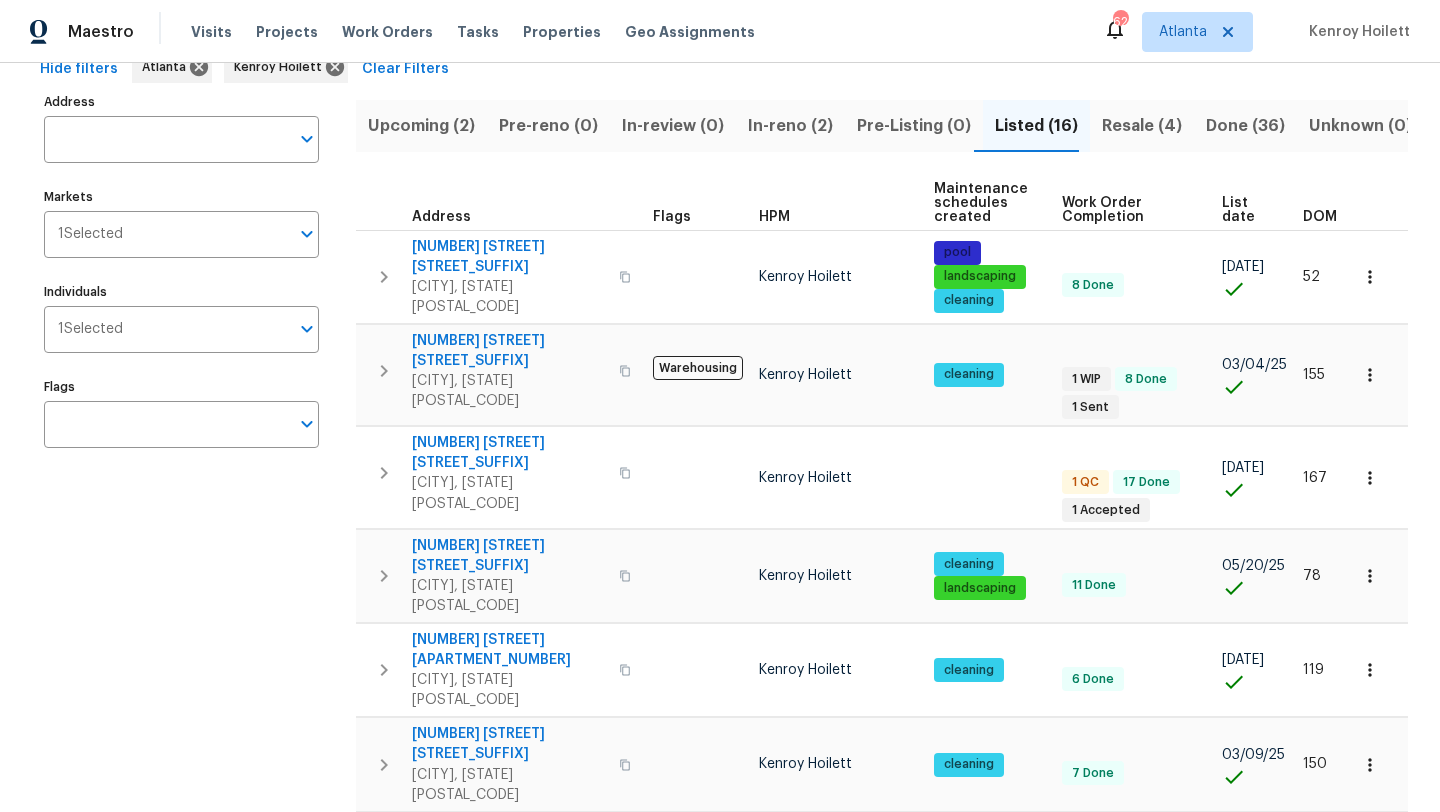 scroll, scrollTop: 106, scrollLeft: 0, axis: vertical 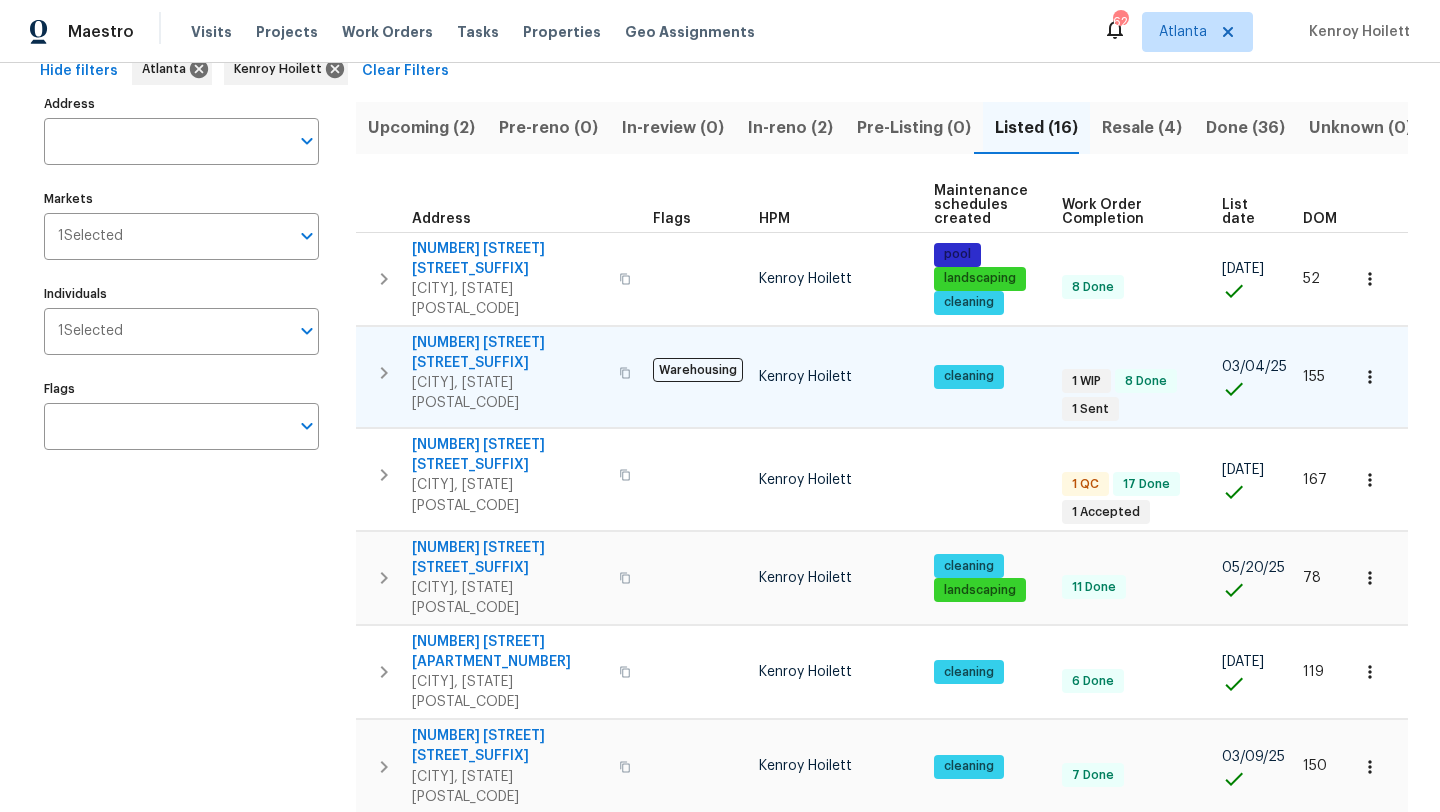 click on "59 Middlebrook Dr" at bounding box center (509, 353) 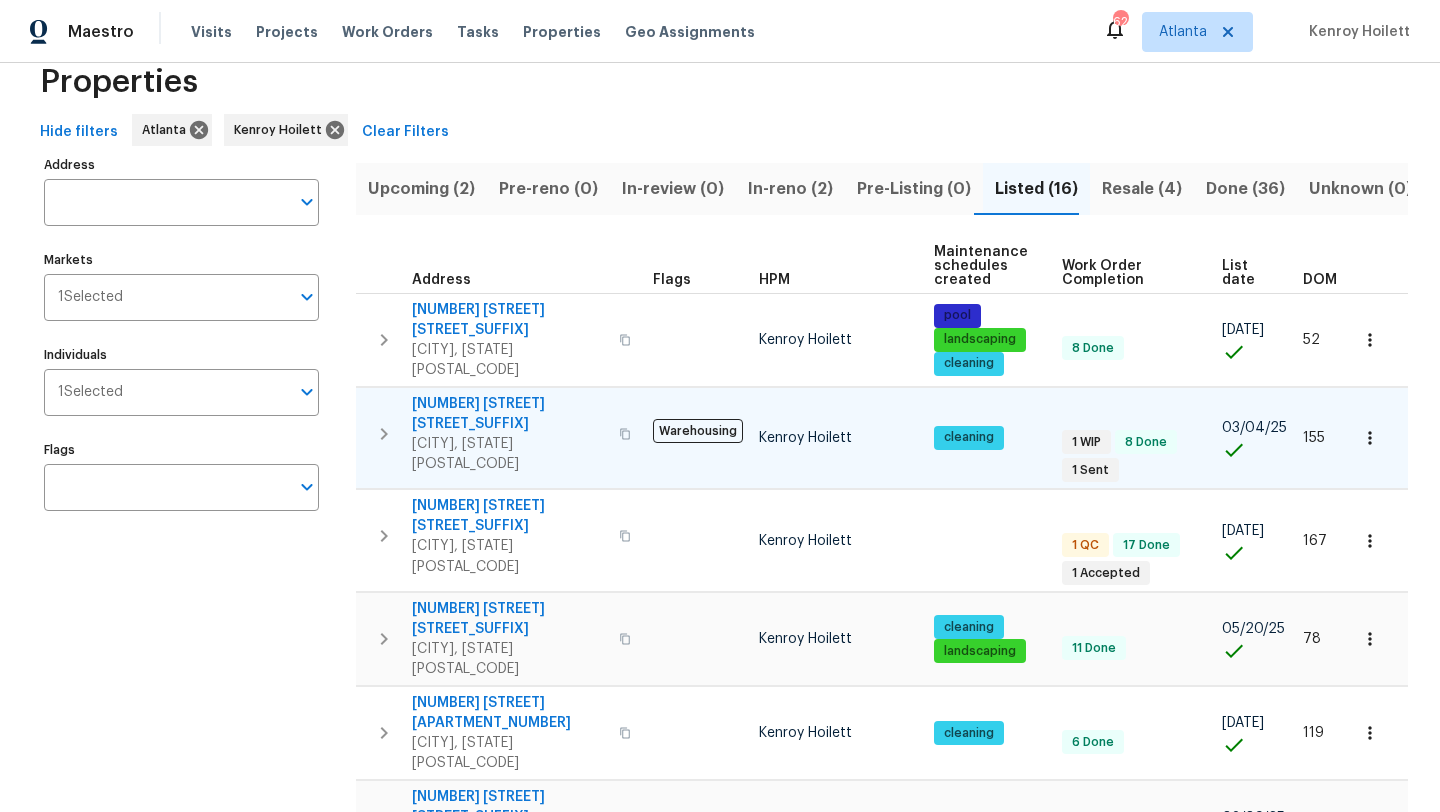 scroll, scrollTop: 33, scrollLeft: 0, axis: vertical 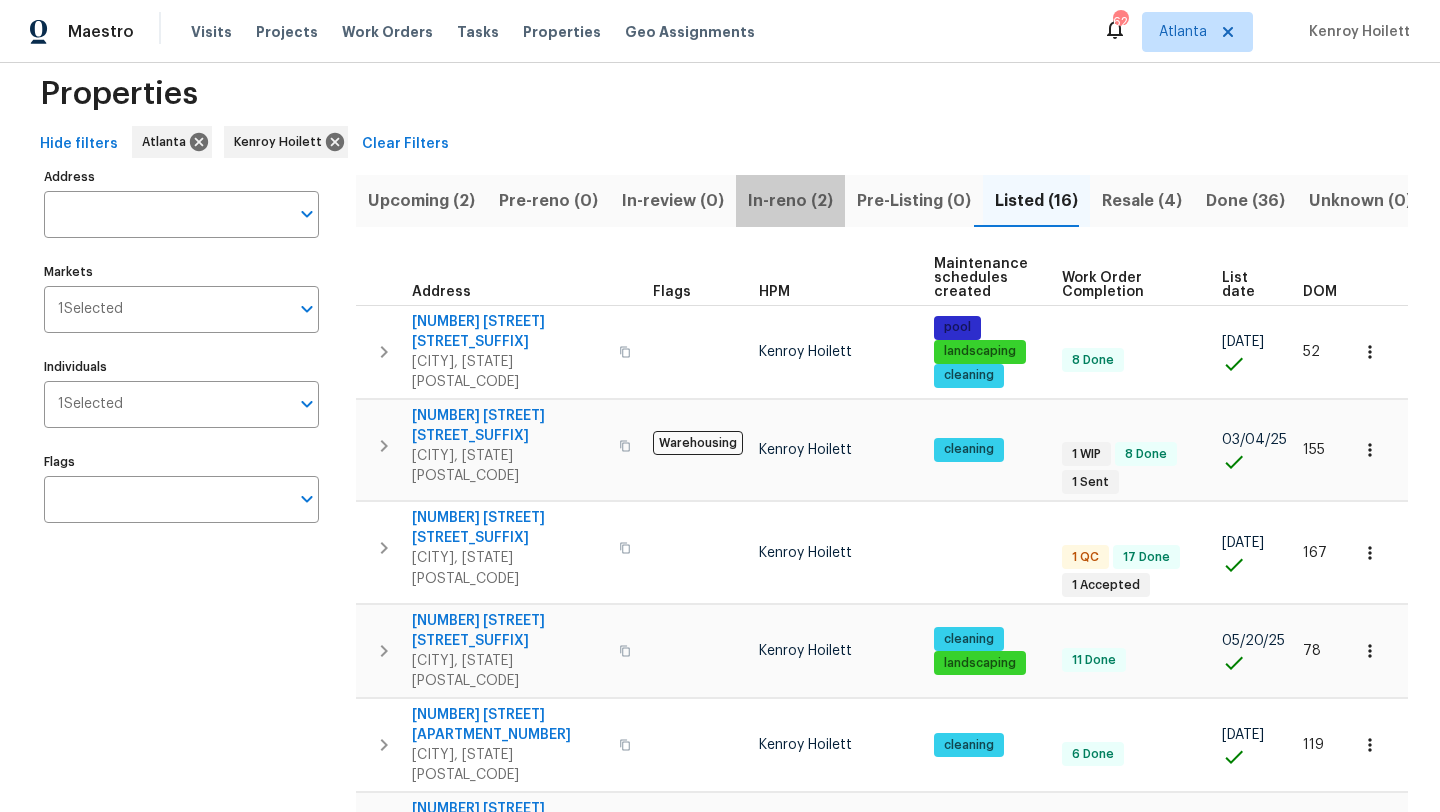 click on "In-reno (2)" at bounding box center [790, 201] 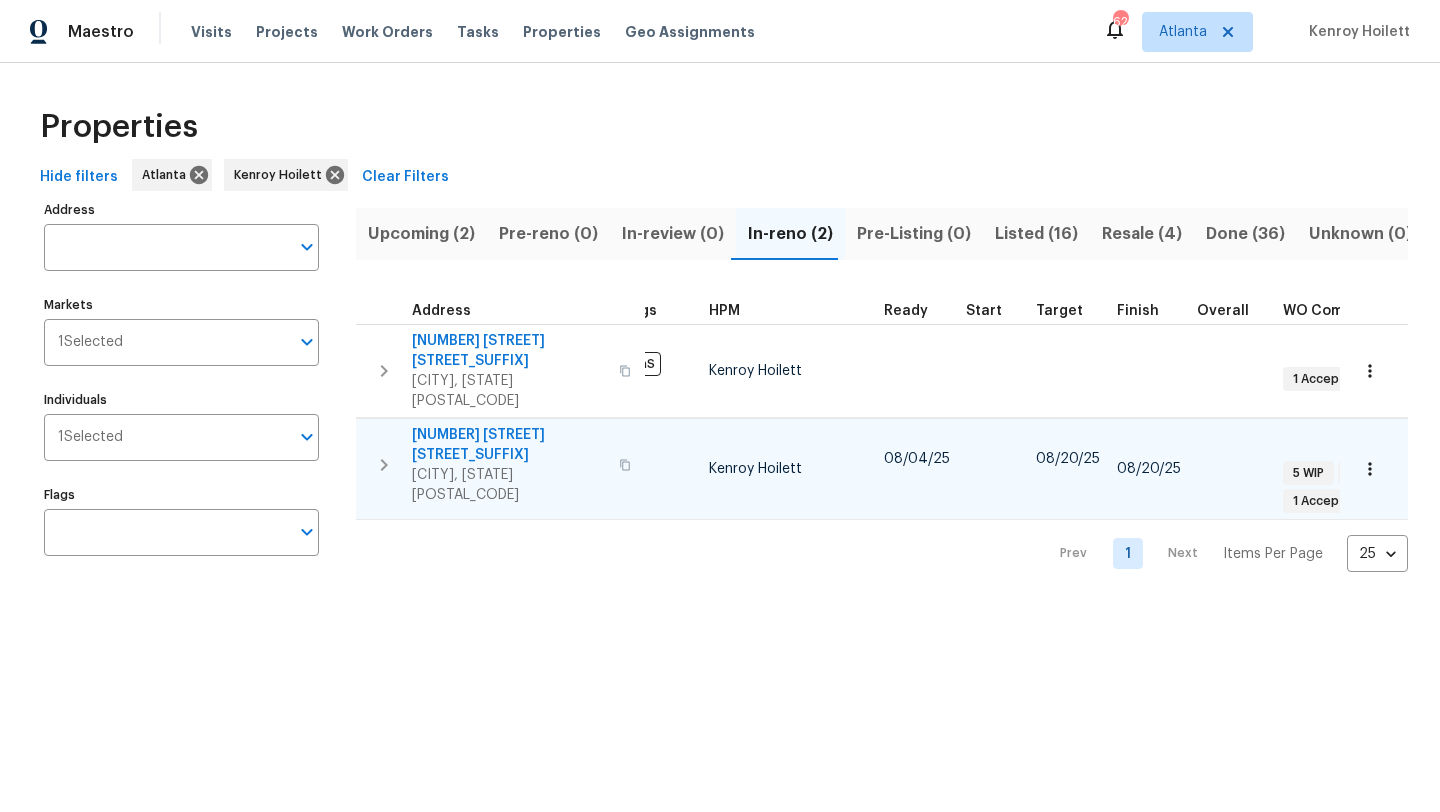 scroll, scrollTop: 0, scrollLeft: 0, axis: both 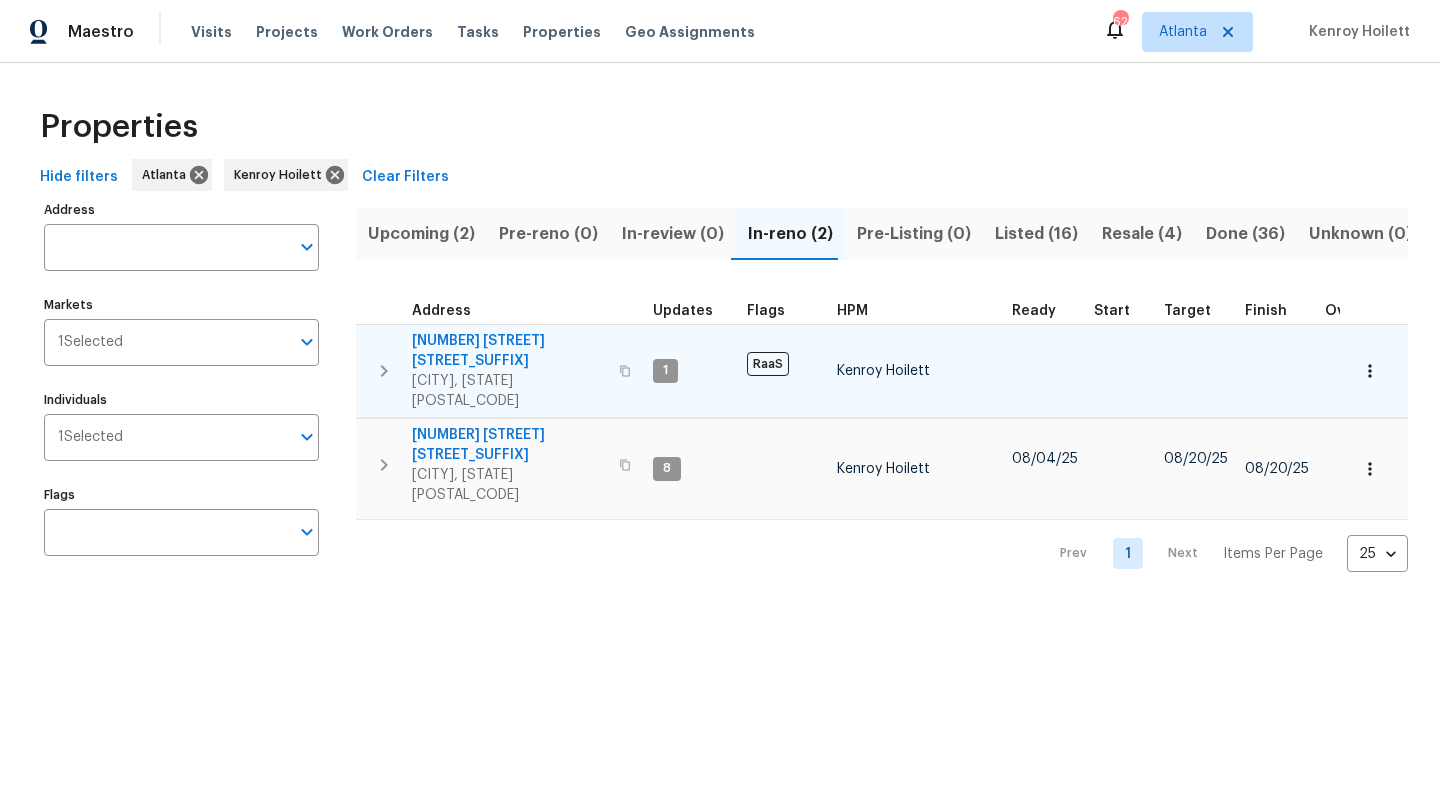 click on "2097 Kolb Ridge Ct SW" at bounding box center (509, 351) 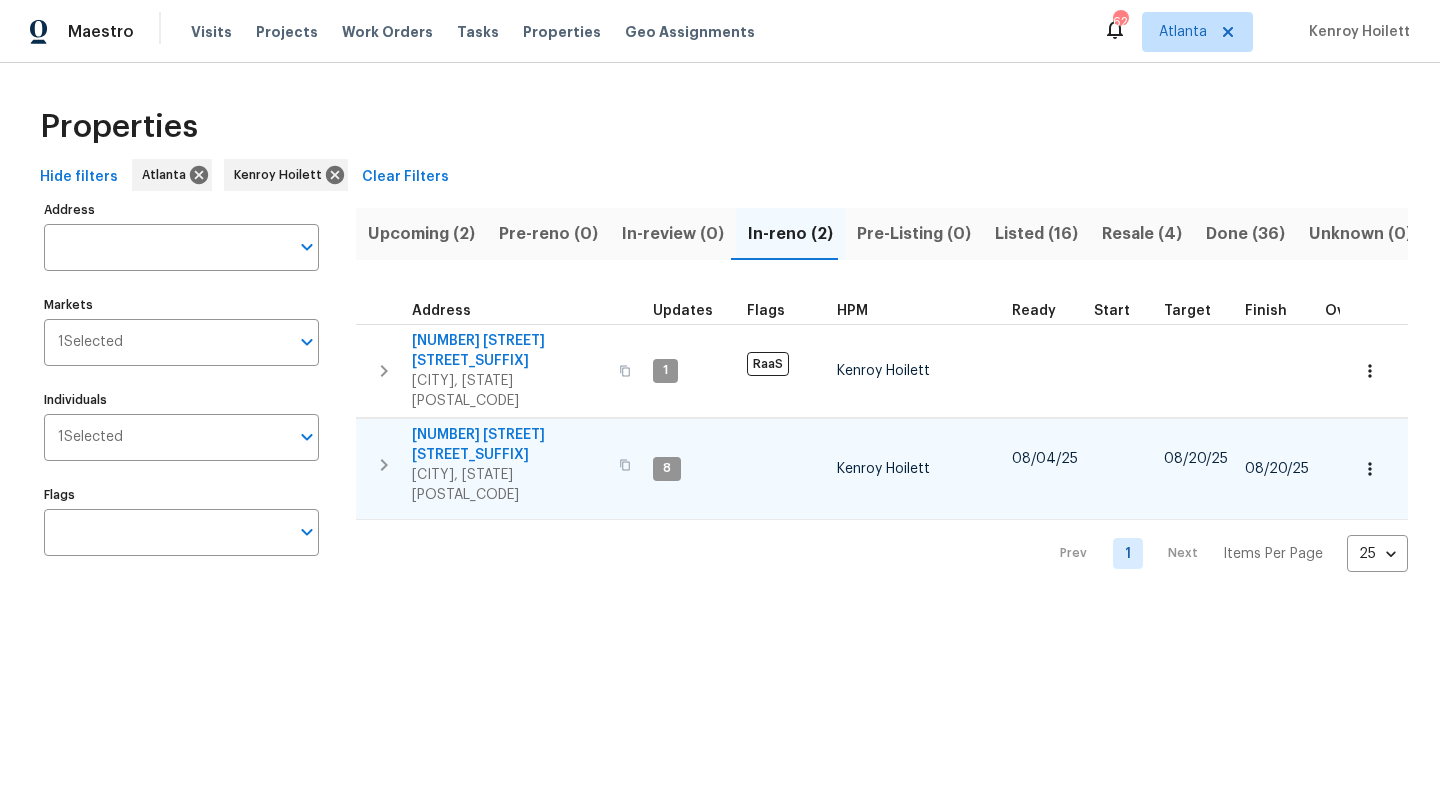 click on "692 Suholden Cir" at bounding box center [509, 445] 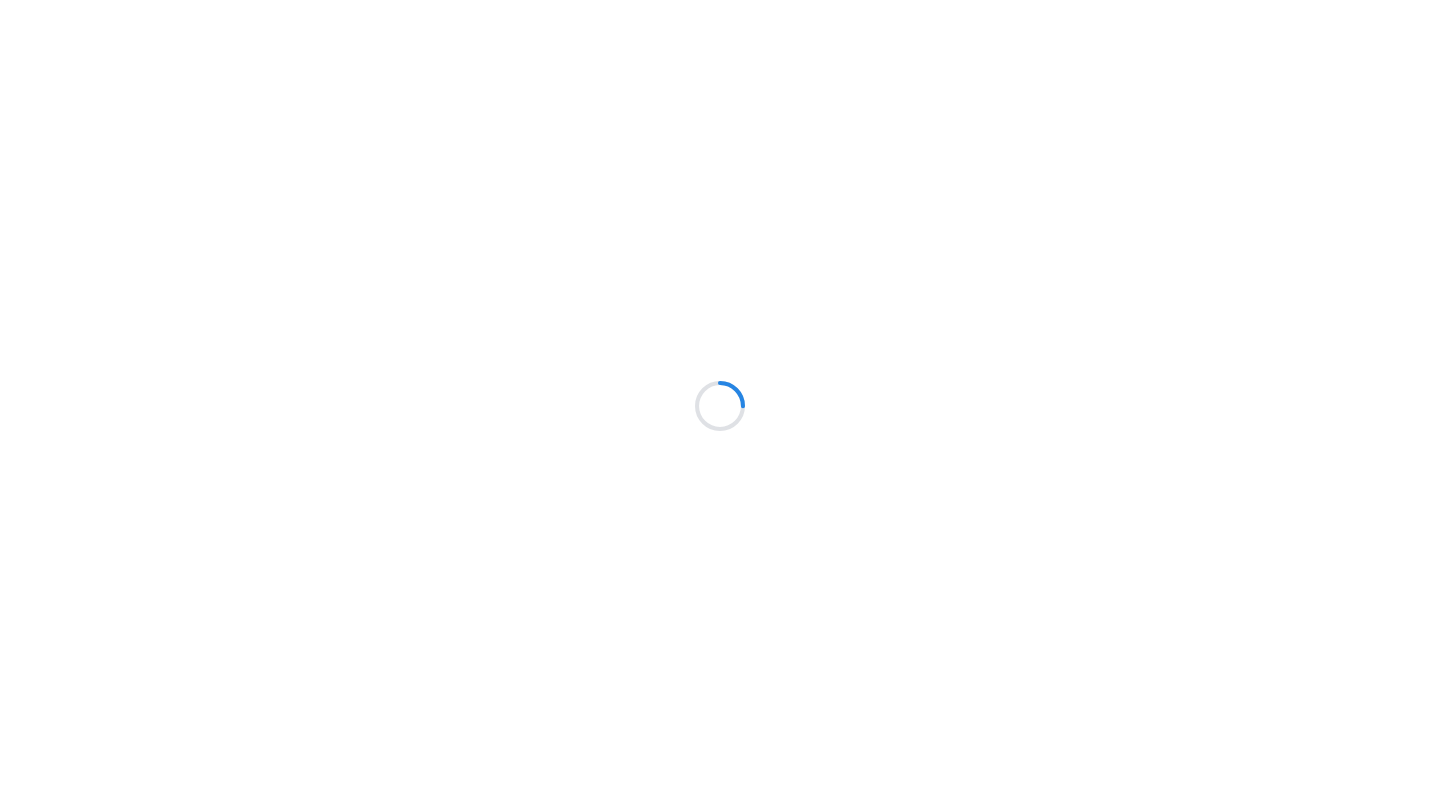 scroll, scrollTop: 0, scrollLeft: 0, axis: both 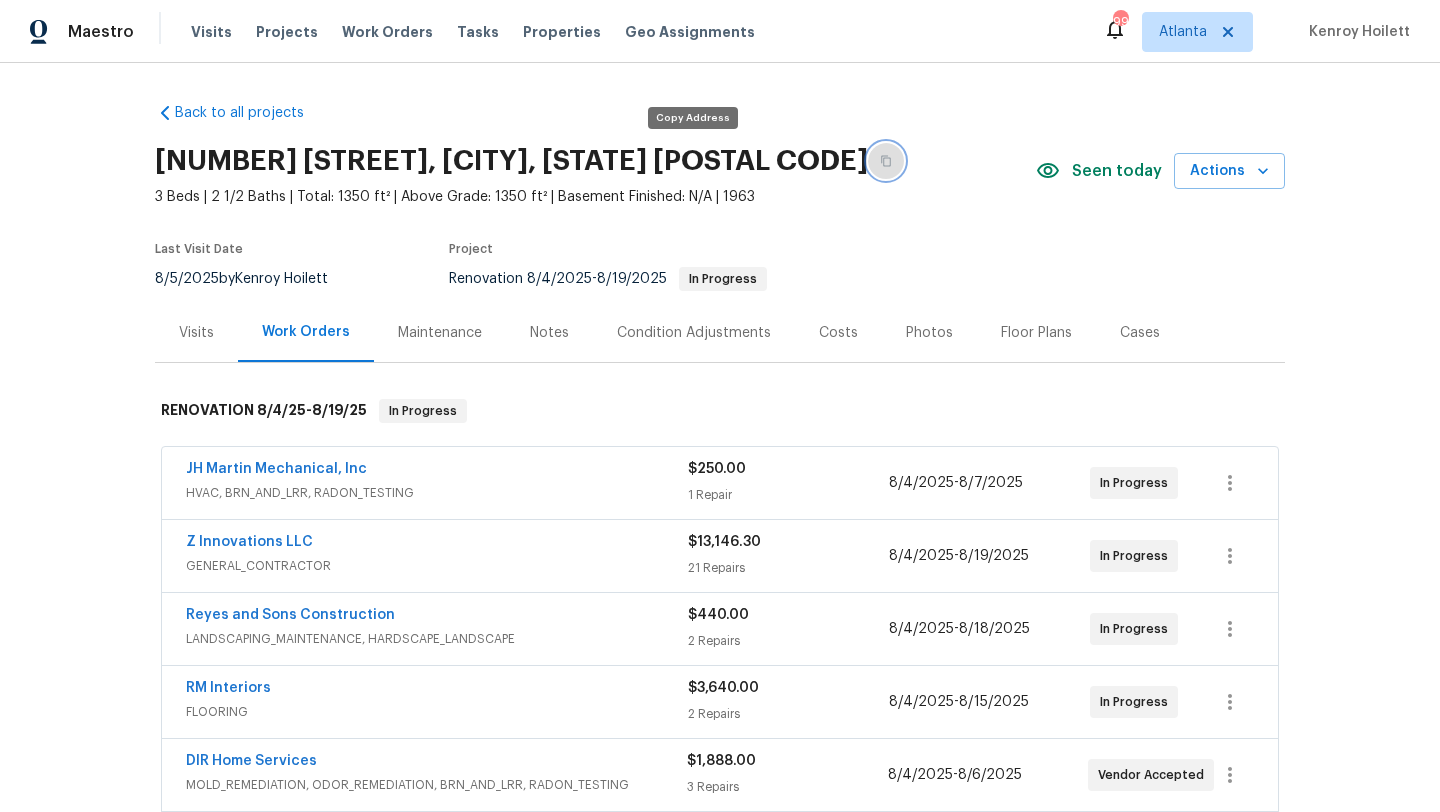 click 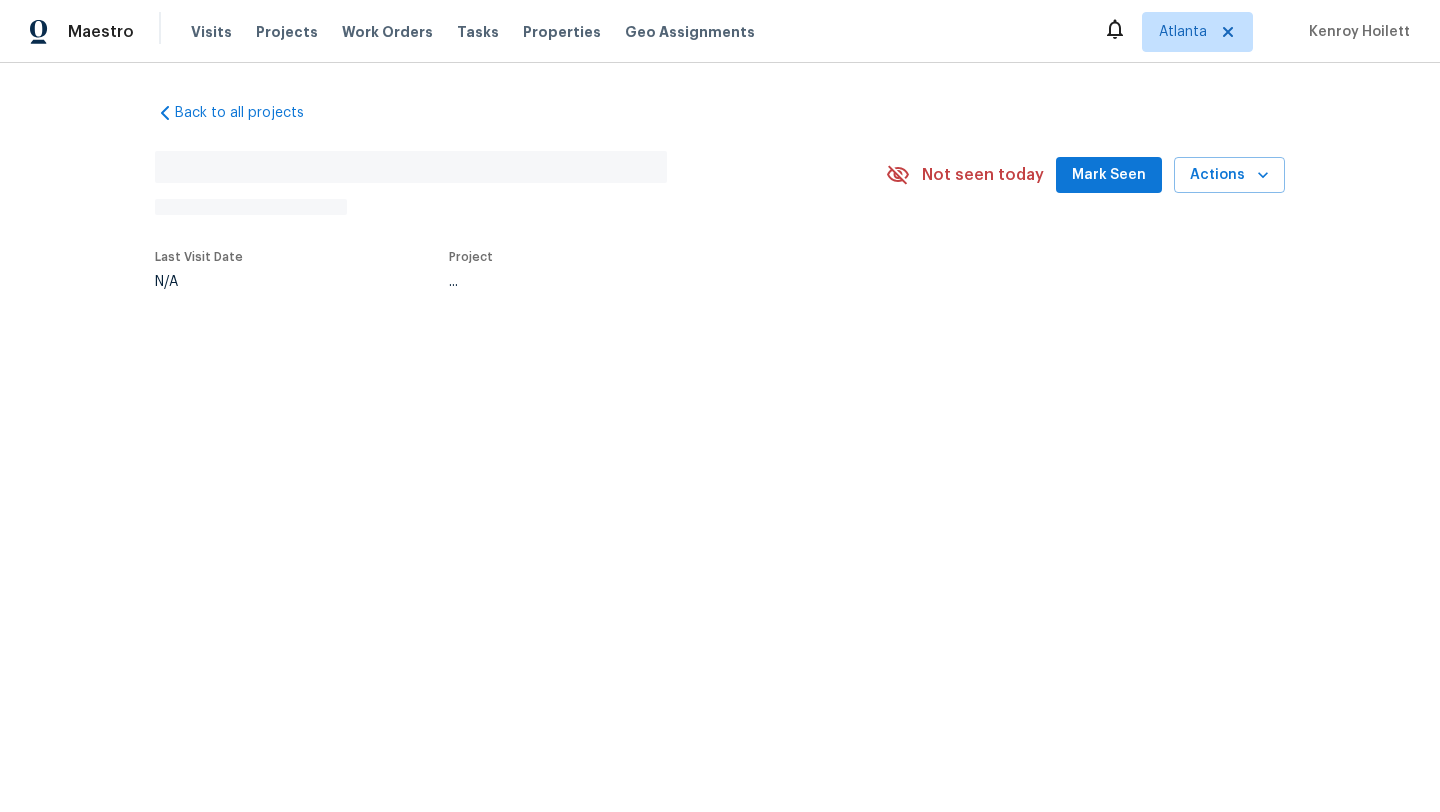 scroll, scrollTop: 0, scrollLeft: 0, axis: both 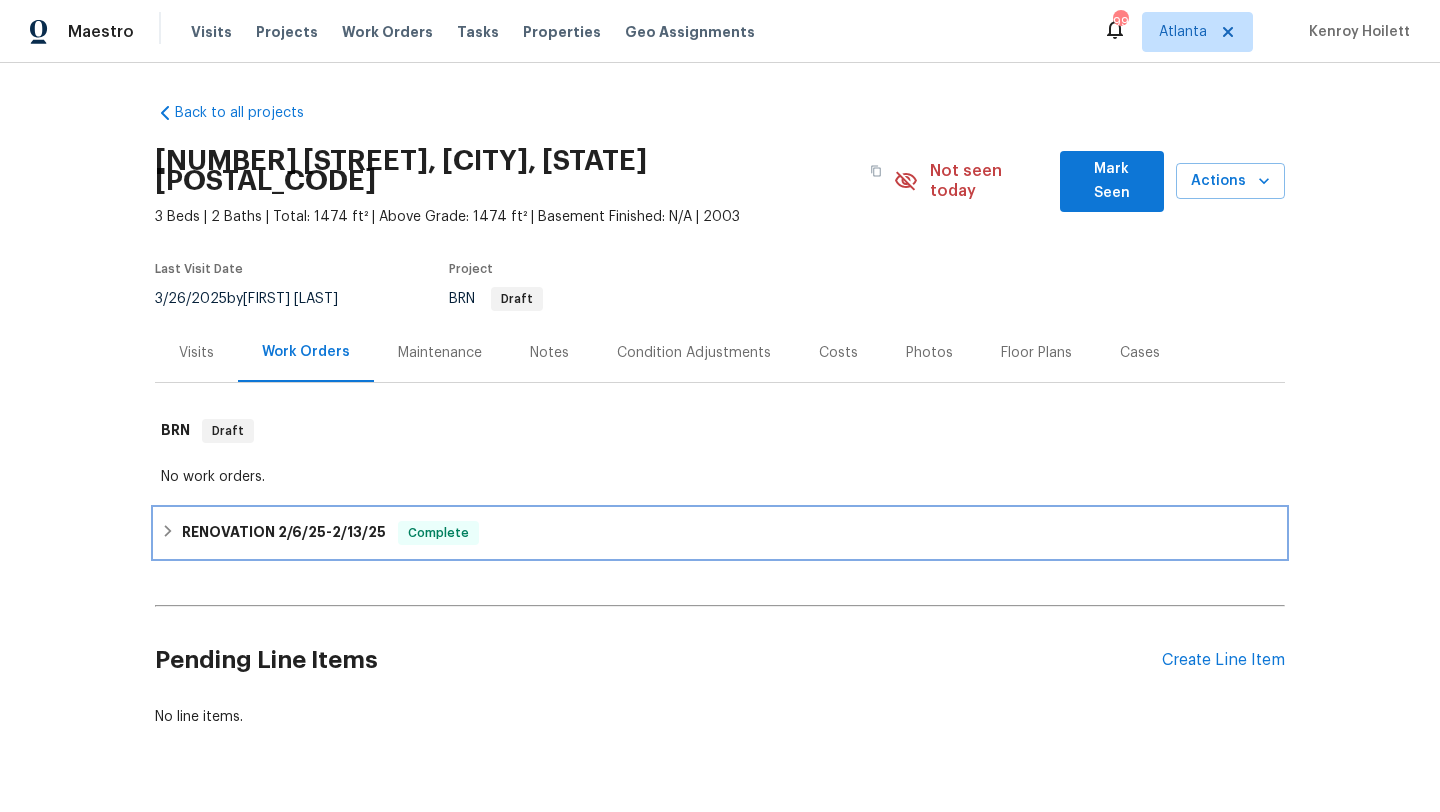 click on "2/6/25" at bounding box center [302, 532] 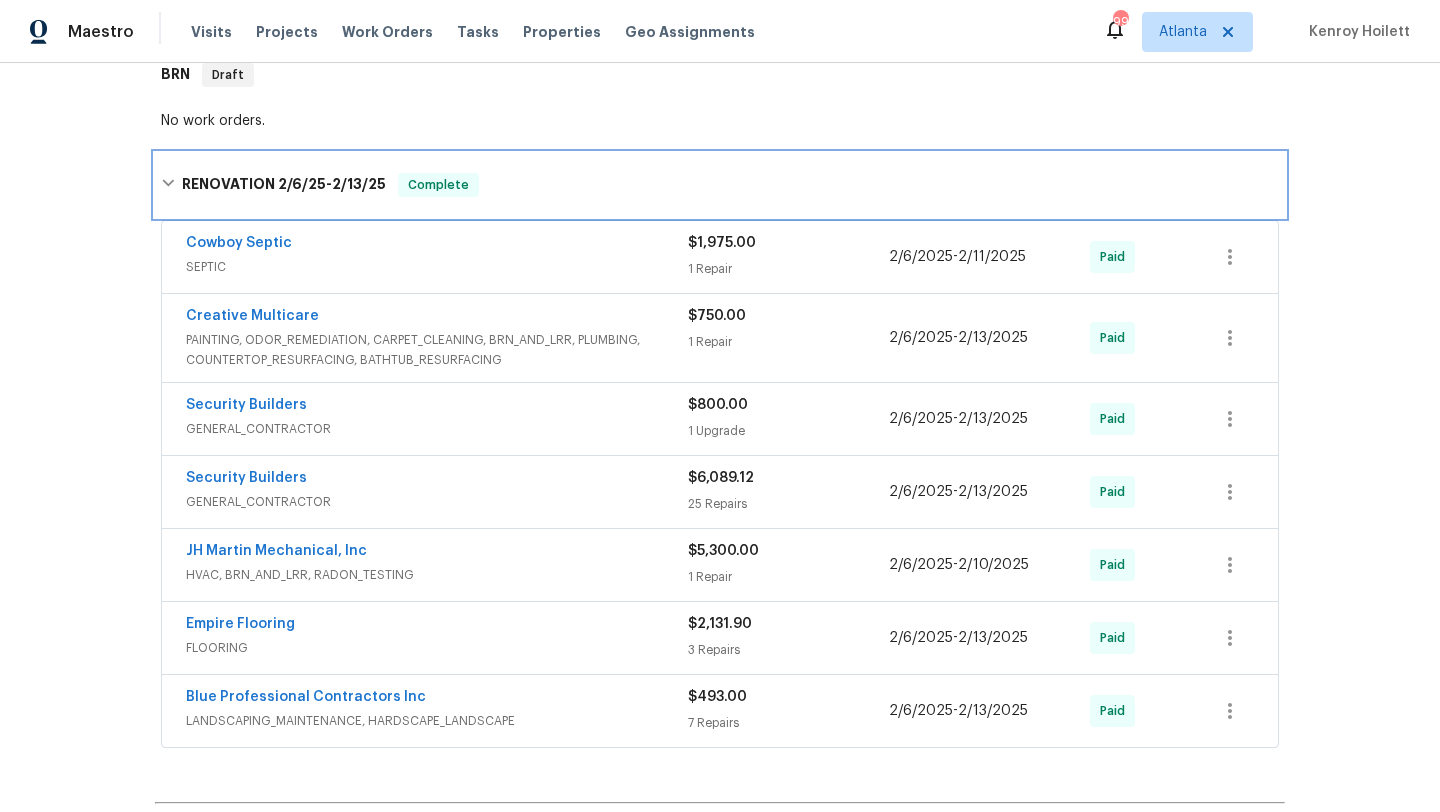 scroll, scrollTop: 360, scrollLeft: 0, axis: vertical 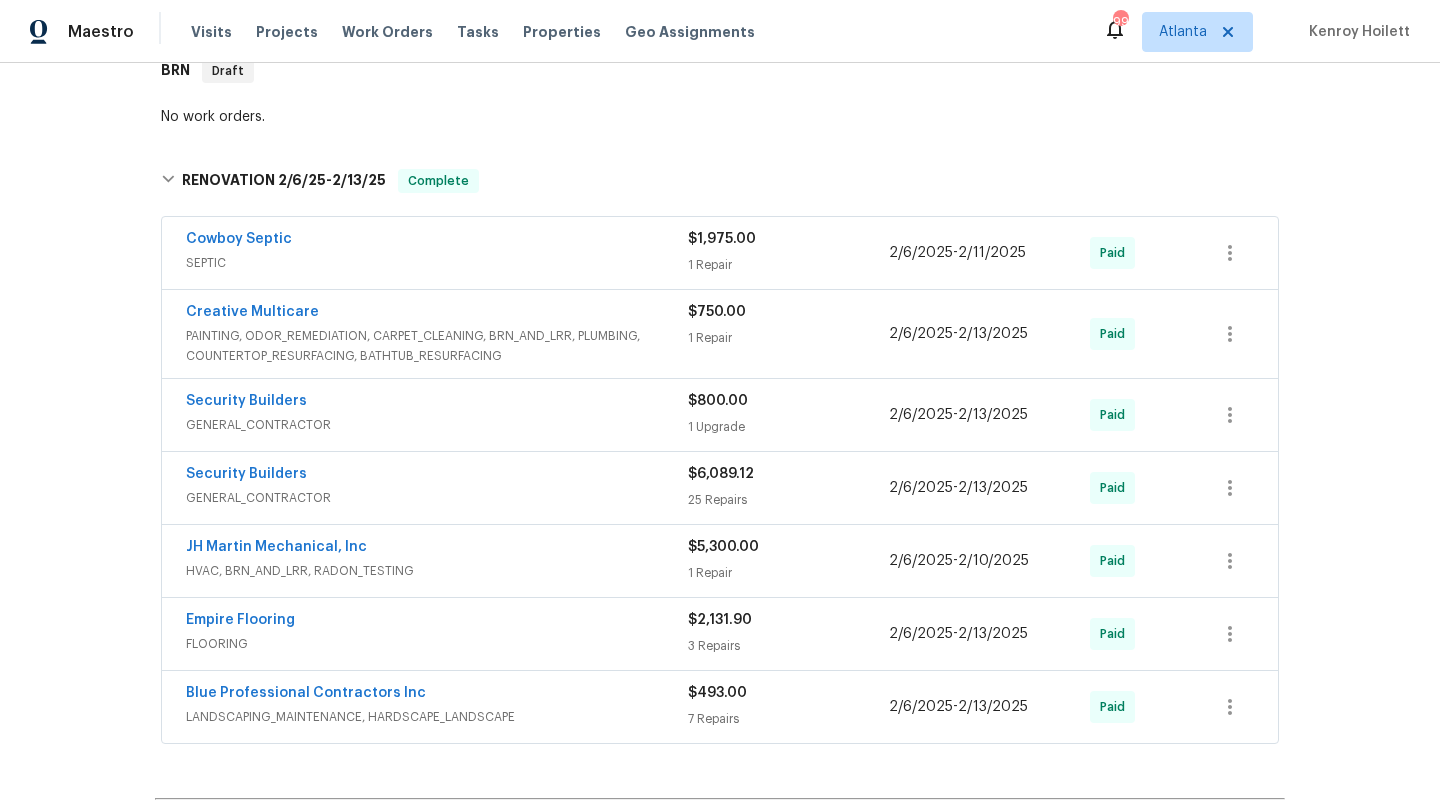 click on "Security Builders" at bounding box center [437, 403] 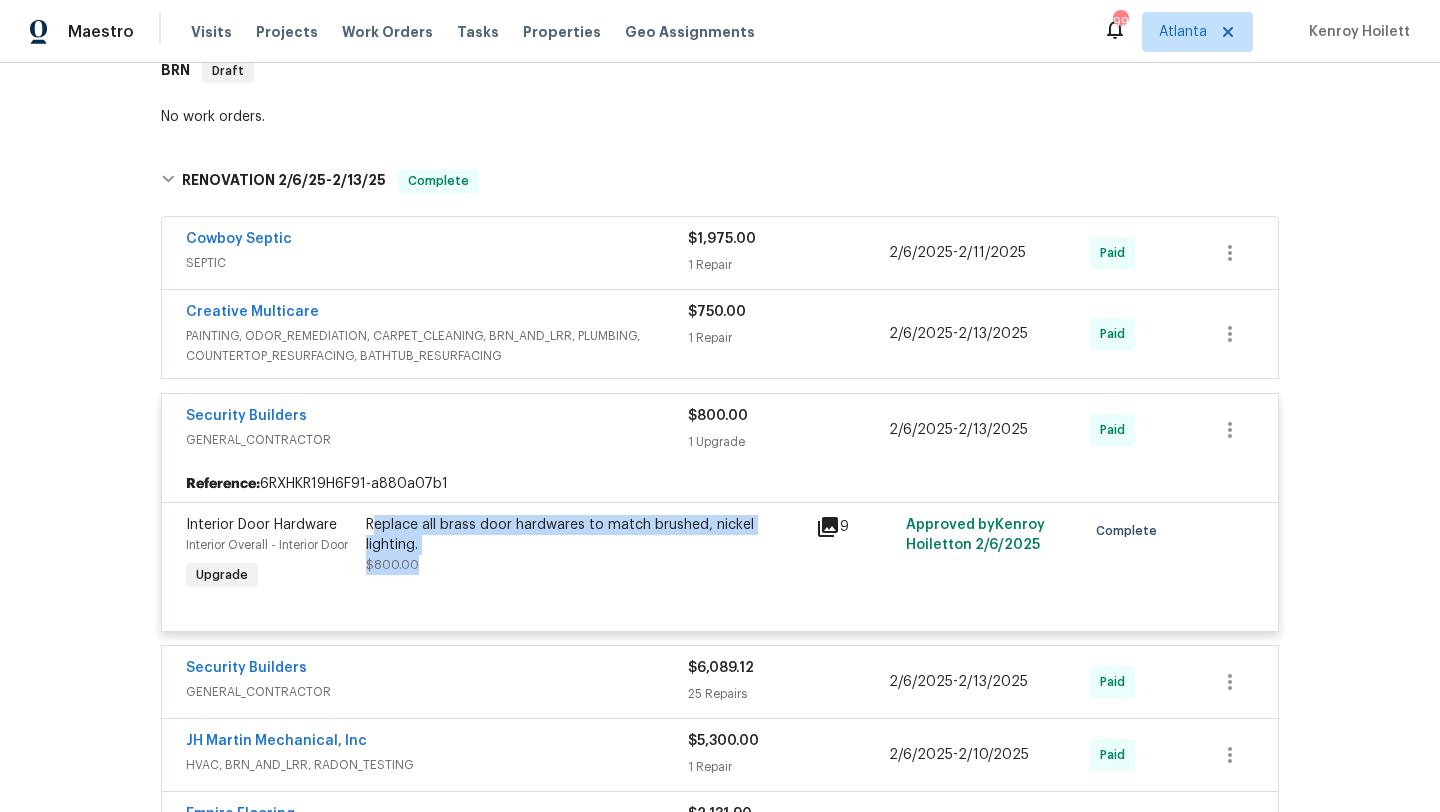 drag, startPoint x: 423, startPoint y: 535, endPoint x: 374, endPoint y: 511, distance: 54.56189 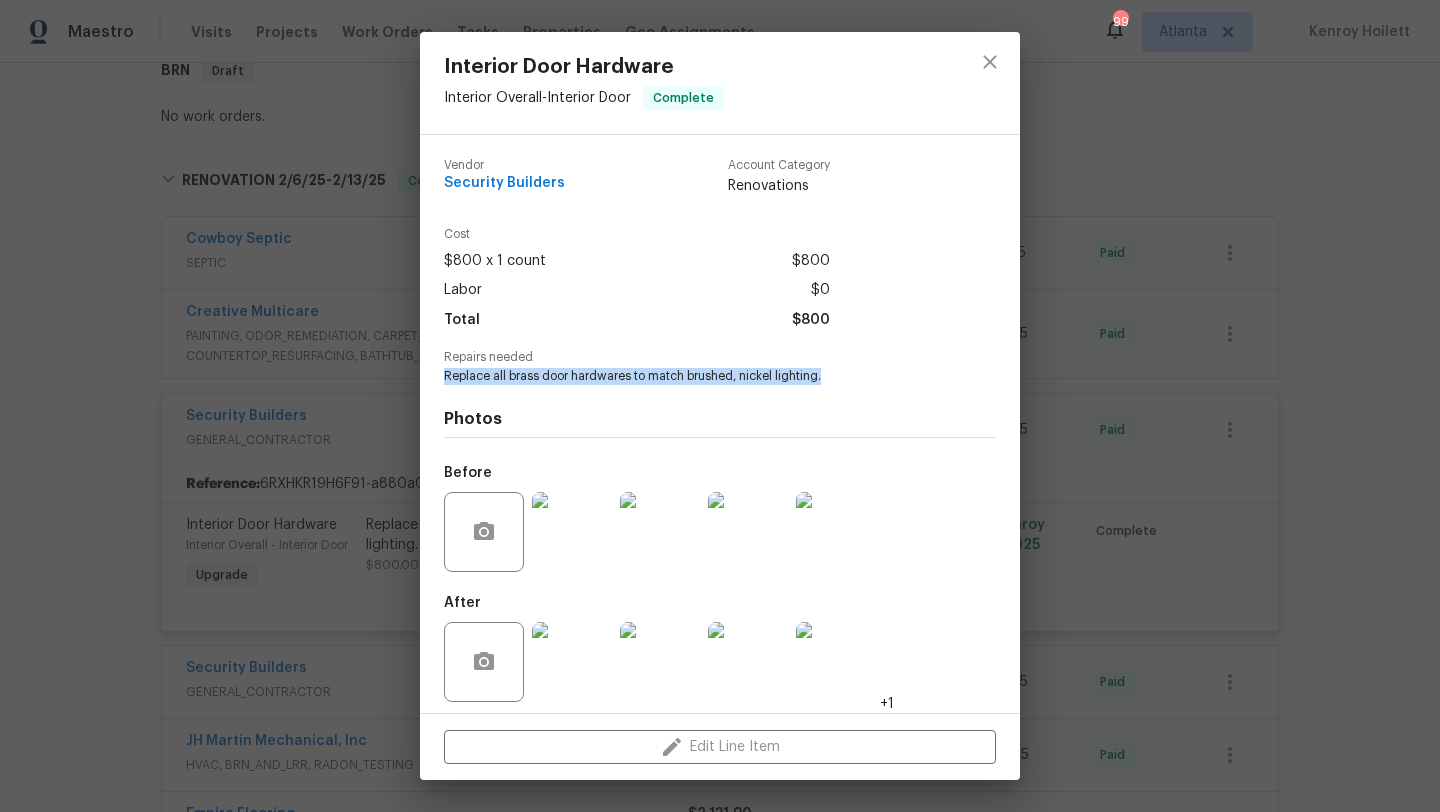 drag, startPoint x: 832, startPoint y: 373, endPoint x: 443, endPoint y: 374, distance: 389.00128 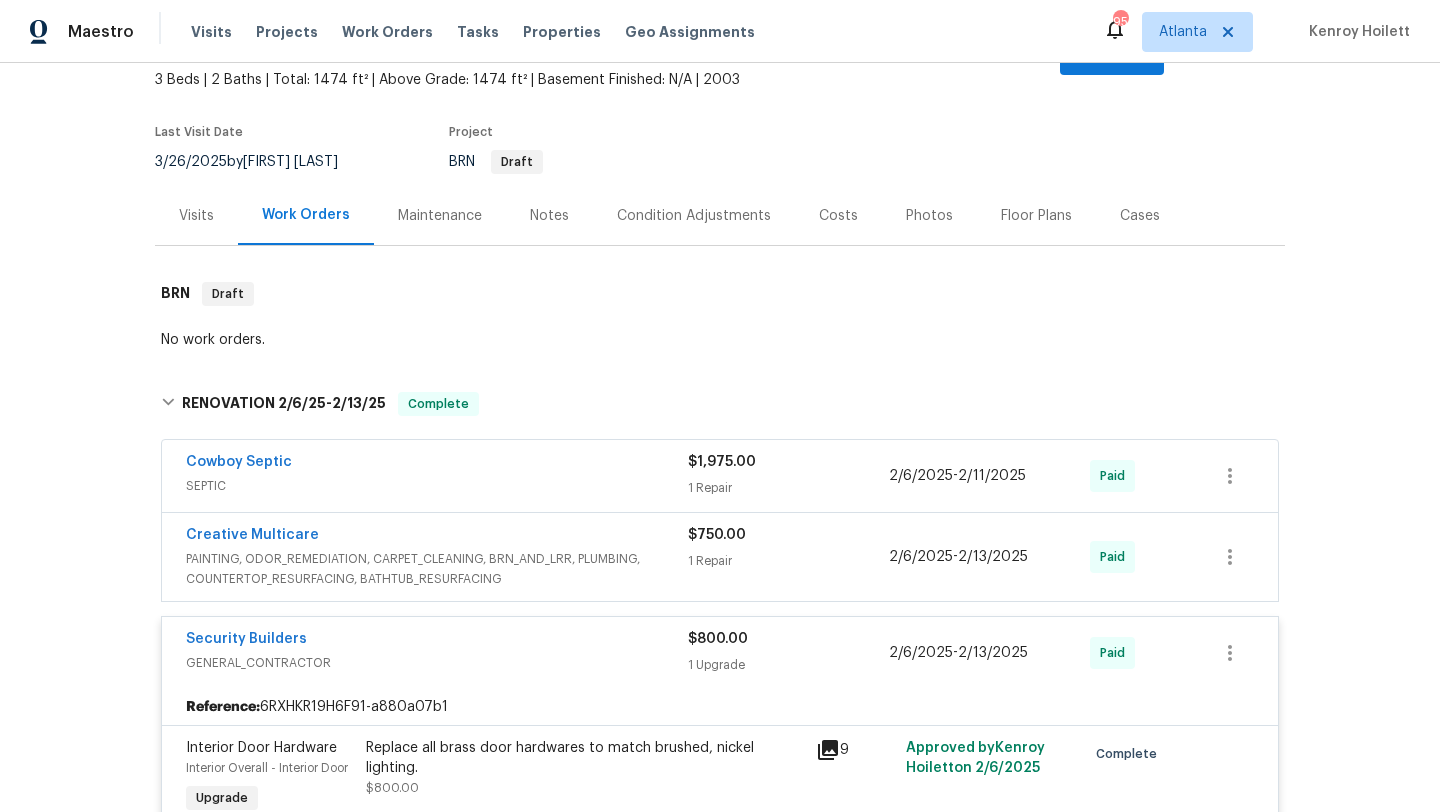 scroll, scrollTop: 53, scrollLeft: 0, axis: vertical 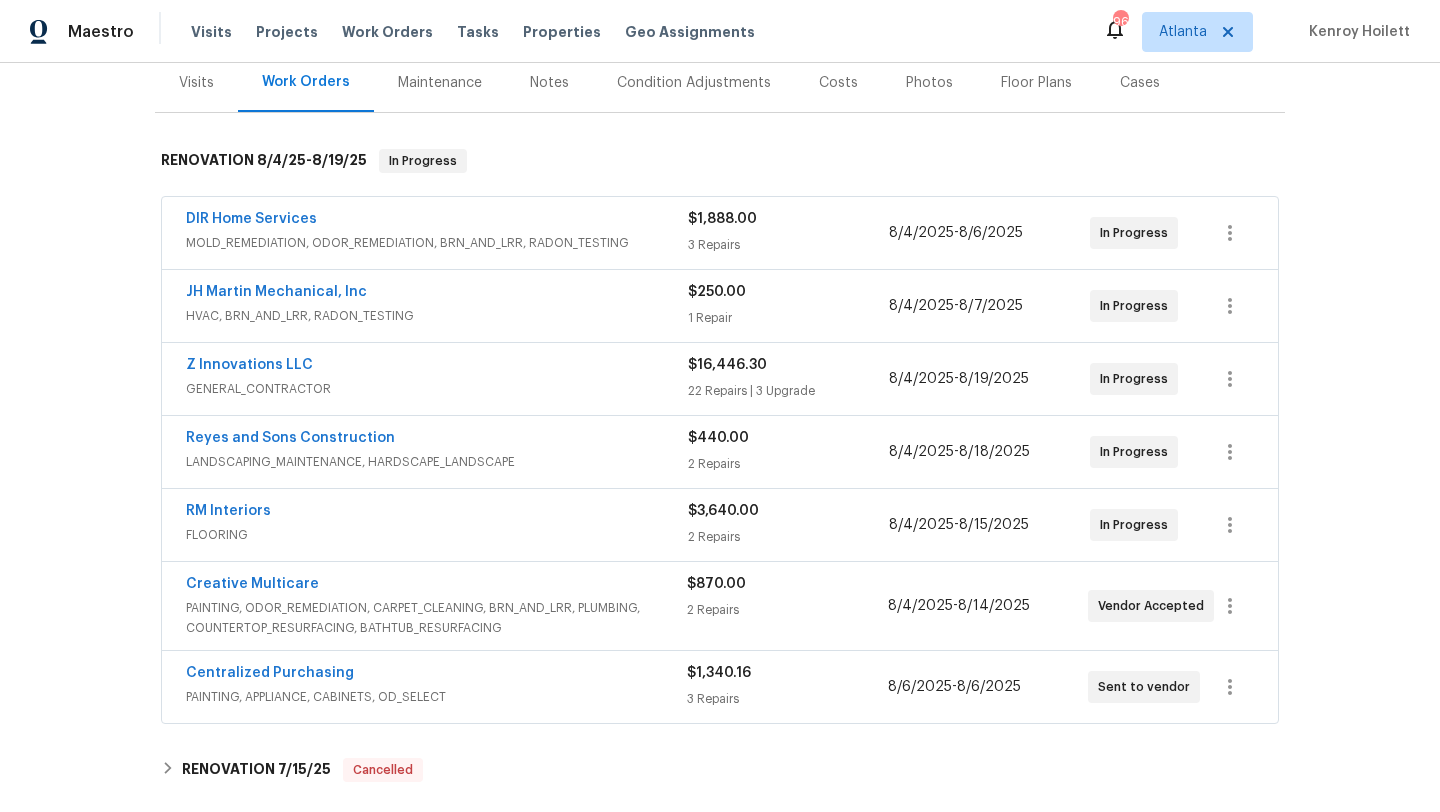 click on "Z Innovations LLC" at bounding box center (437, 367) 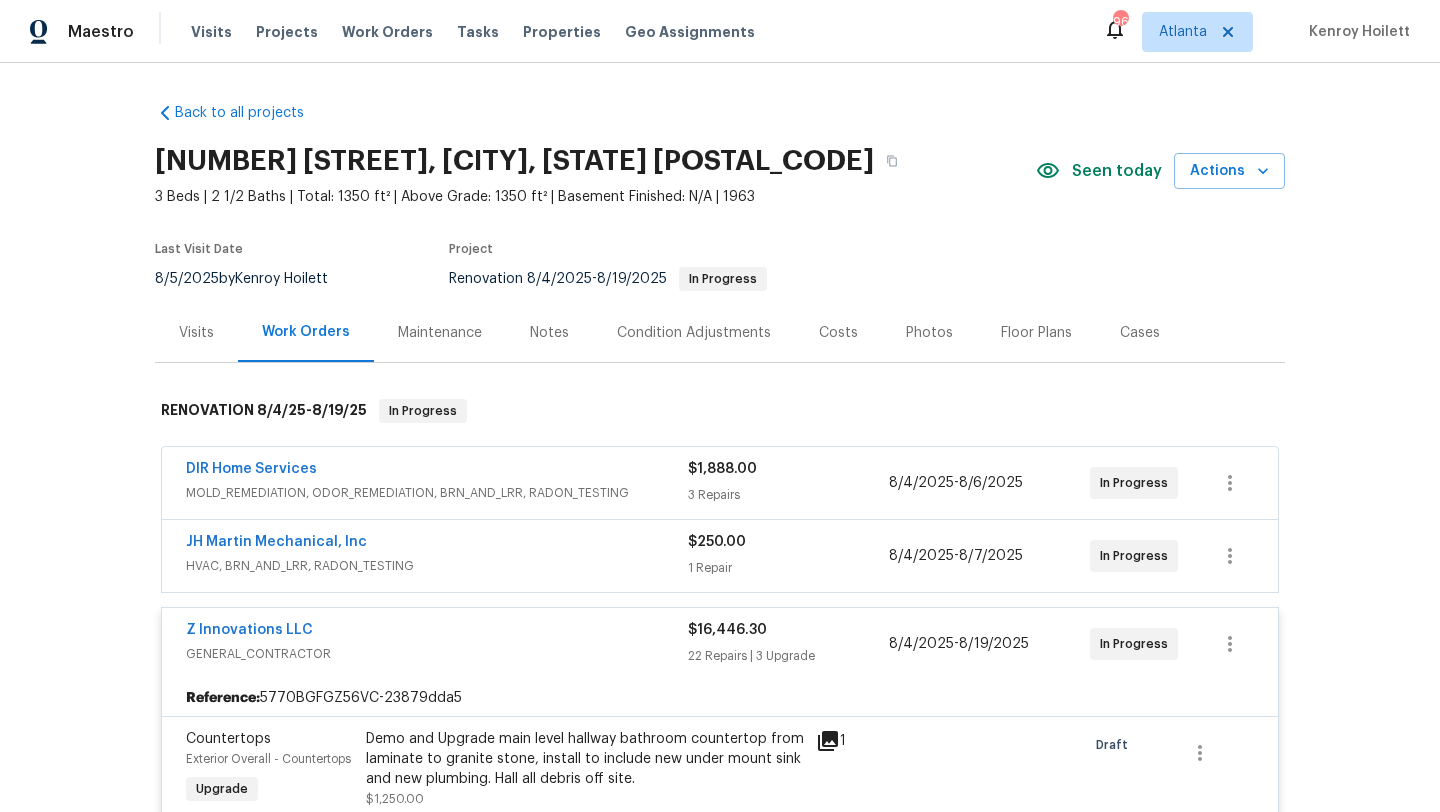scroll, scrollTop: 76, scrollLeft: 0, axis: vertical 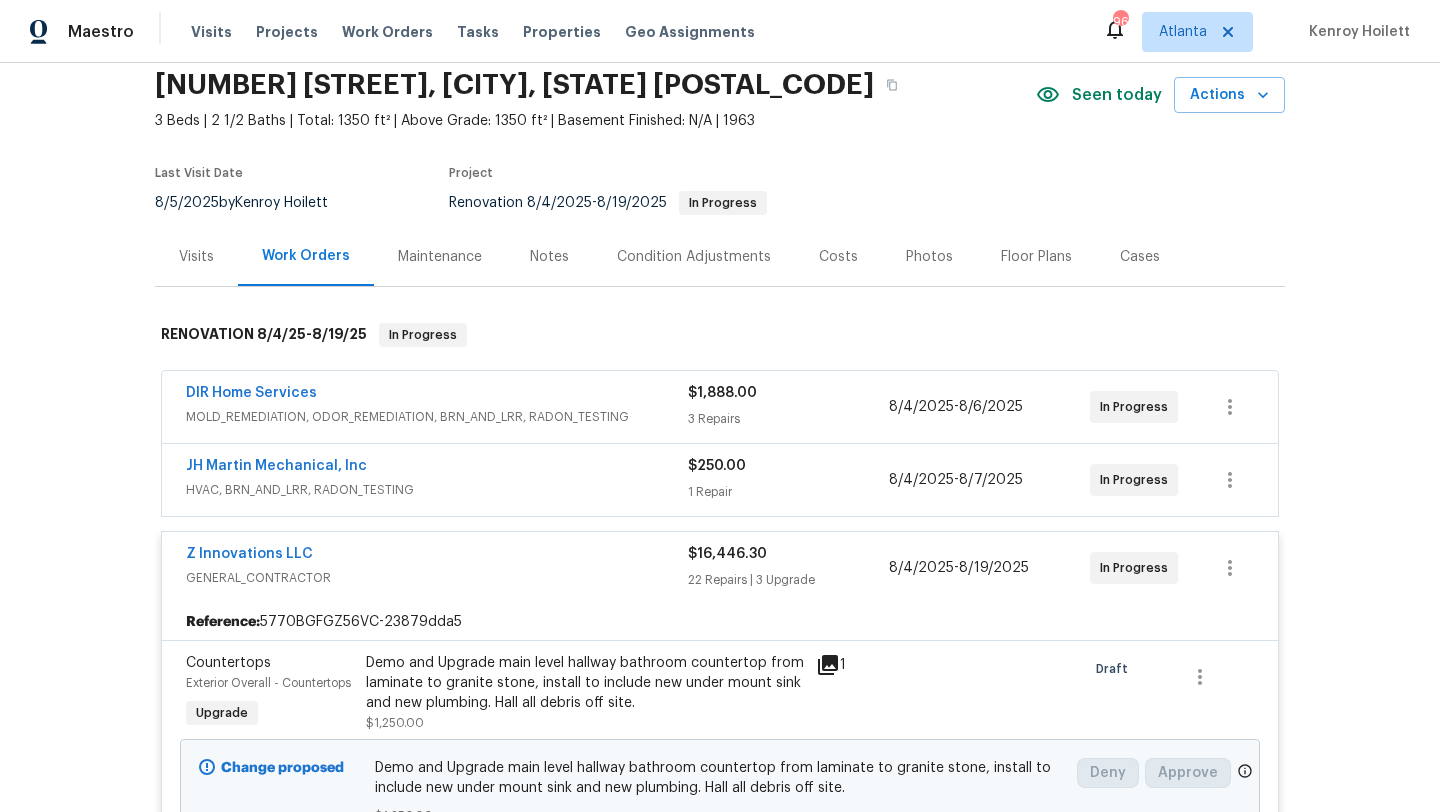 click on "Z Innovations LLC" at bounding box center [437, 556] 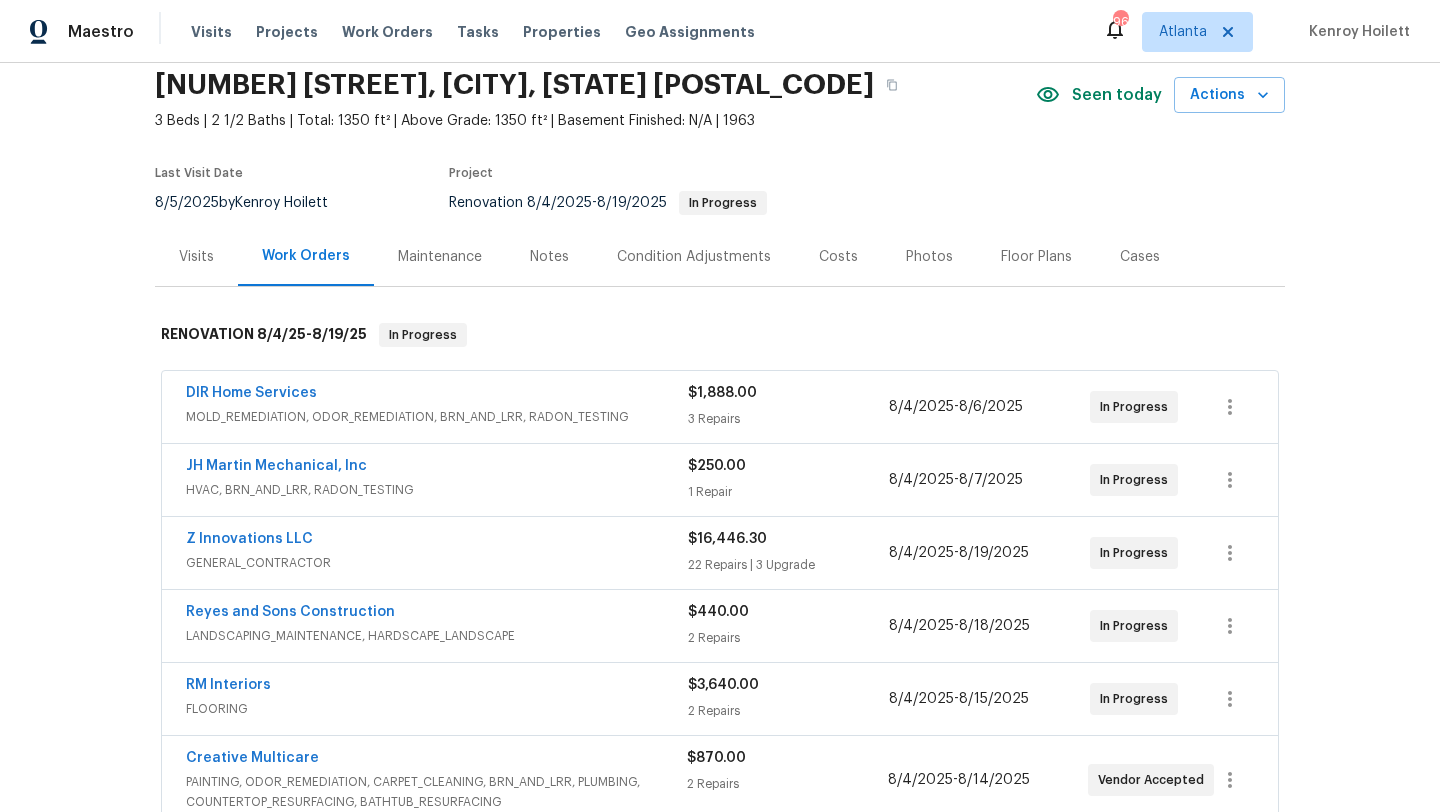click on "Costs" at bounding box center (838, 257) 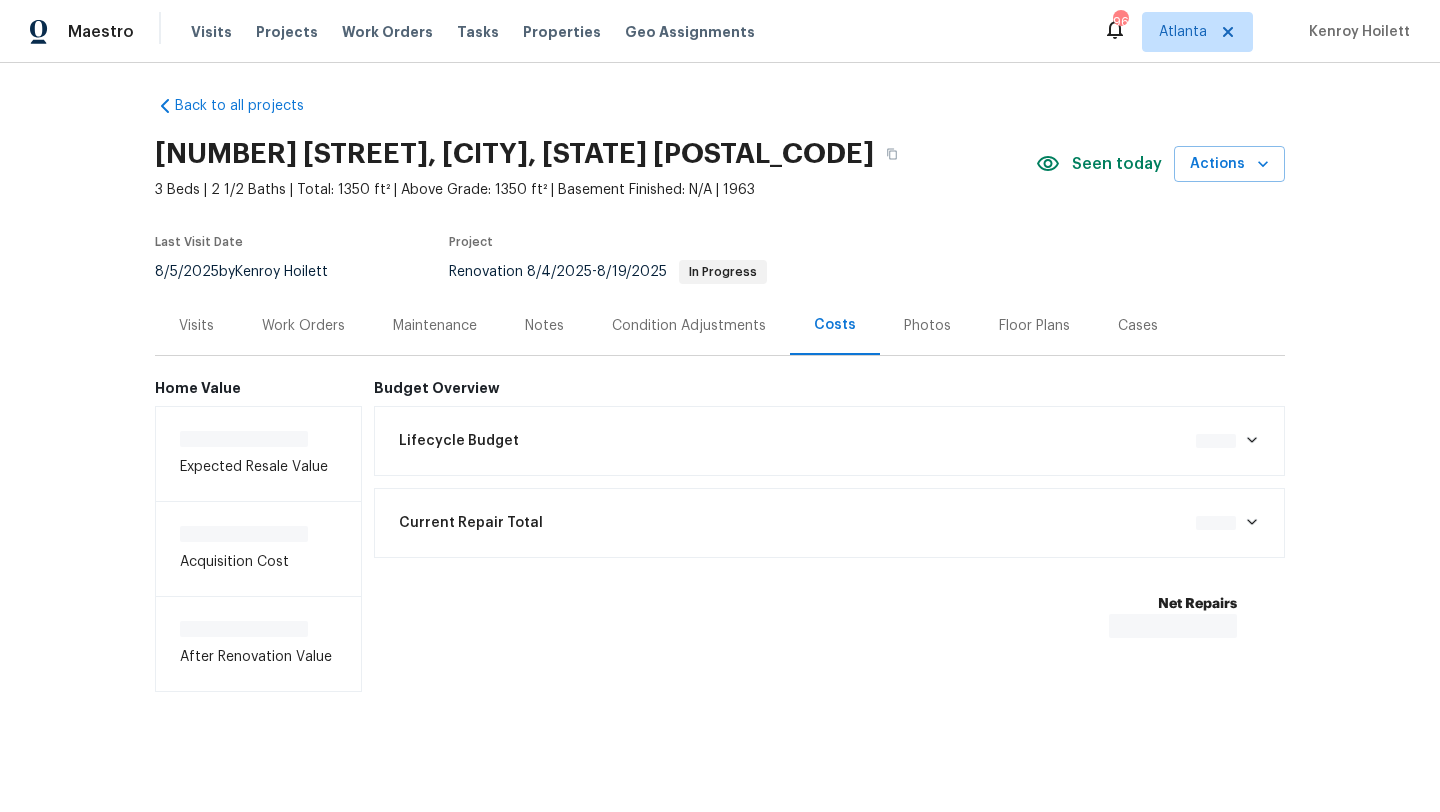 scroll, scrollTop: 11, scrollLeft: 0, axis: vertical 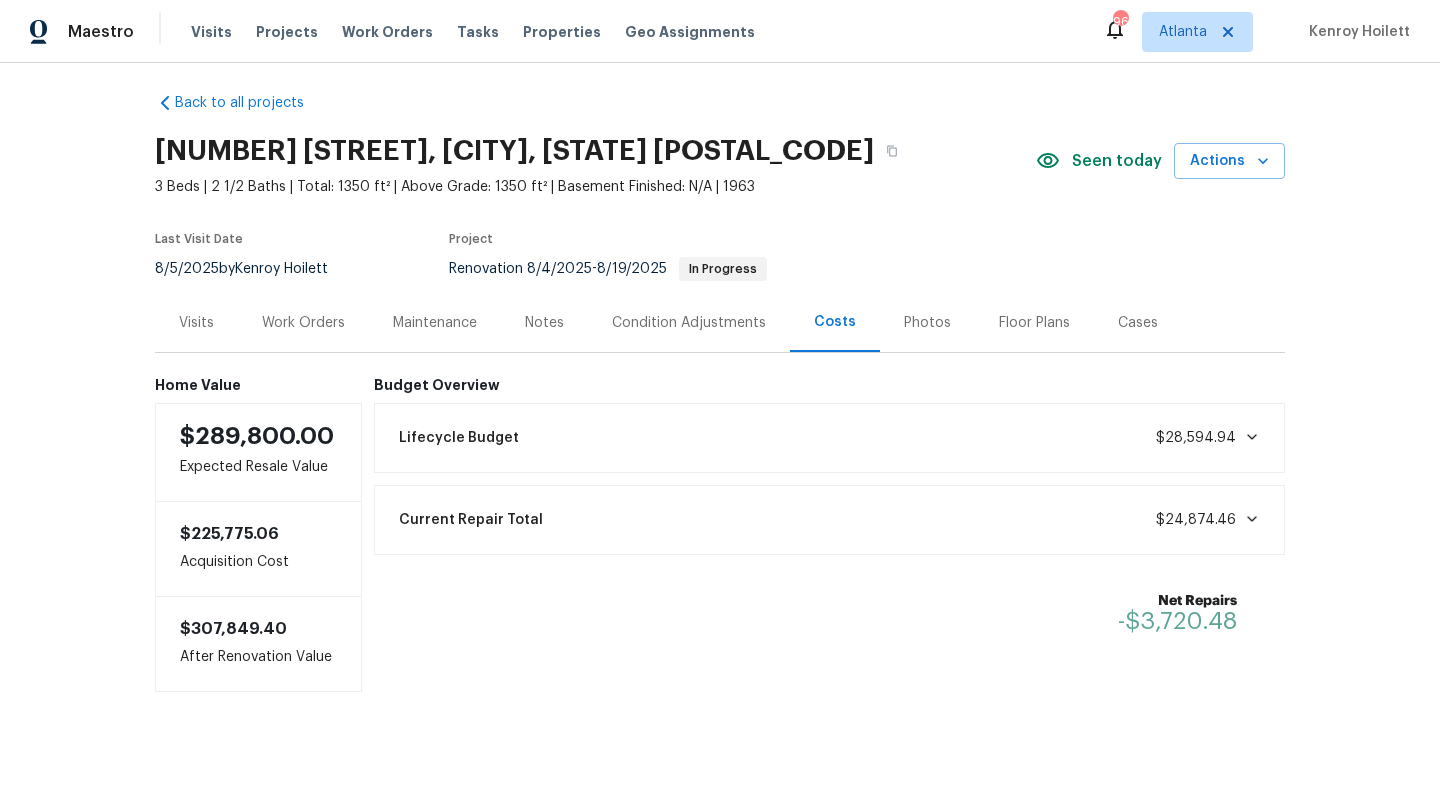 click on "Work Orders" at bounding box center (303, 323) 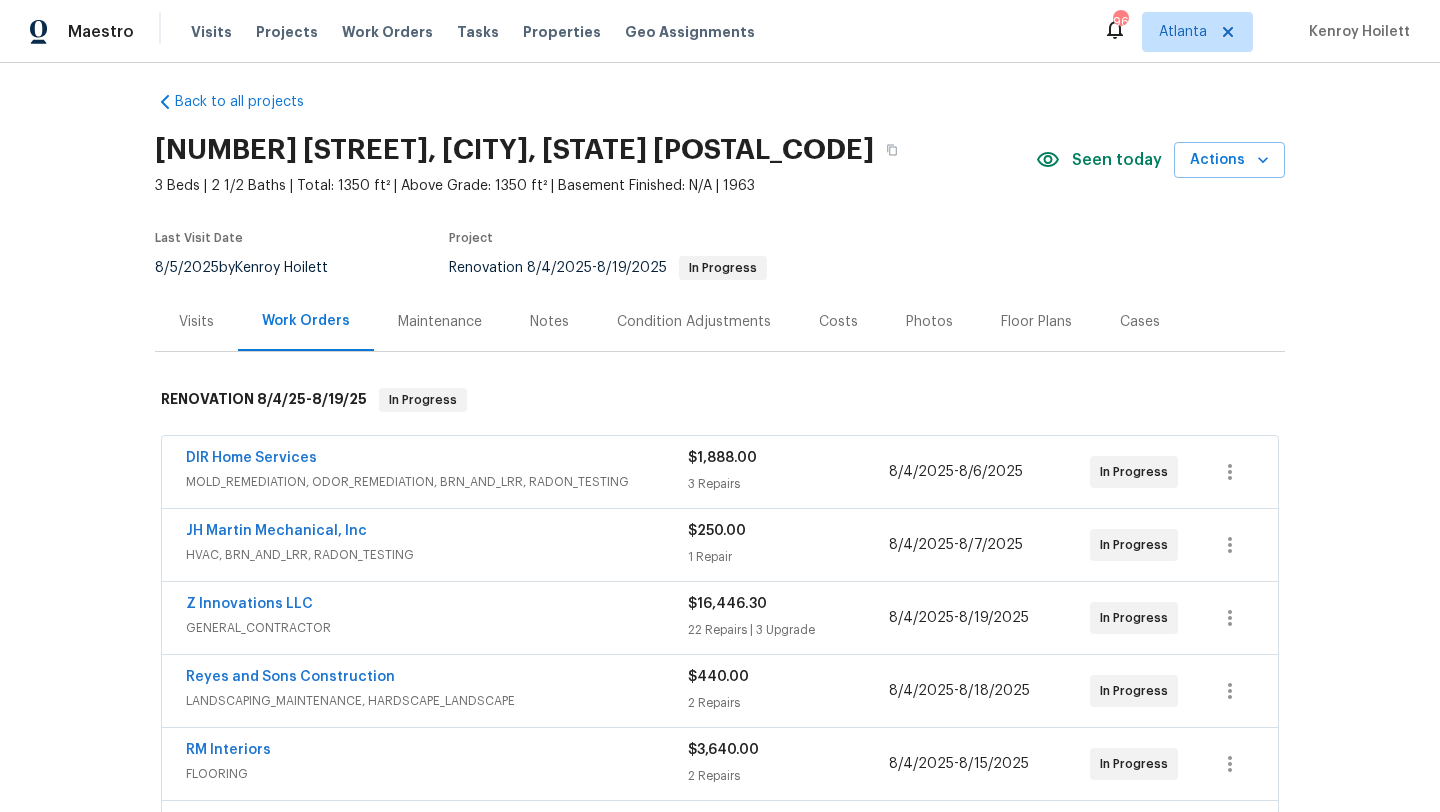 scroll, scrollTop: 0, scrollLeft: 0, axis: both 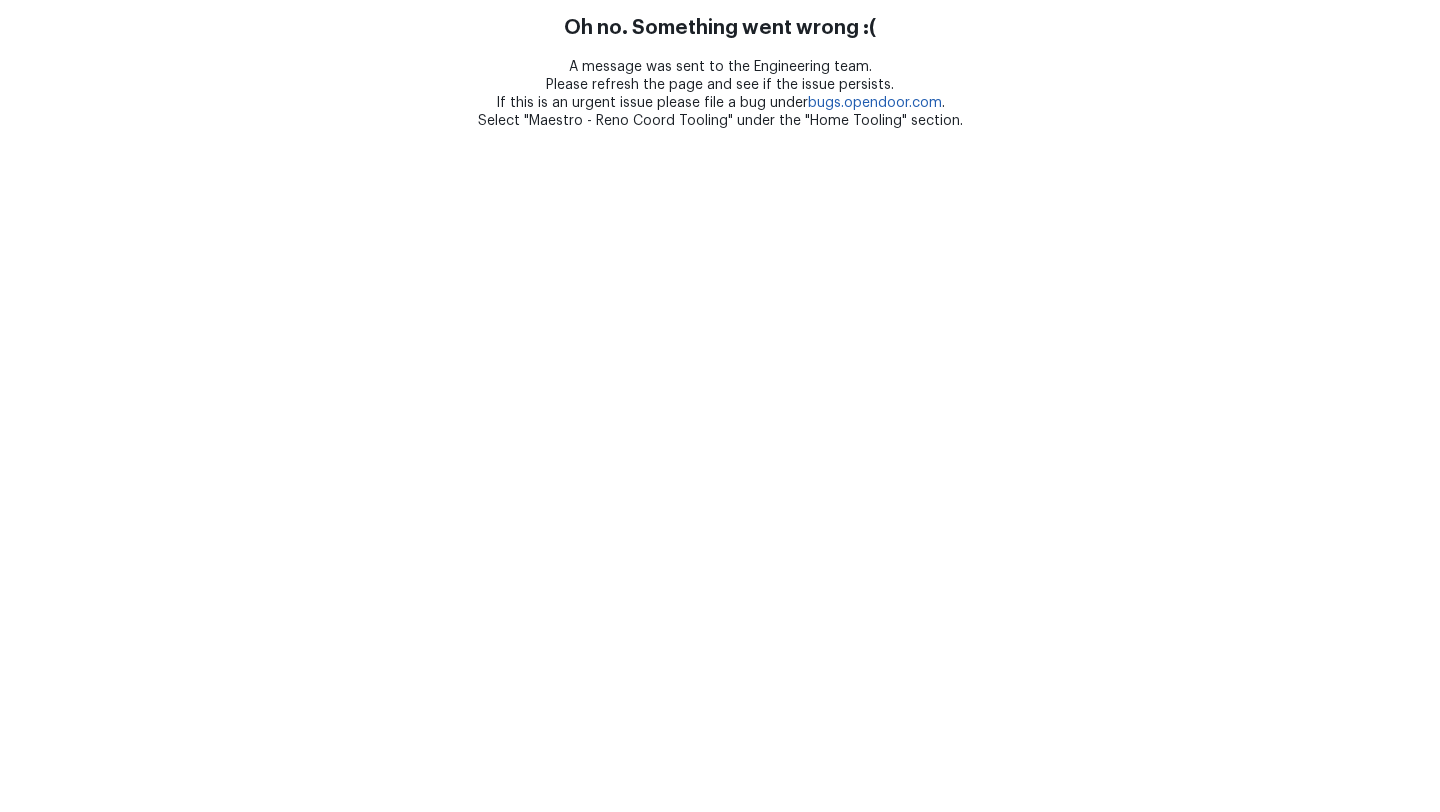click on "Oh no. Something went wrong :( A message was sent to the Engineering team. Please refresh the page and see if the issue persists. If this is an urgent issue please file a bug under  bugs.opendoor.com . Select "Maestro - Reno Coord Tooling" under the "Home Tooling" section." at bounding box center (720, 65) 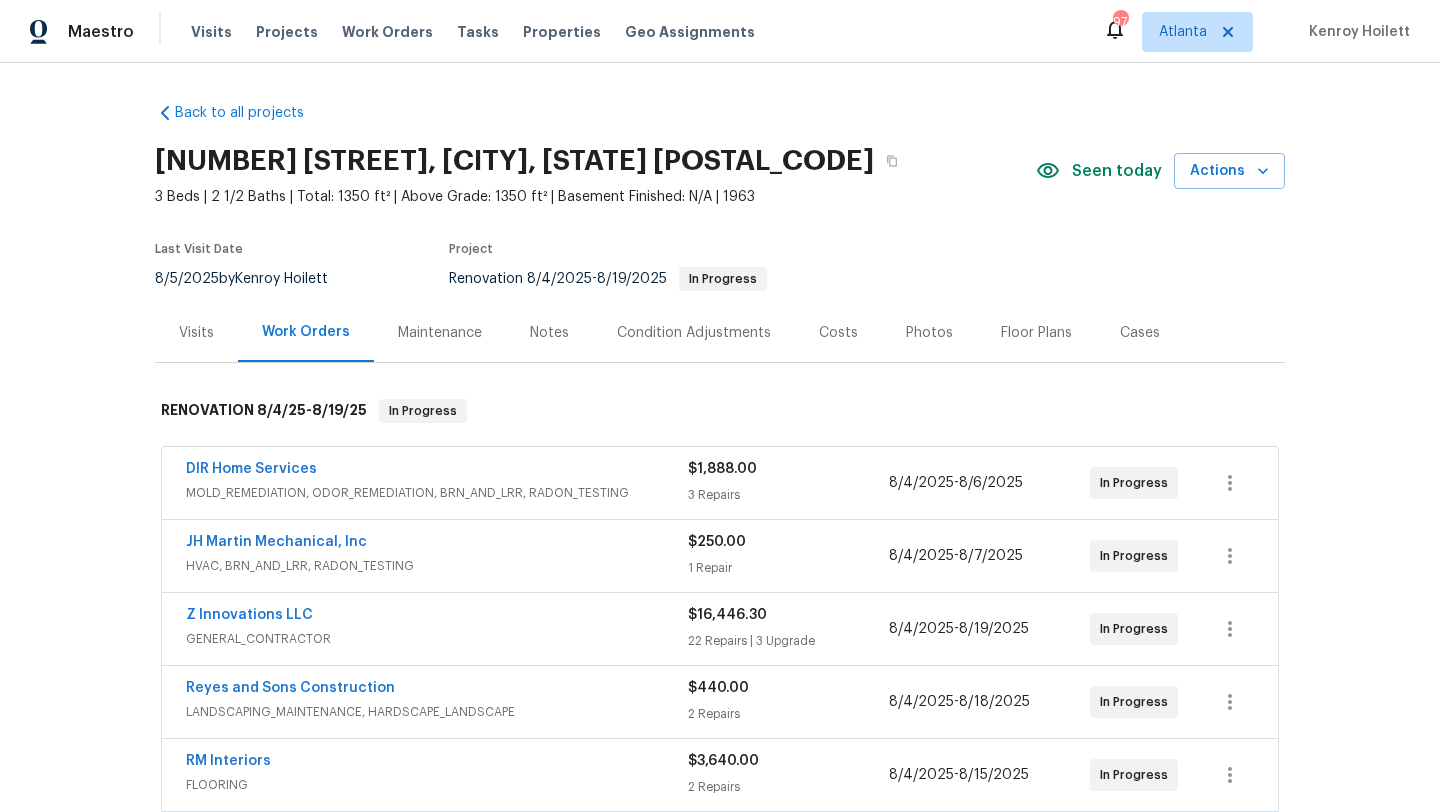 scroll, scrollTop: 0, scrollLeft: 0, axis: both 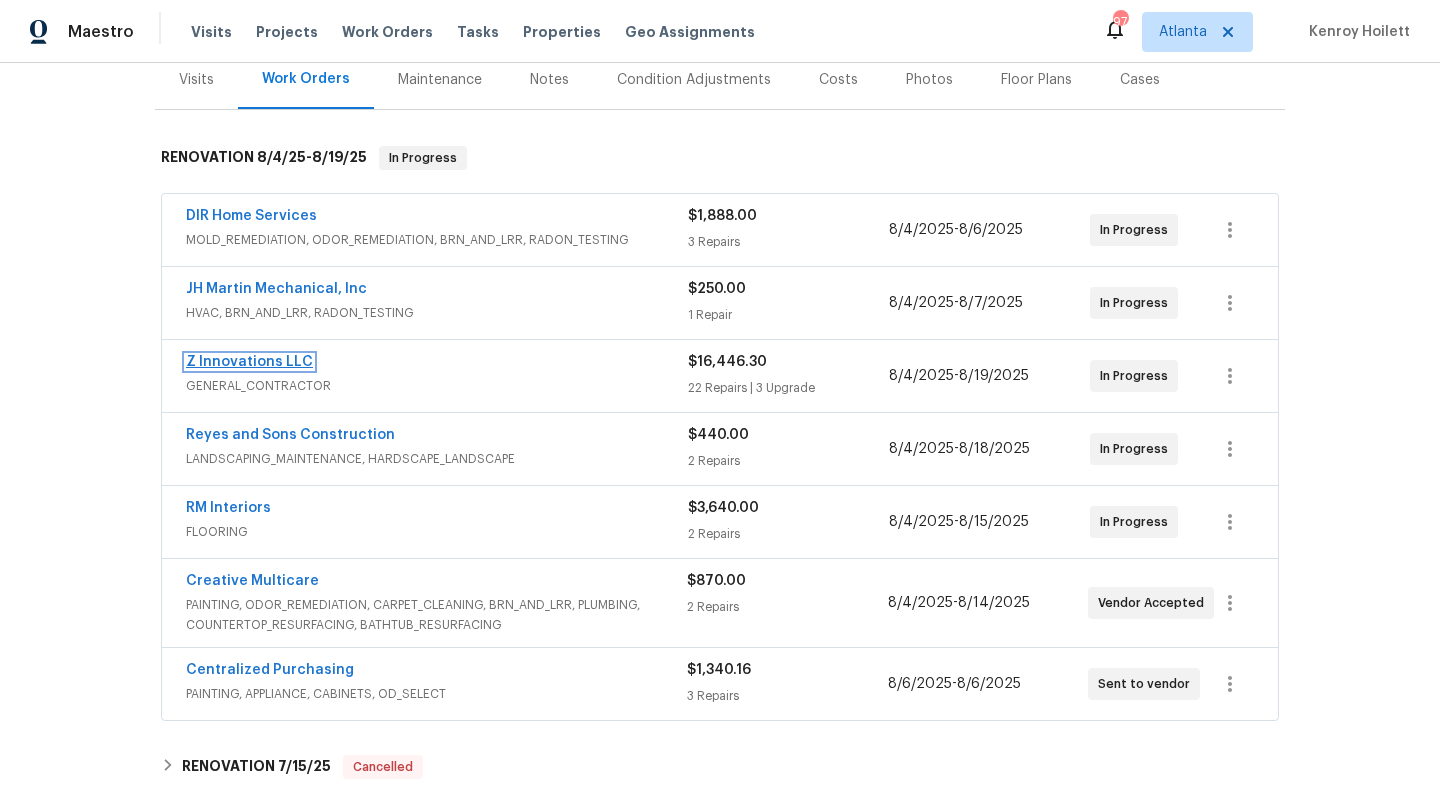click on "Z Innovations LLC" at bounding box center (249, 362) 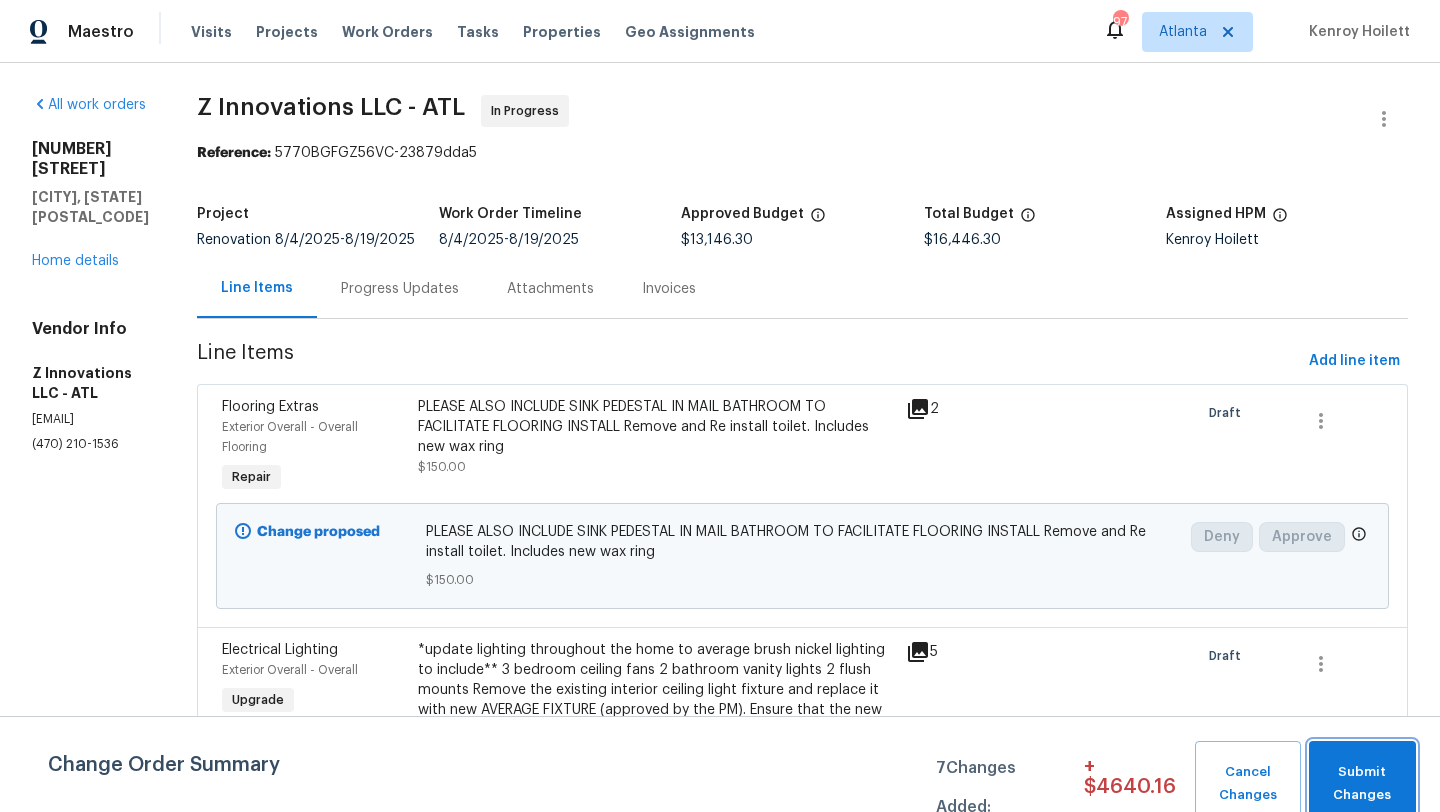 click on "Submit Changes" at bounding box center (1362, 784) 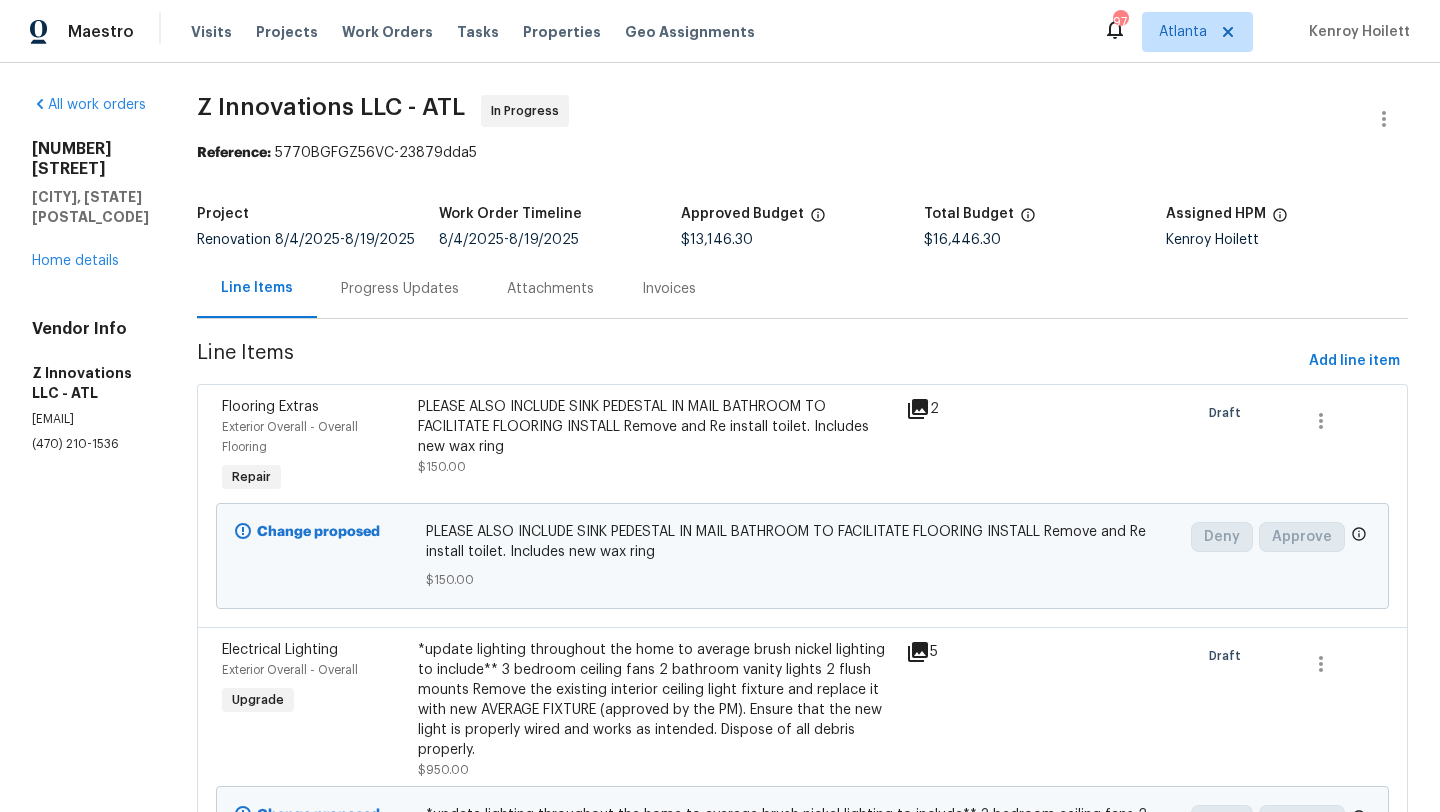 click on "Progress Updates" at bounding box center (400, 289) 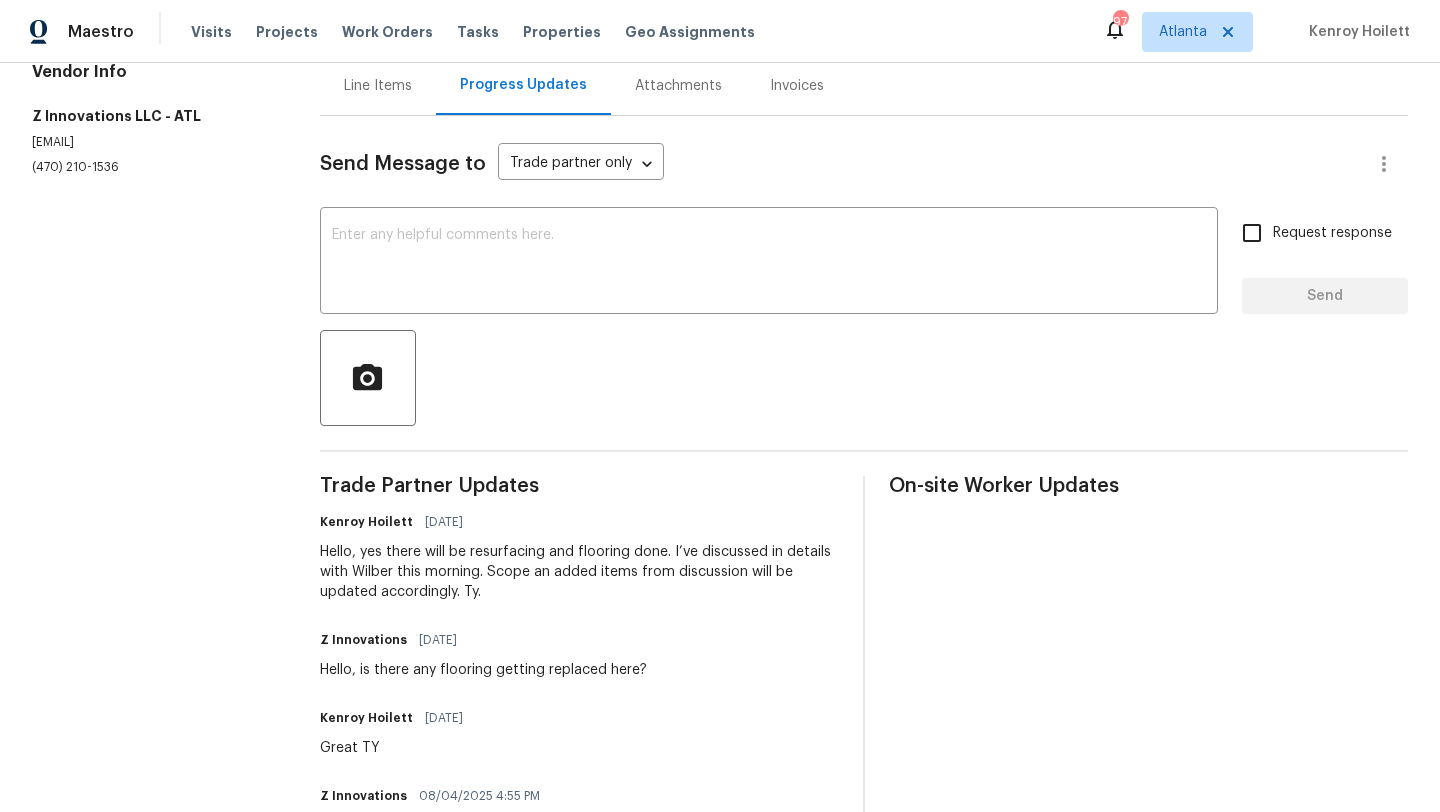 scroll, scrollTop: 218, scrollLeft: 0, axis: vertical 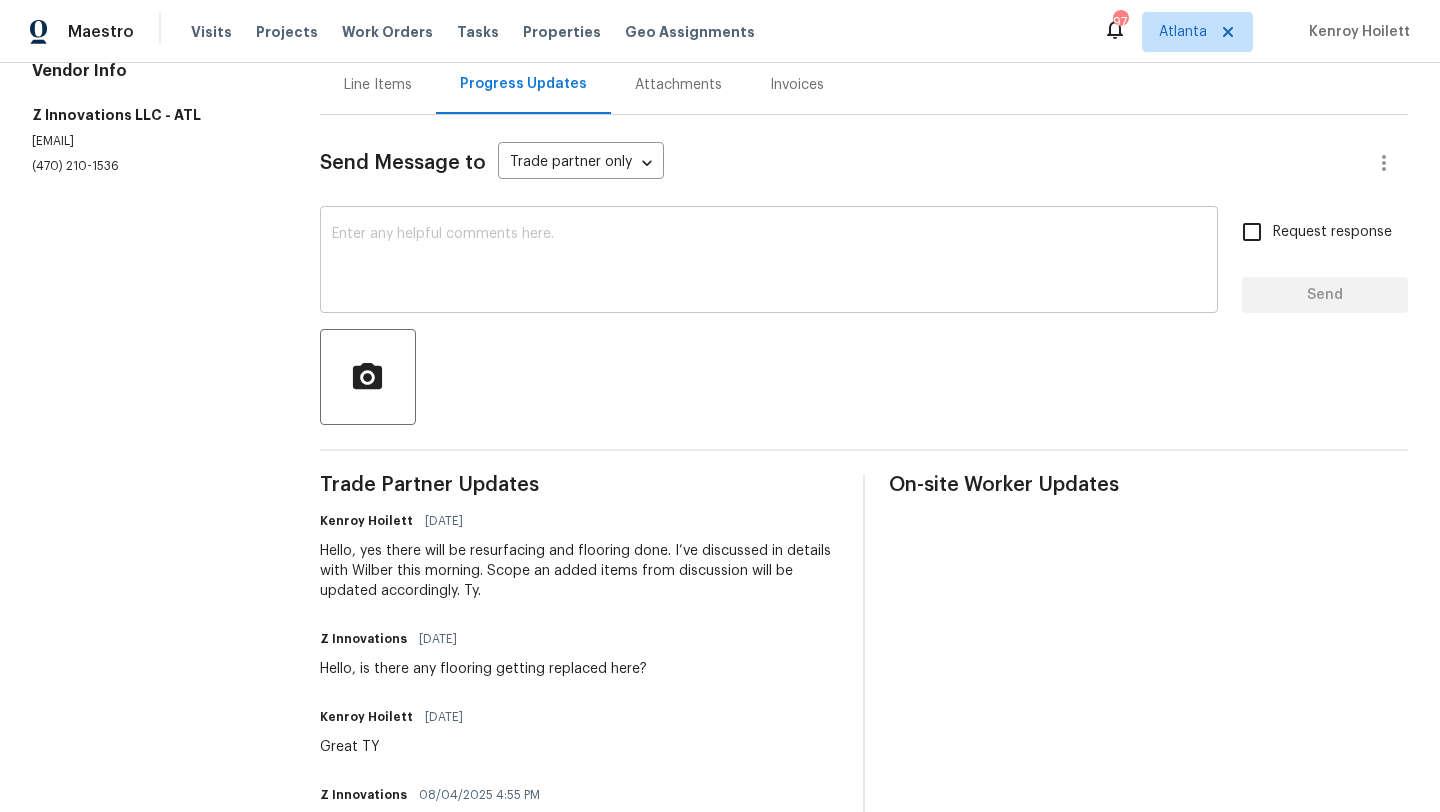 click at bounding box center (769, 262) 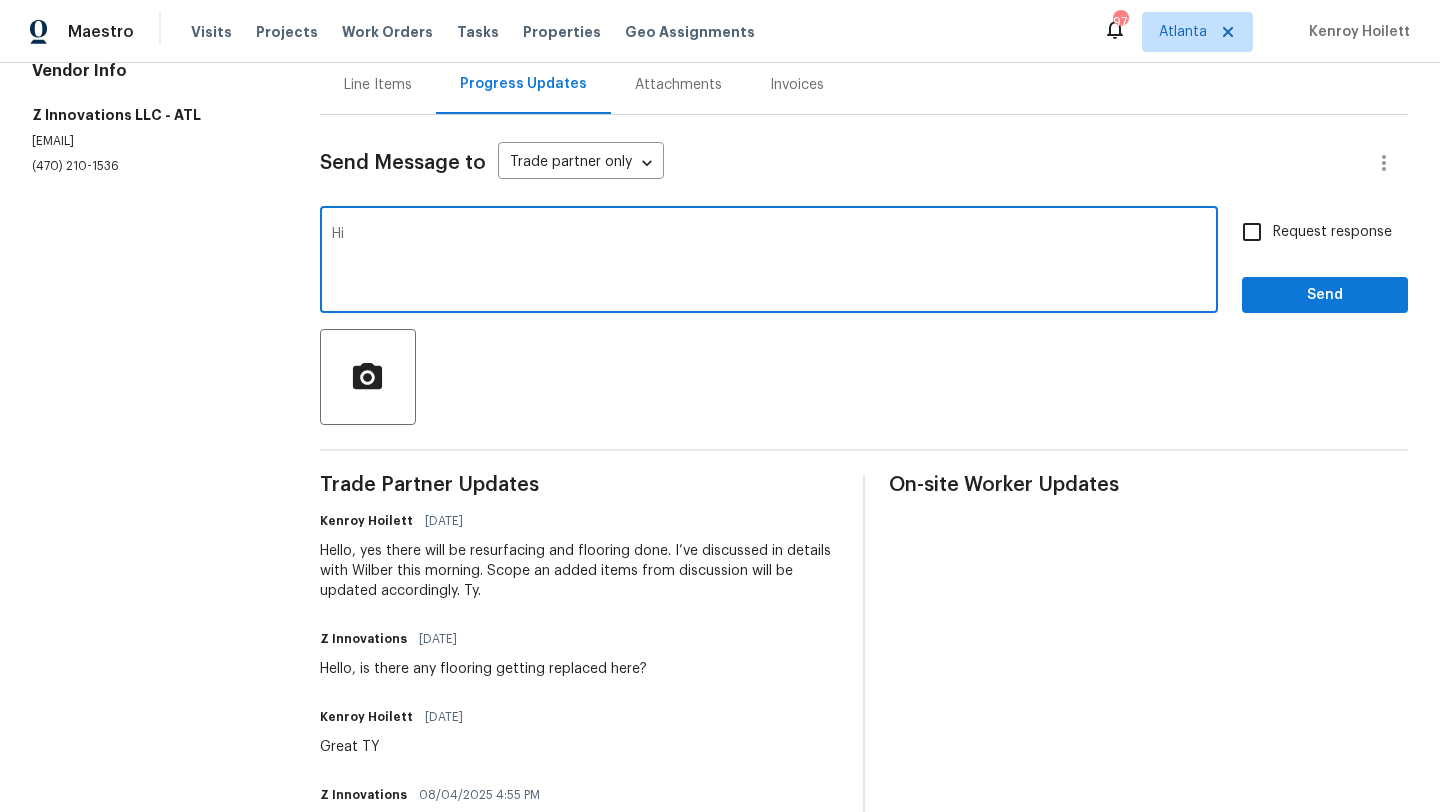 type on "H" 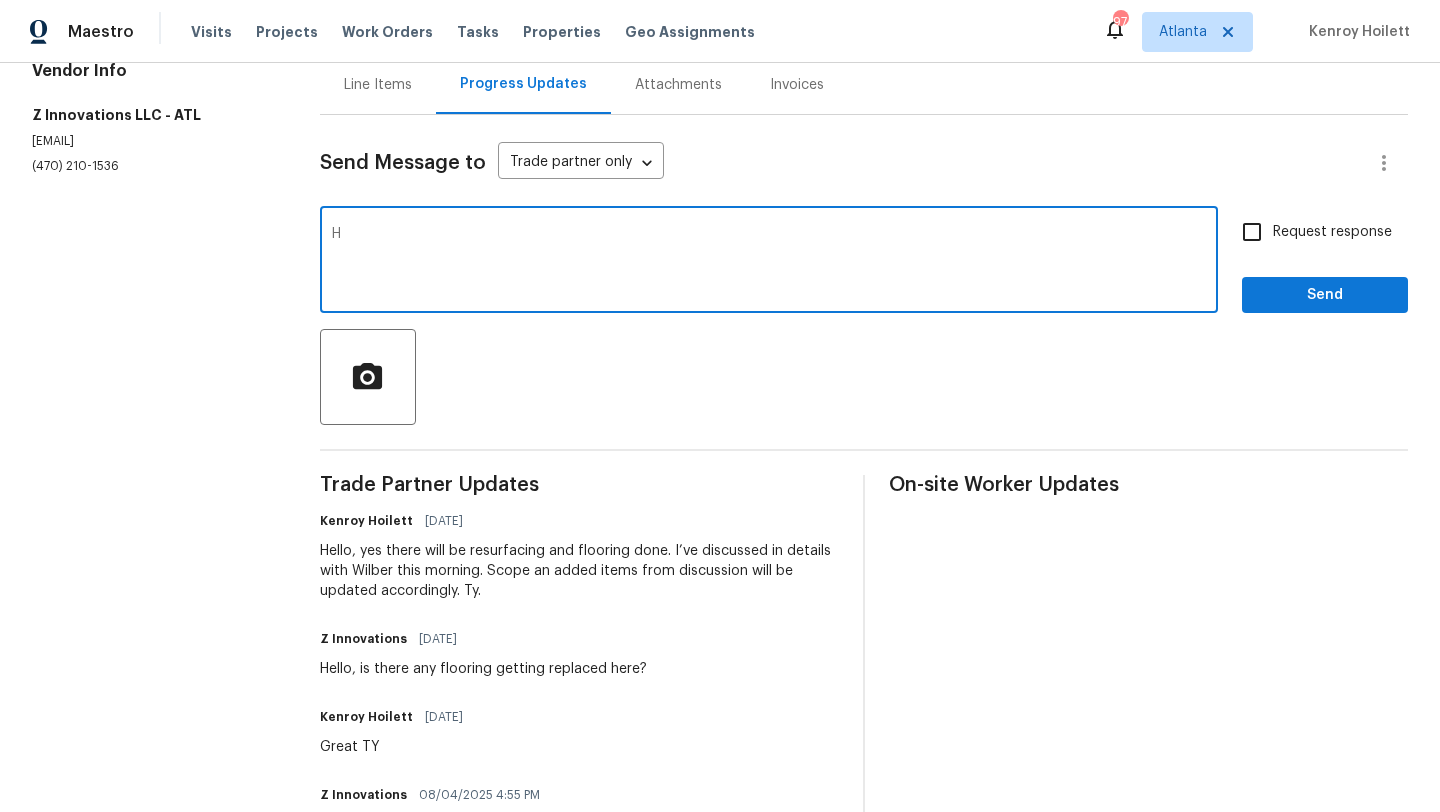 type 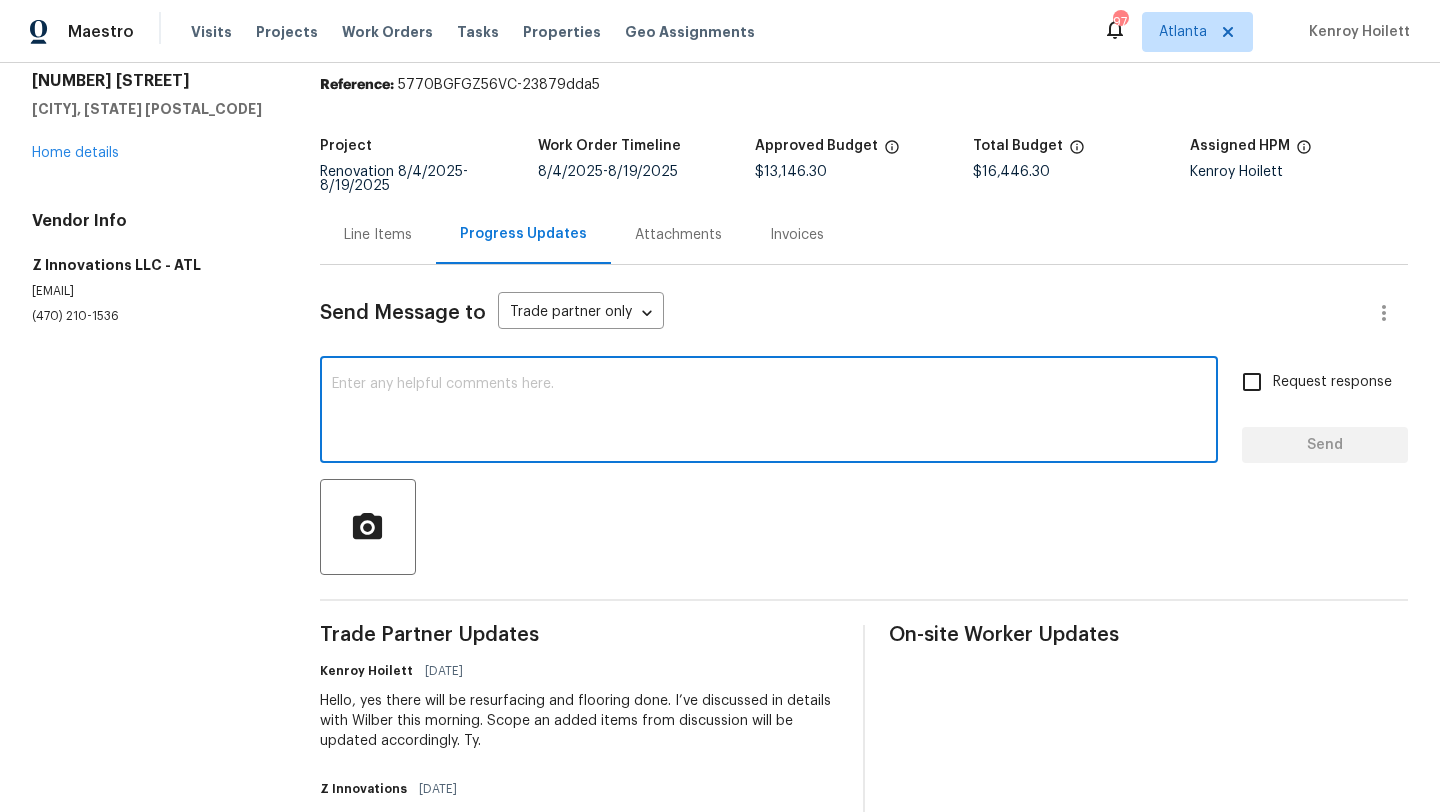scroll, scrollTop: 0, scrollLeft: 0, axis: both 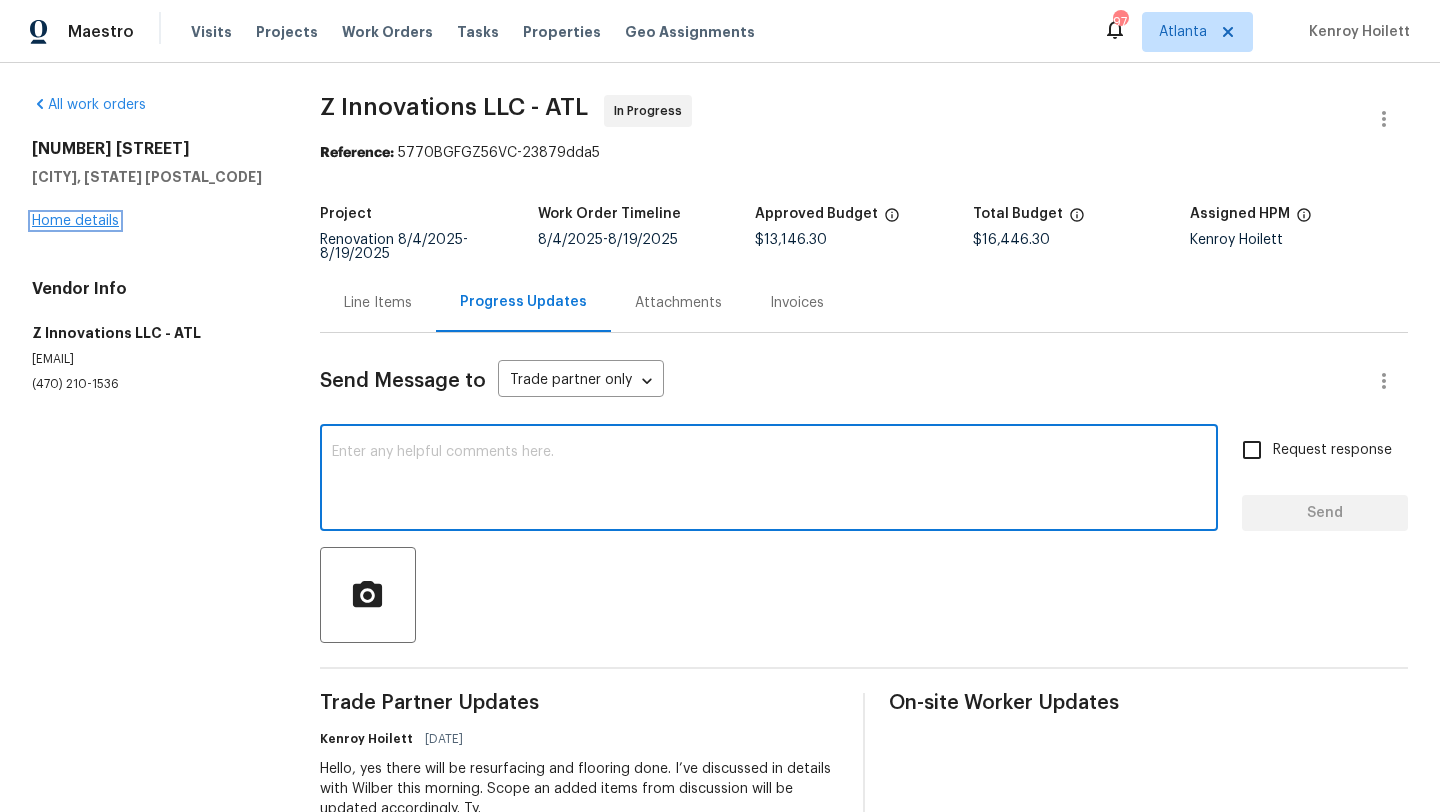 click on "Home details" at bounding box center [75, 221] 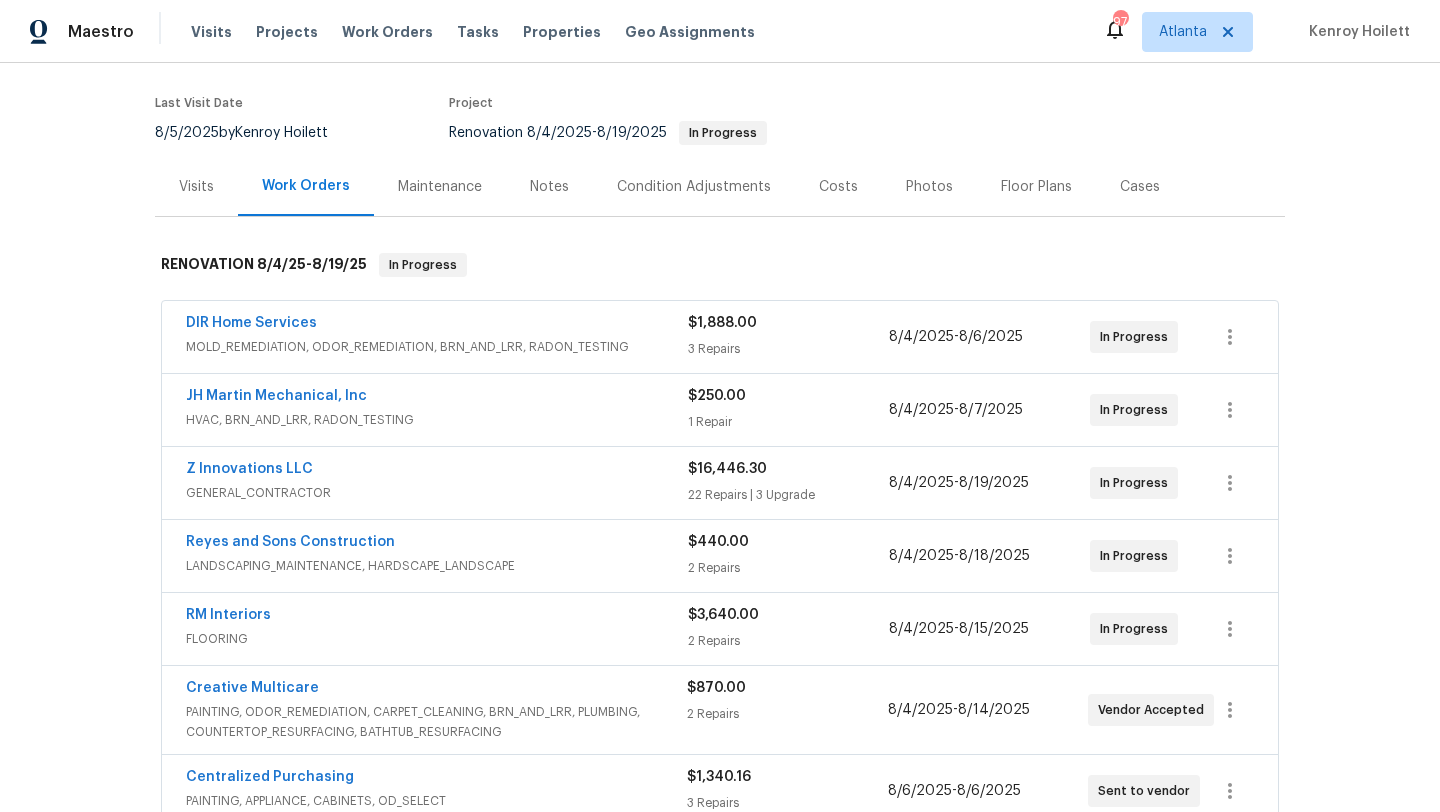 scroll, scrollTop: 150, scrollLeft: 0, axis: vertical 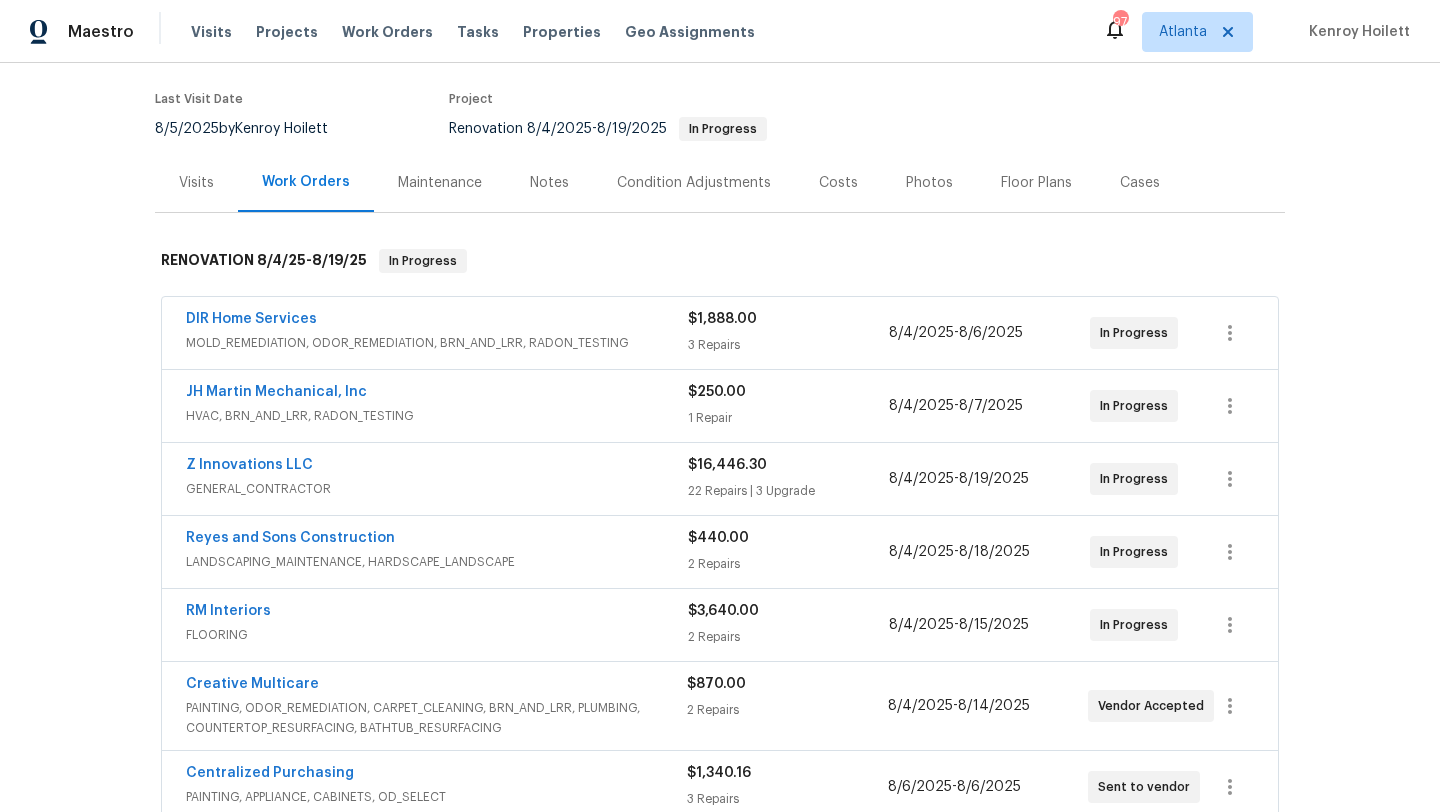 click on "$250.00 1 Repair" at bounding box center [788, 406] 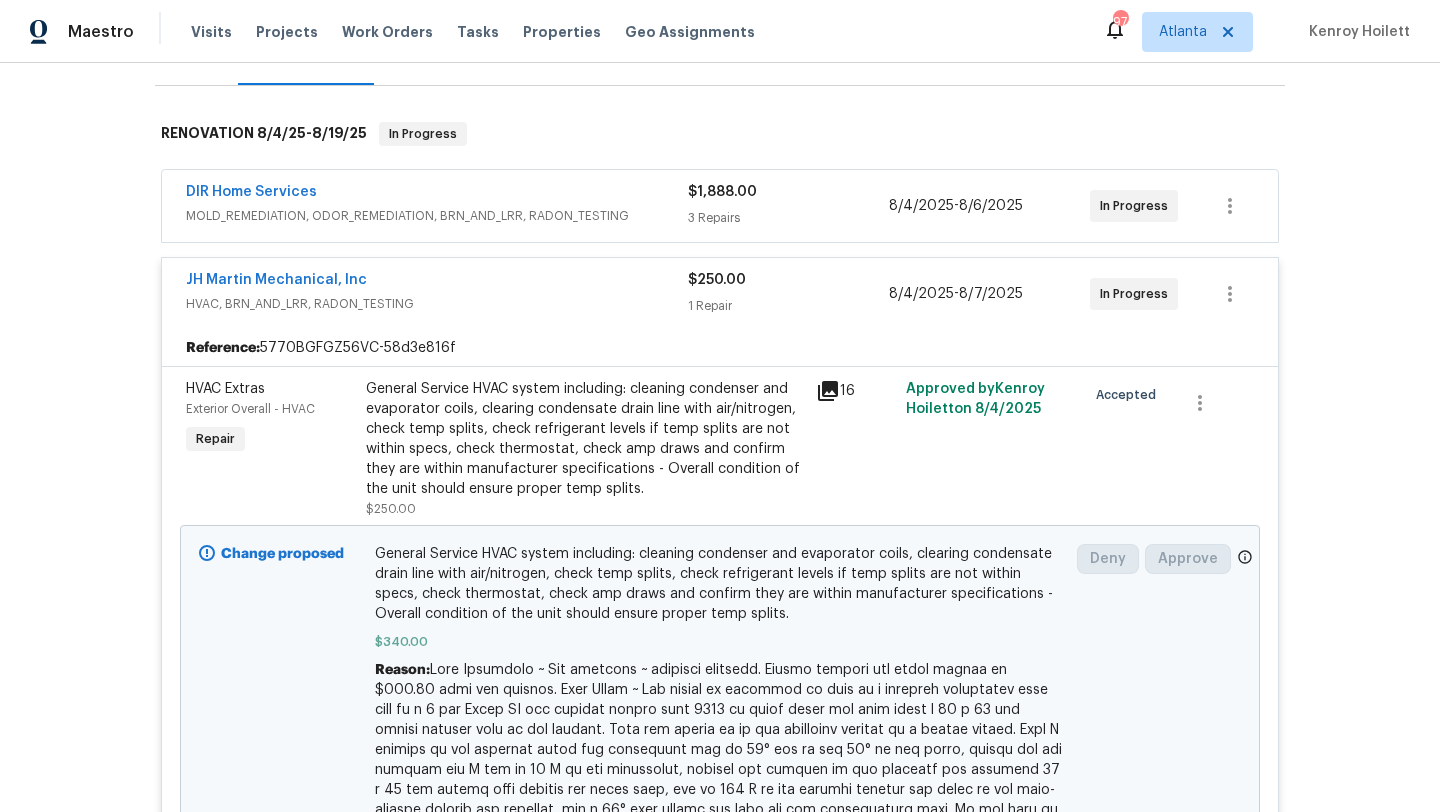 scroll, scrollTop: 273, scrollLeft: 0, axis: vertical 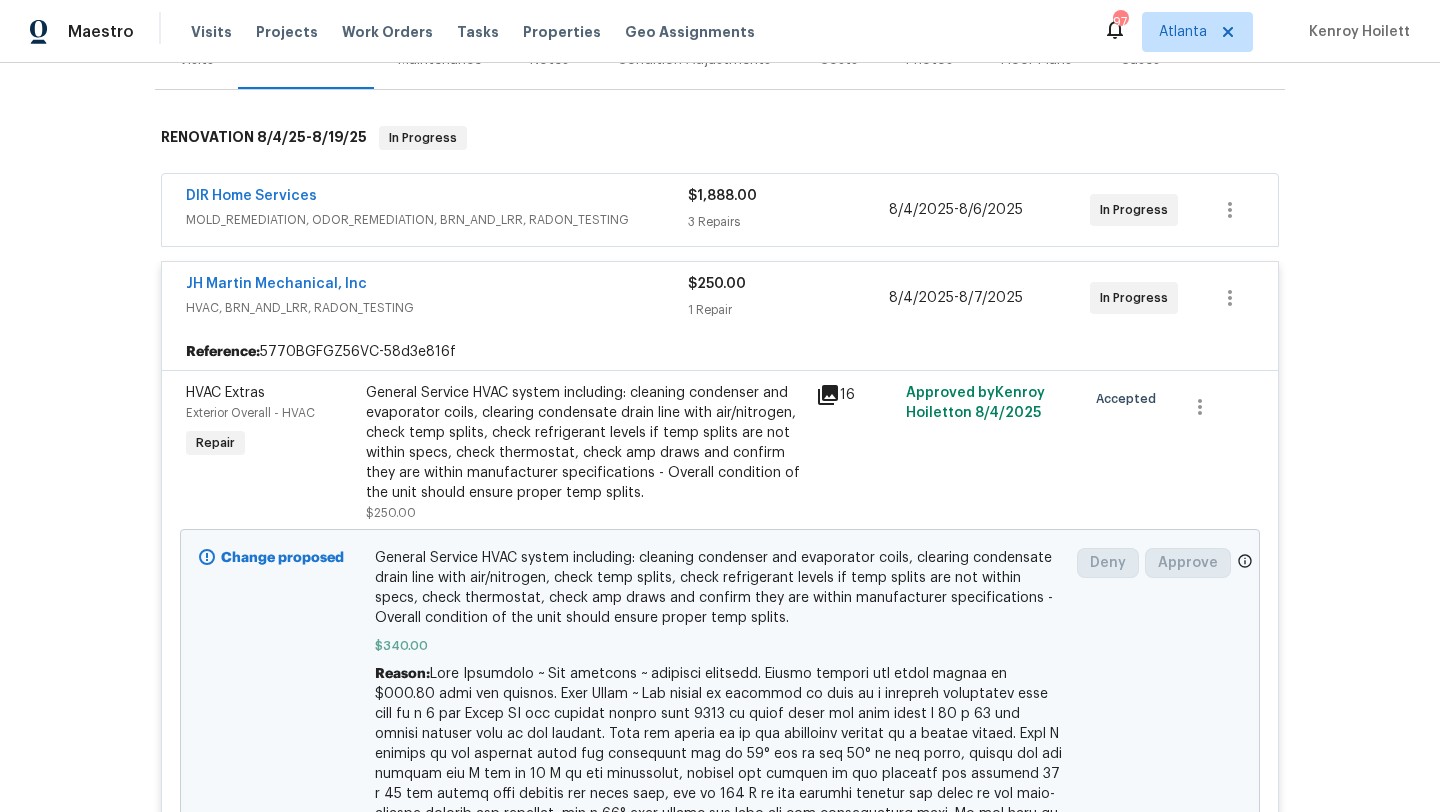 click on "HVAC, BRN_AND_LRR, RADON_TESTING" at bounding box center [437, 308] 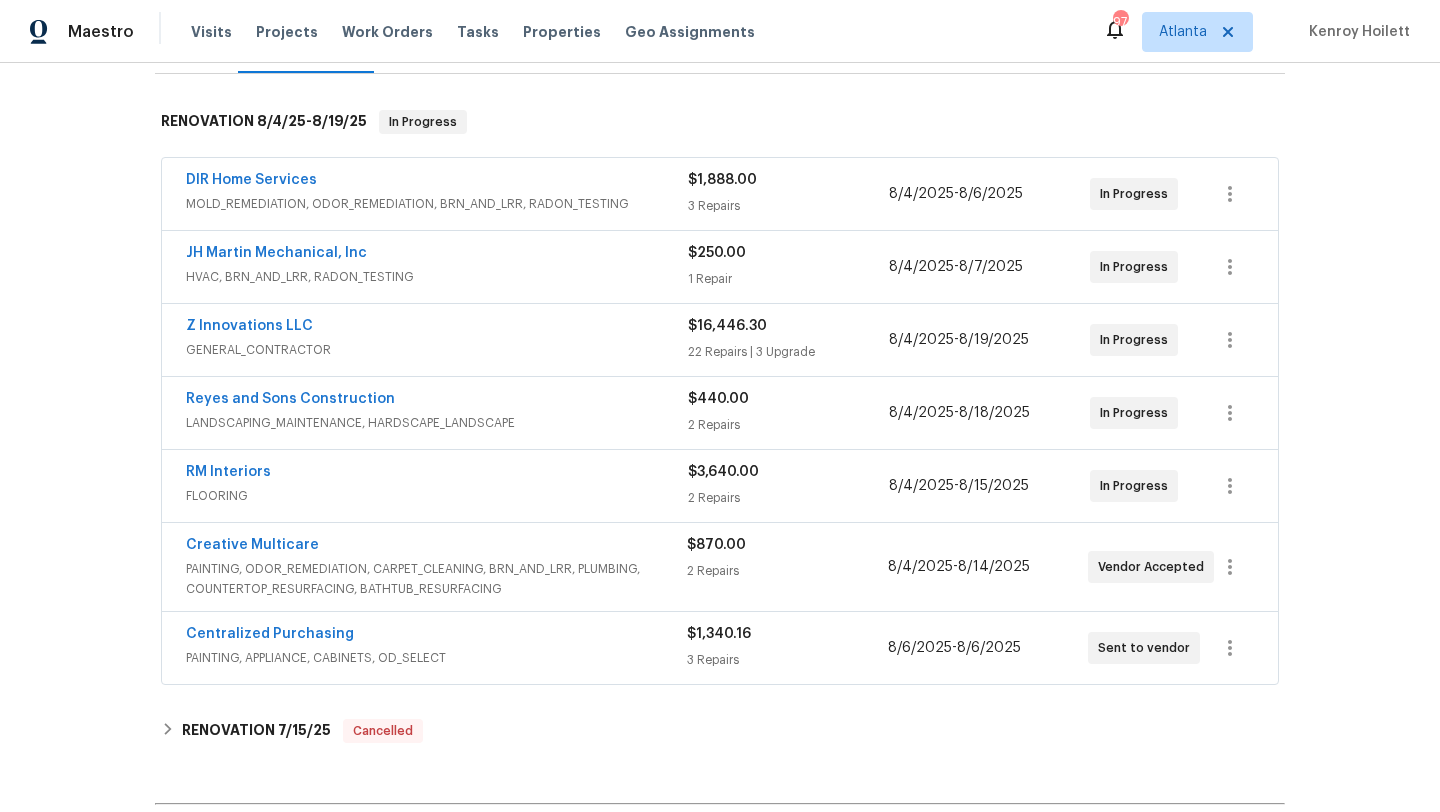 scroll, scrollTop: 291, scrollLeft: 0, axis: vertical 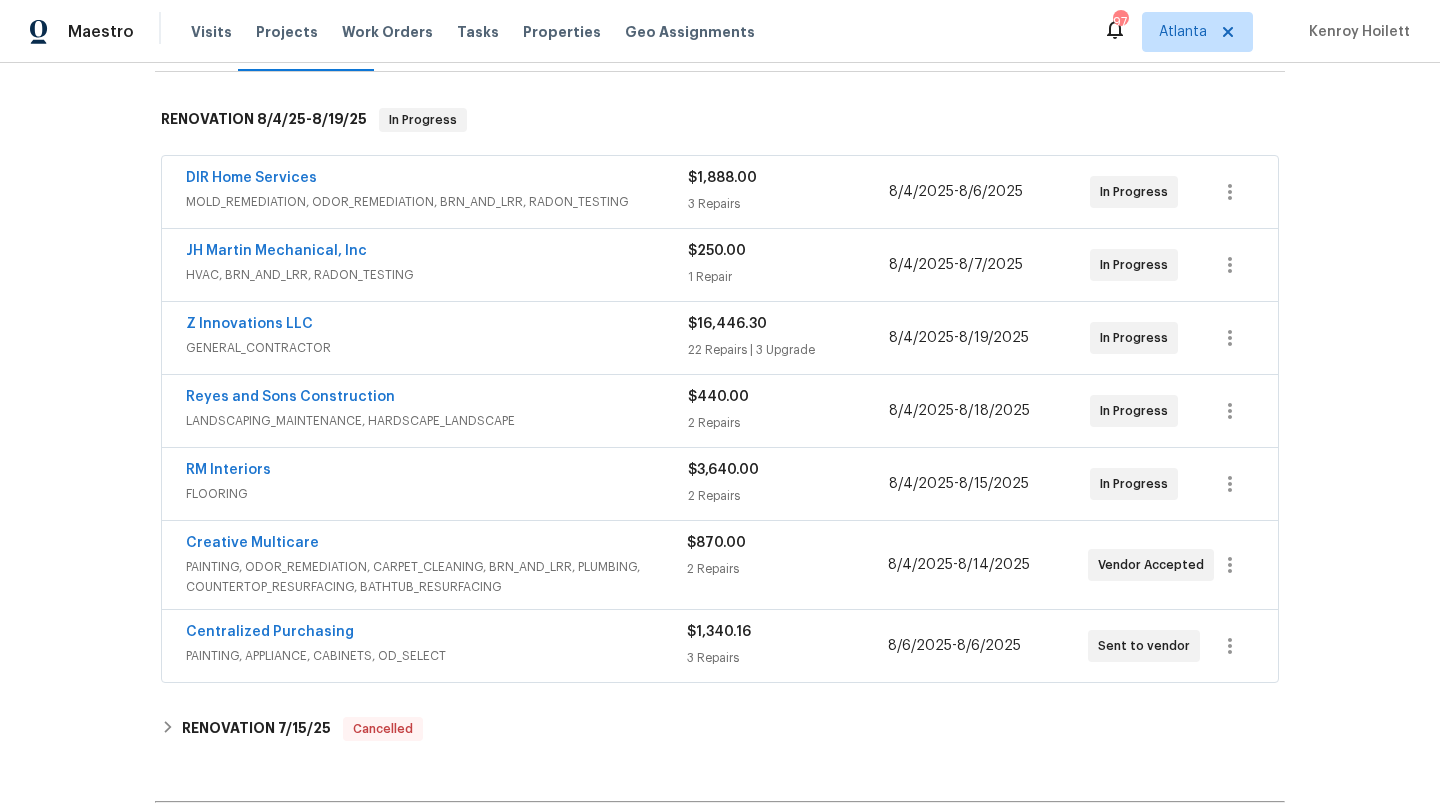 click on "Z Innovations LLC" at bounding box center [437, 326] 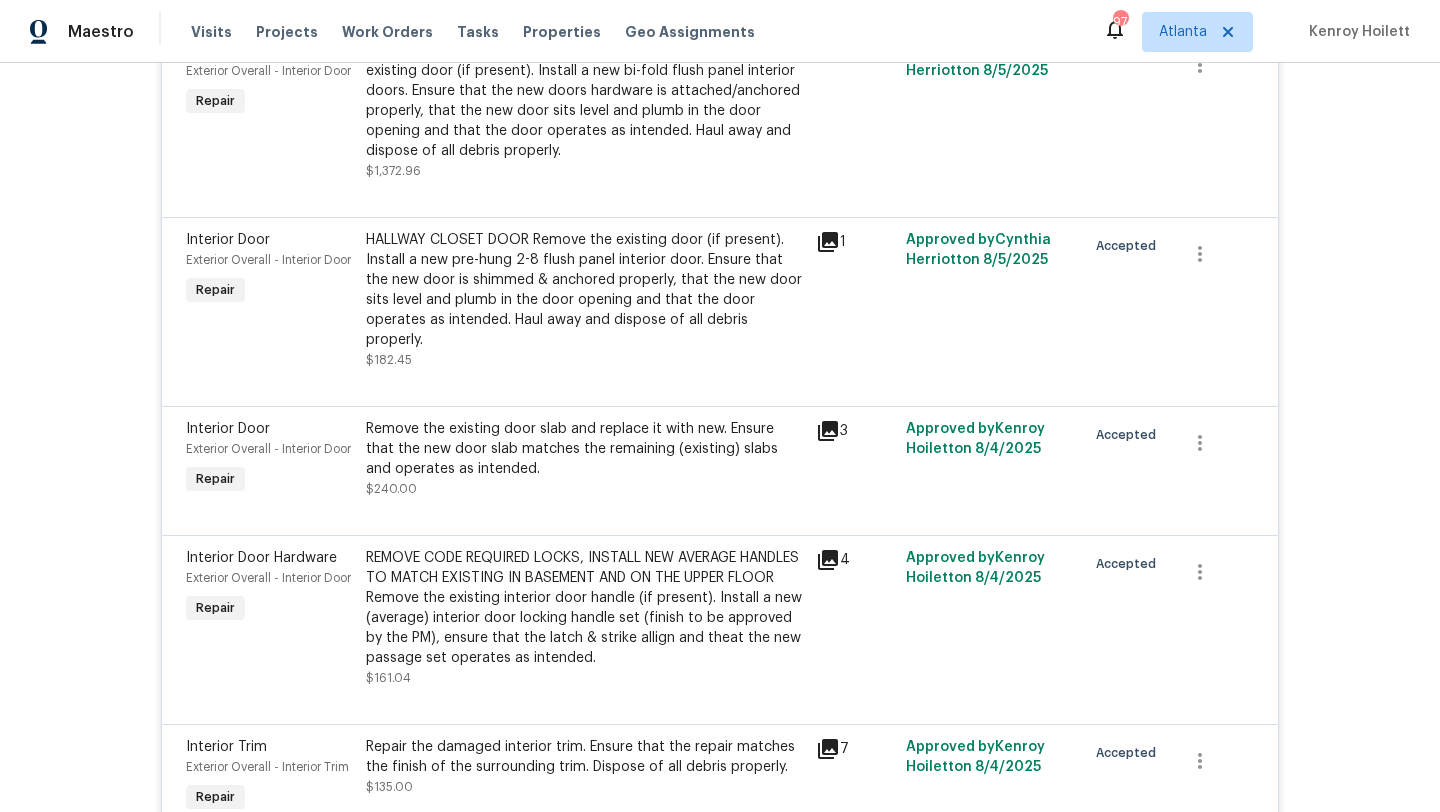scroll, scrollTop: 3906, scrollLeft: 0, axis: vertical 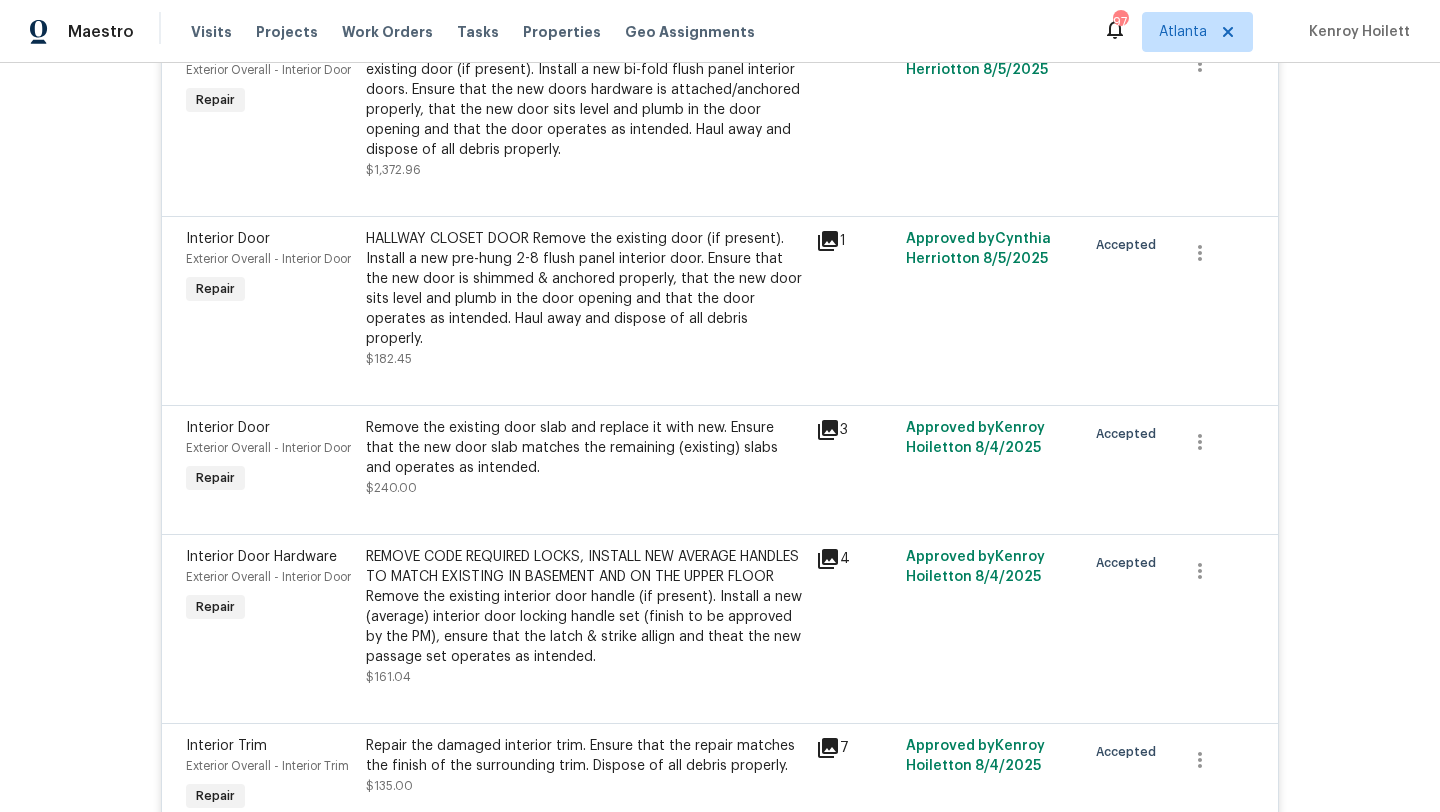 click 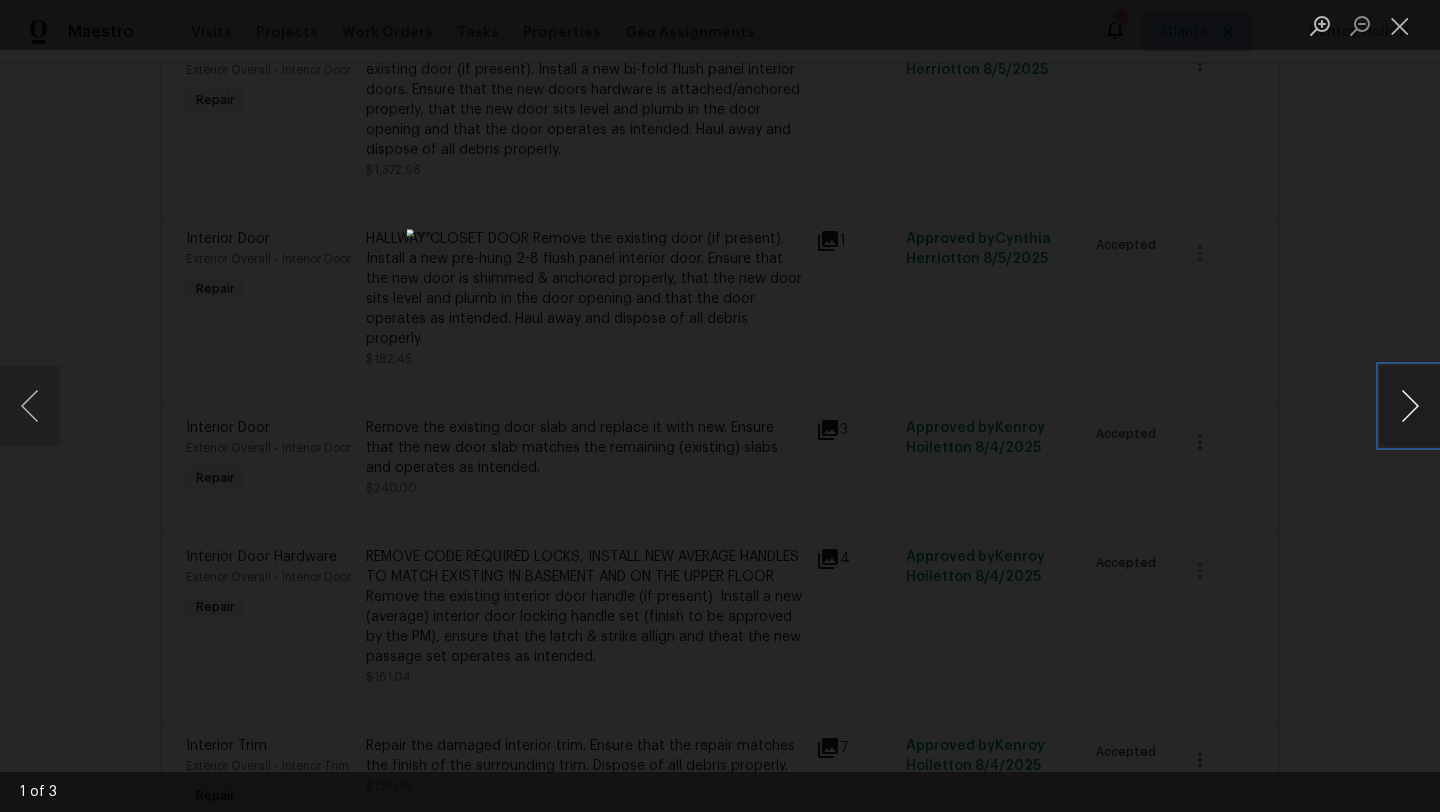 click at bounding box center [1410, 406] 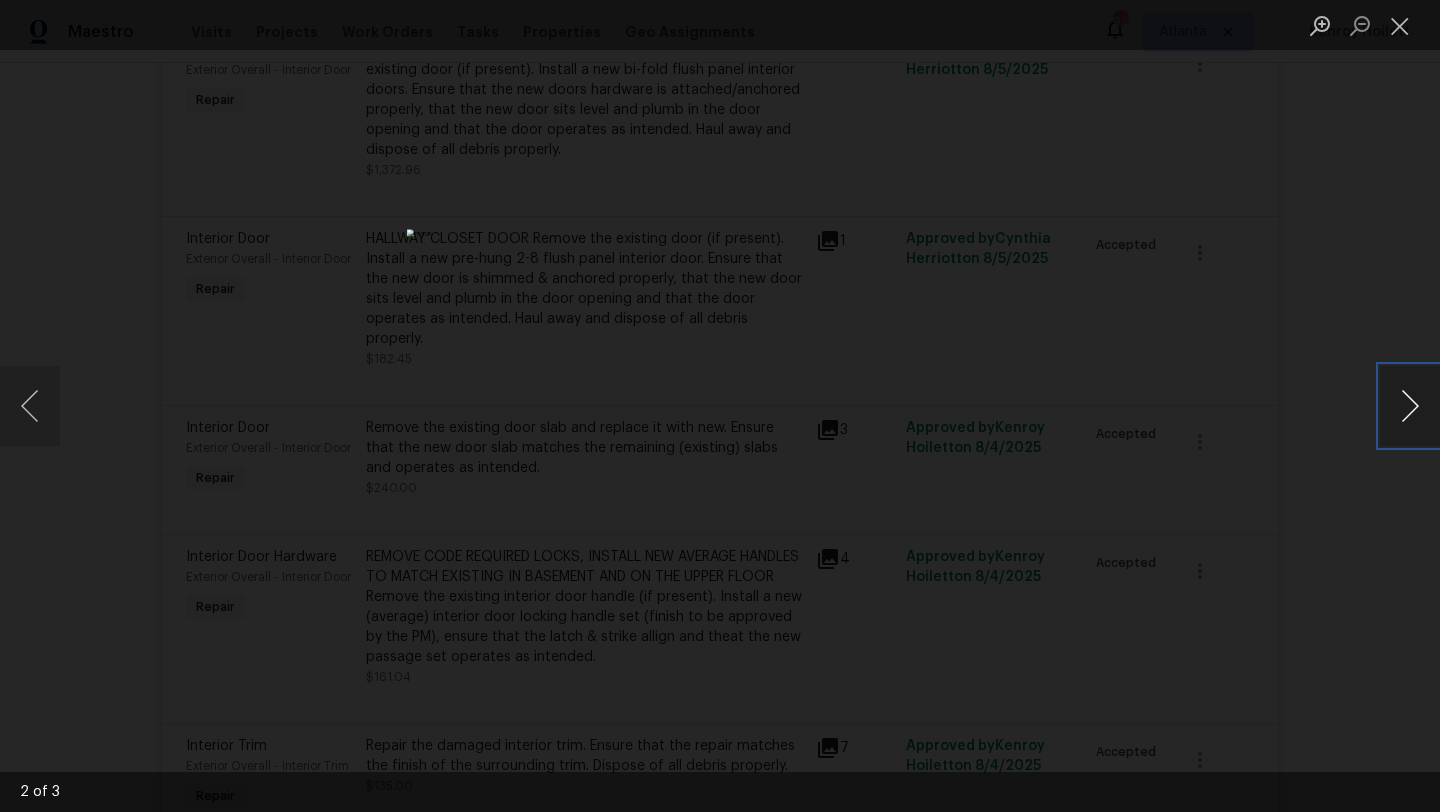 click at bounding box center (1410, 406) 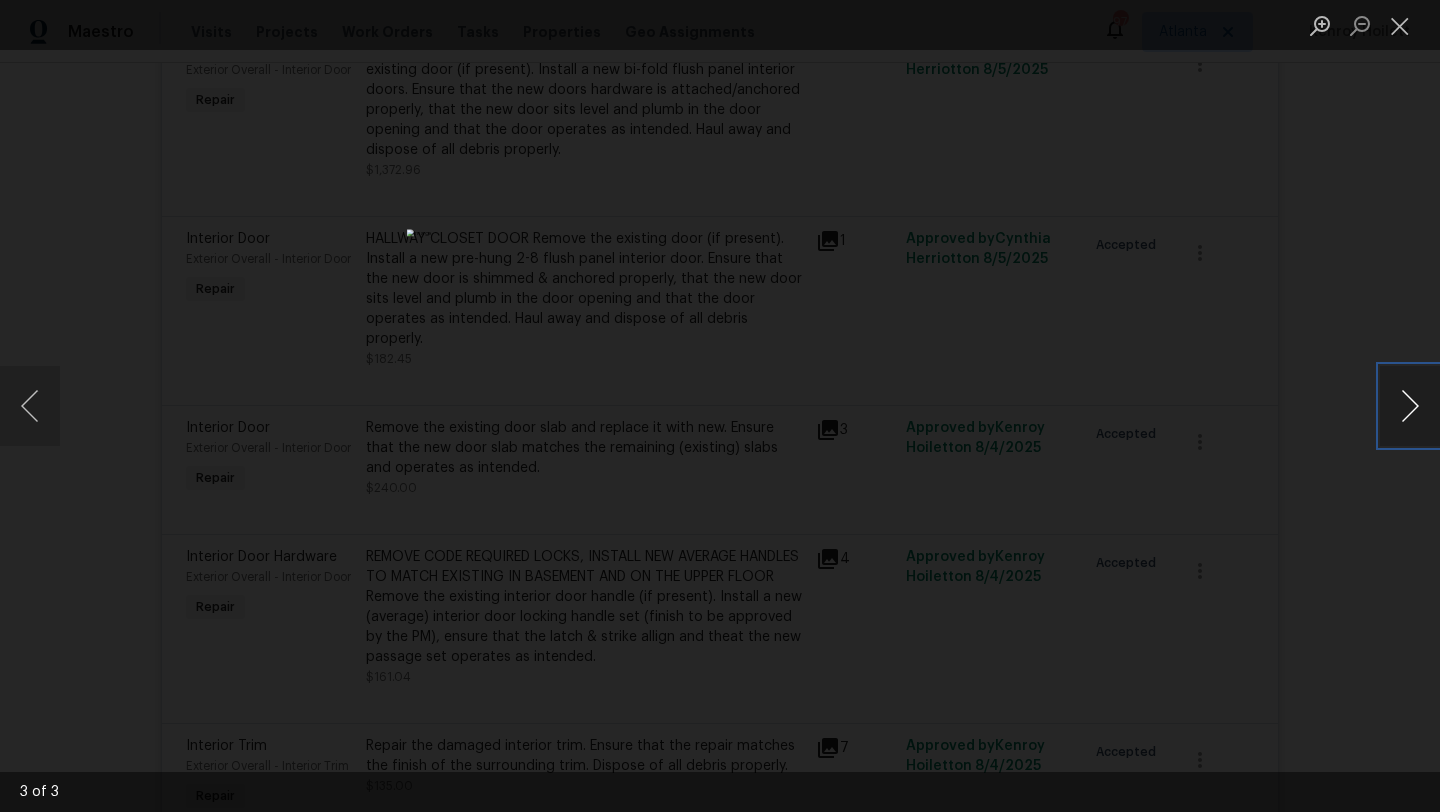 click at bounding box center (1410, 406) 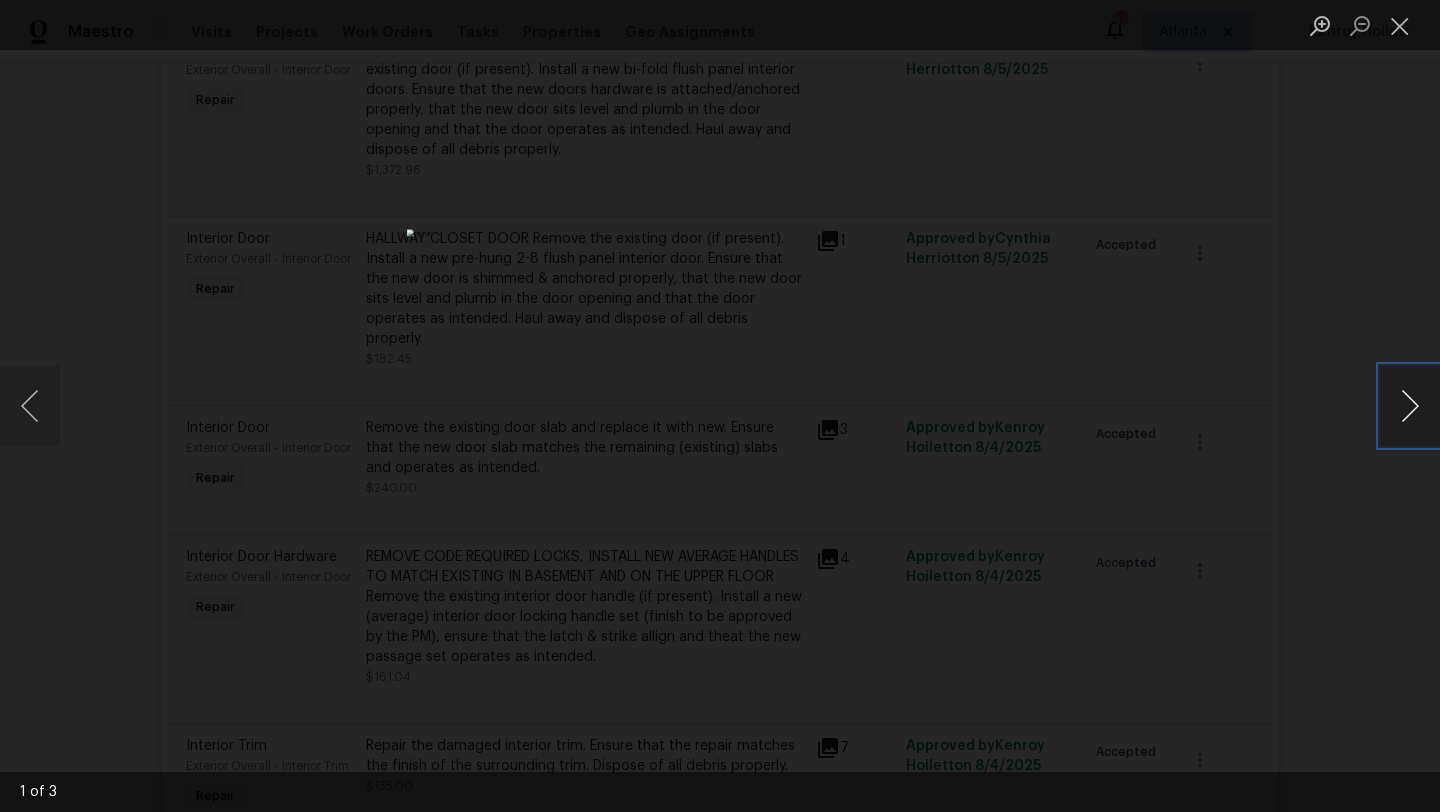 click at bounding box center [1410, 406] 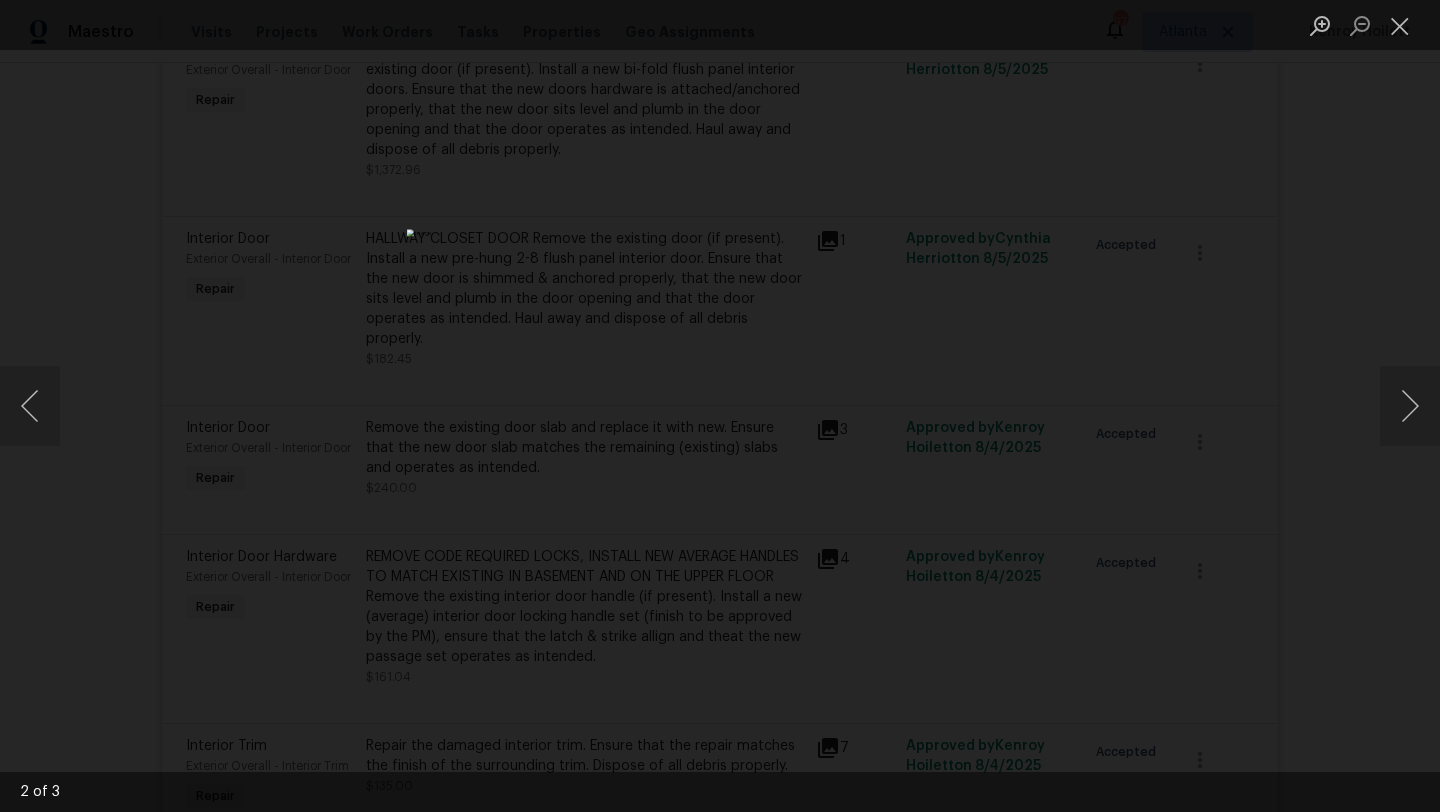 click at bounding box center (720, 406) 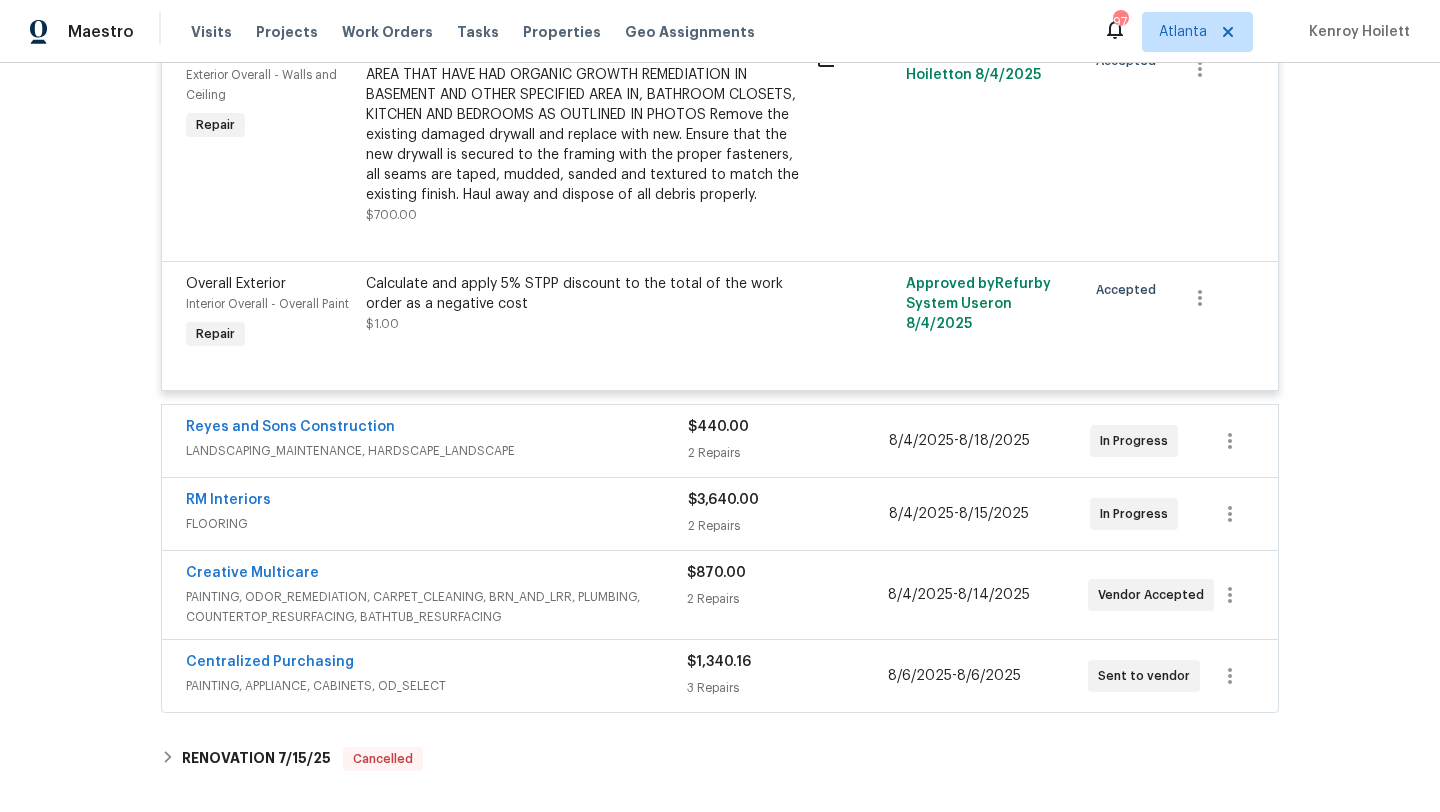 scroll, scrollTop: 6056, scrollLeft: 0, axis: vertical 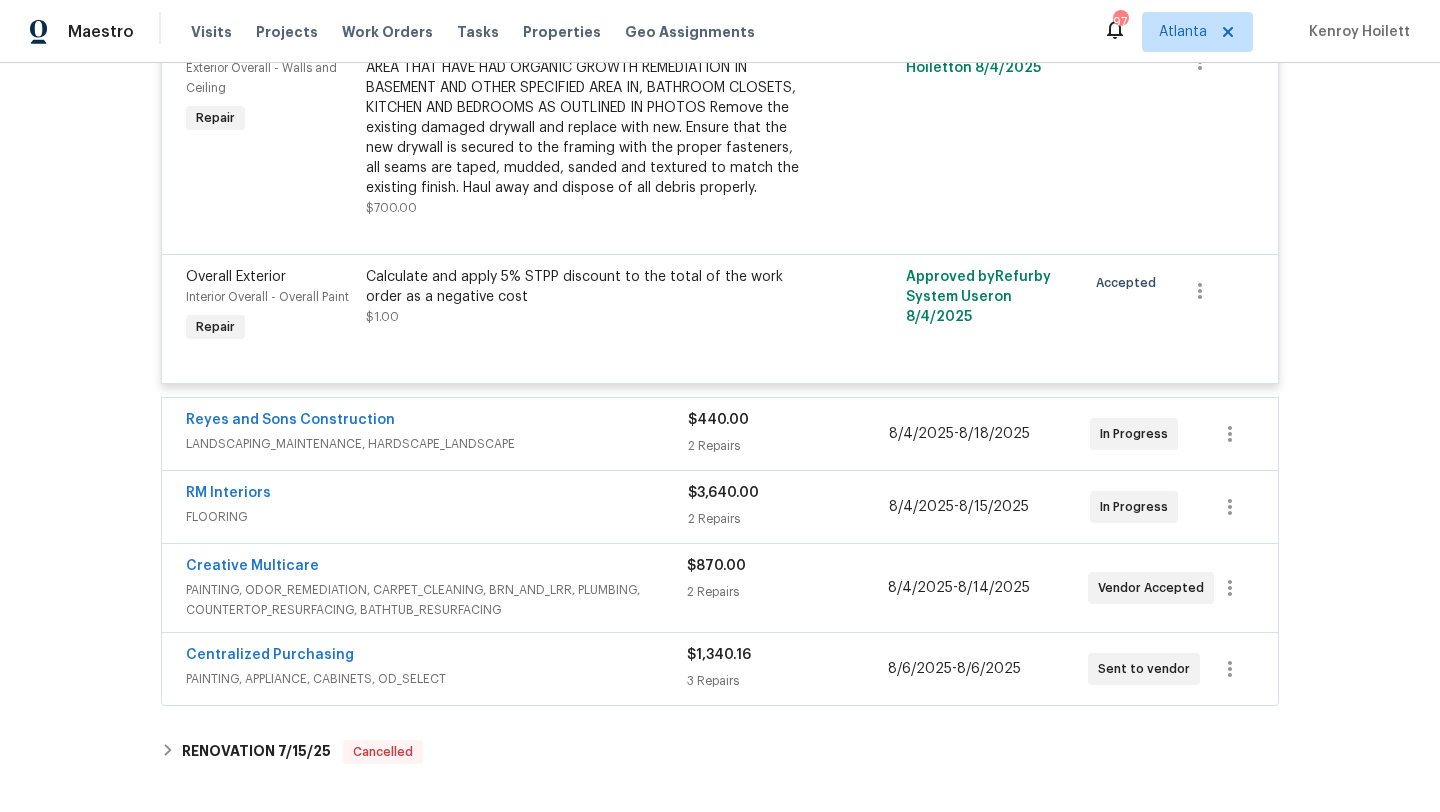 click on "RM Interiors" at bounding box center (437, 495) 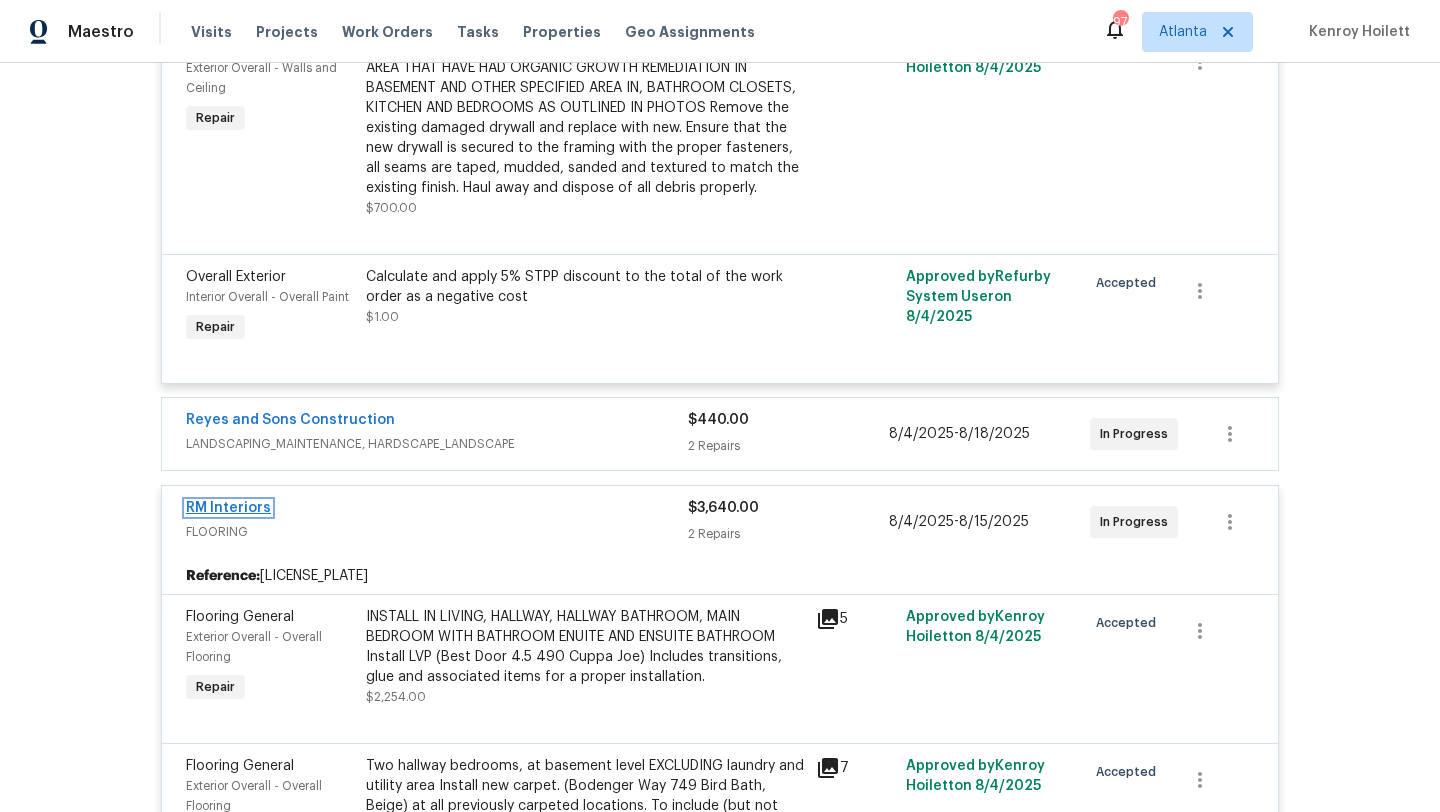 click on "RM Interiors" at bounding box center (228, 508) 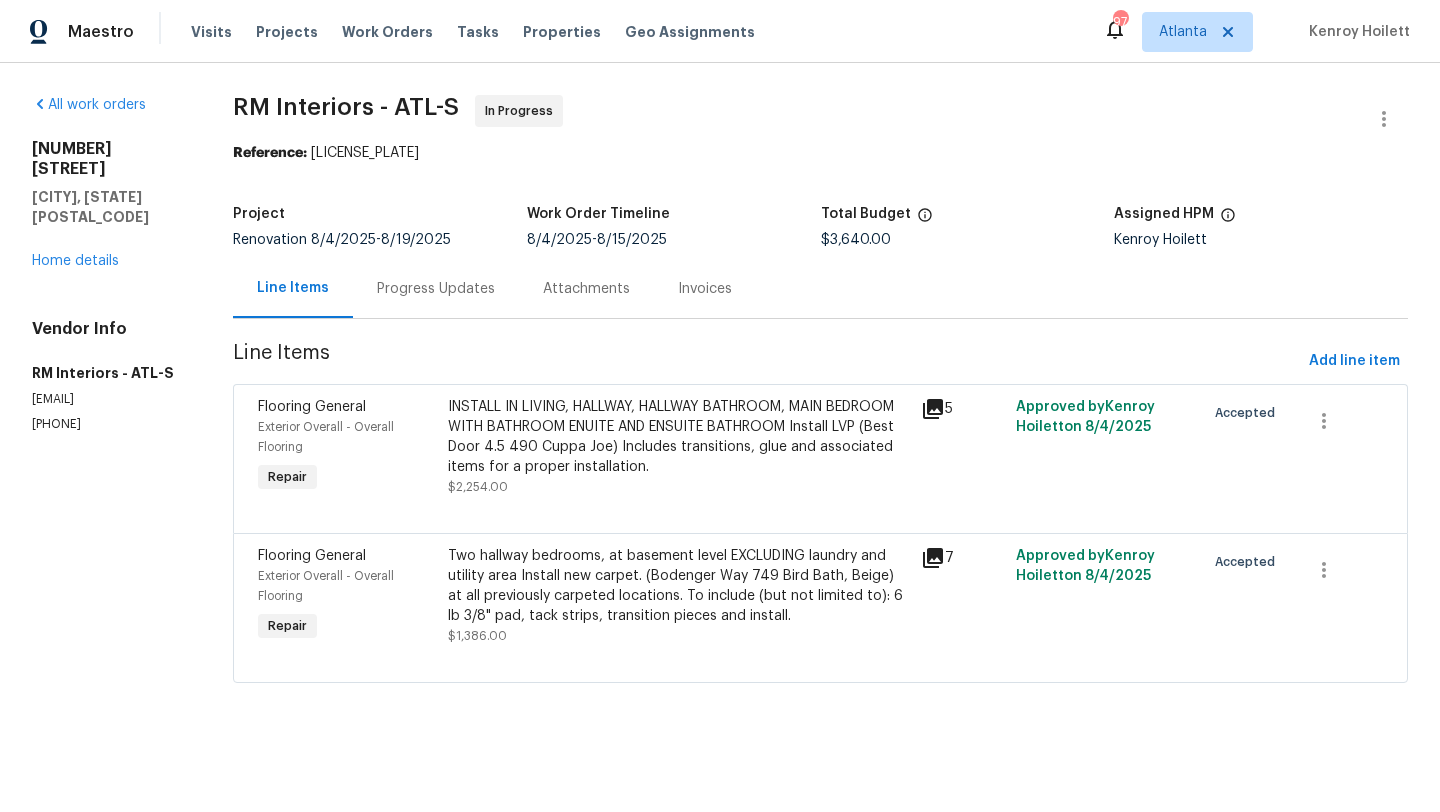 click on "Progress Updates" at bounding box center (436, 289) 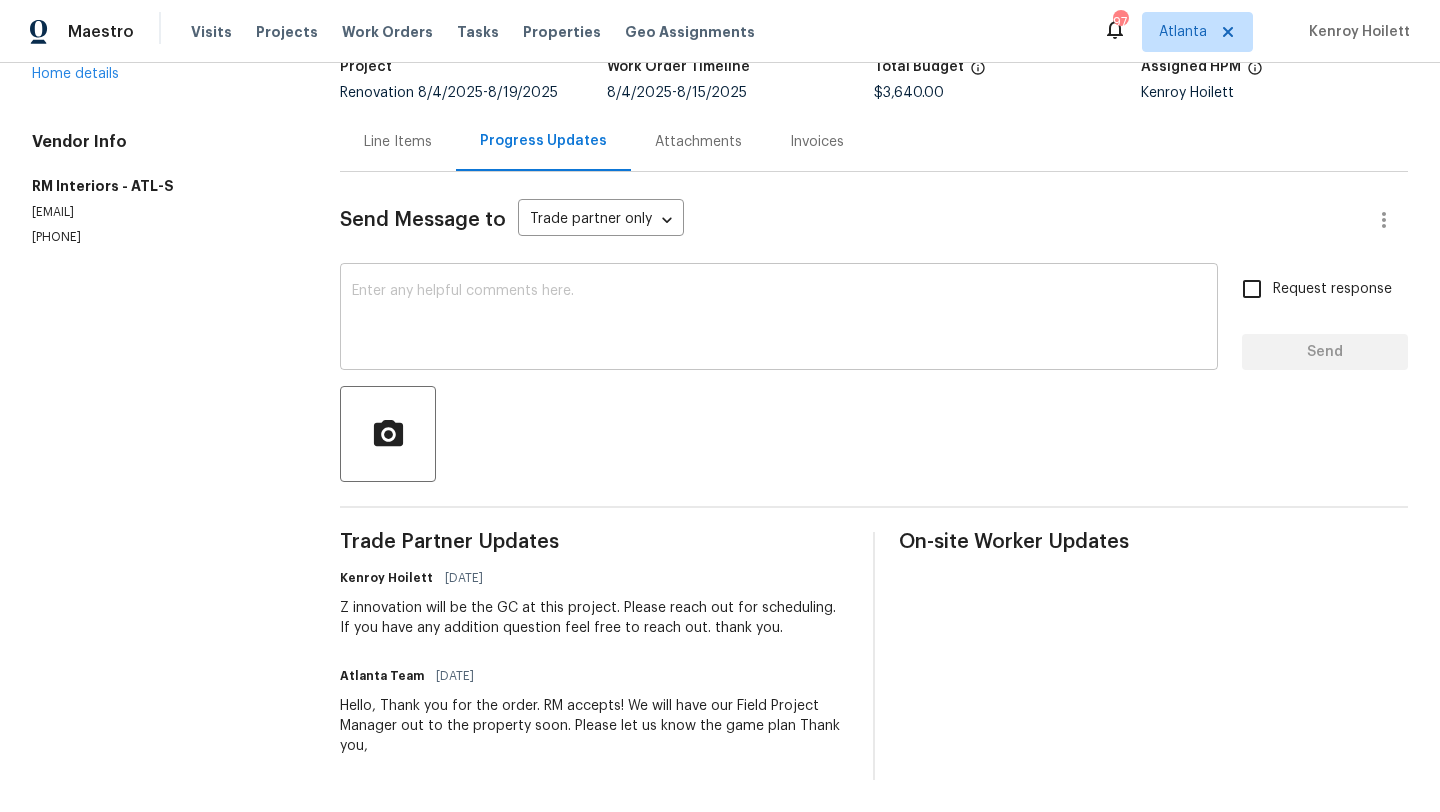 scroll, scrollTop: 0, scrollLeft: 0, axis: both 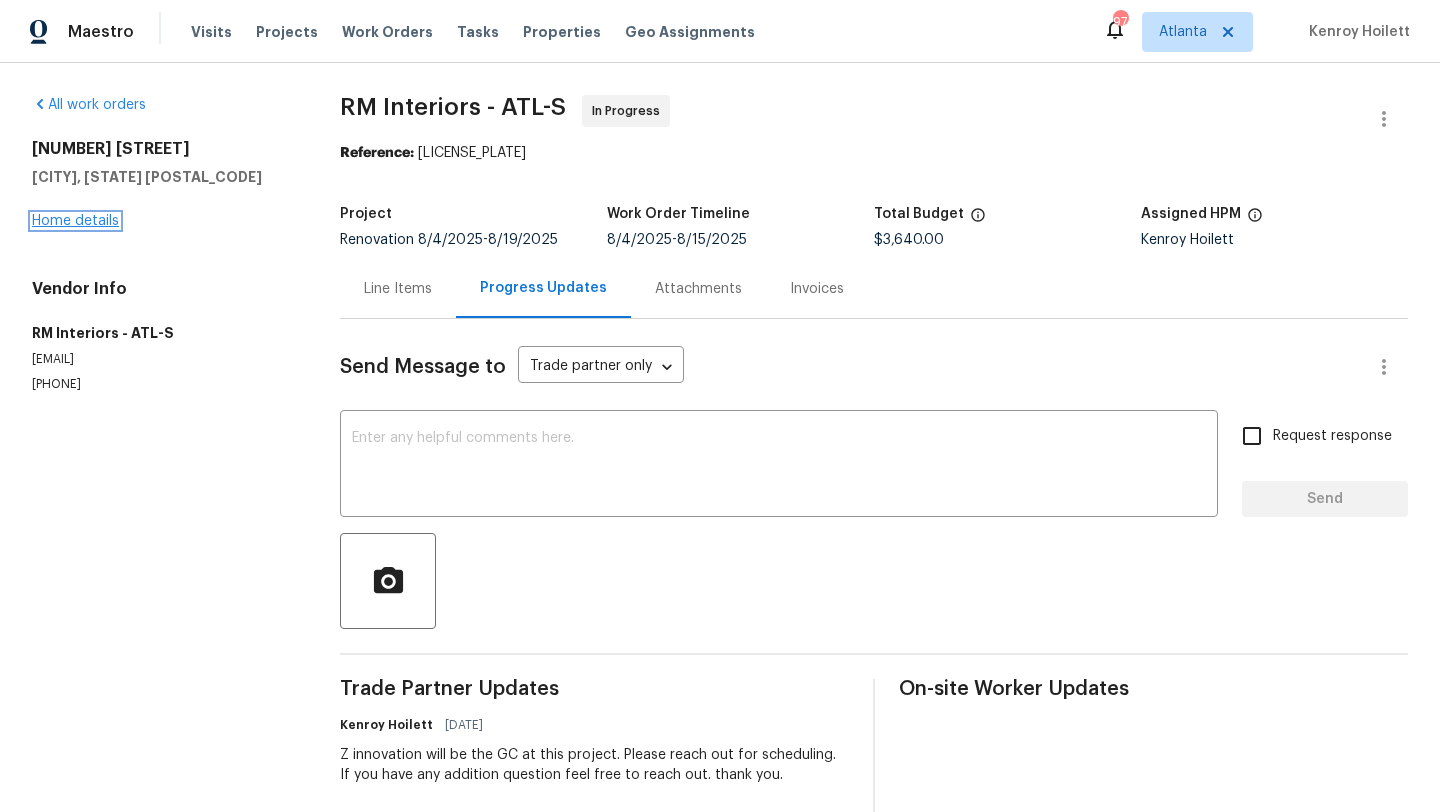 click on "Home details" at bounding box center (75, 221) 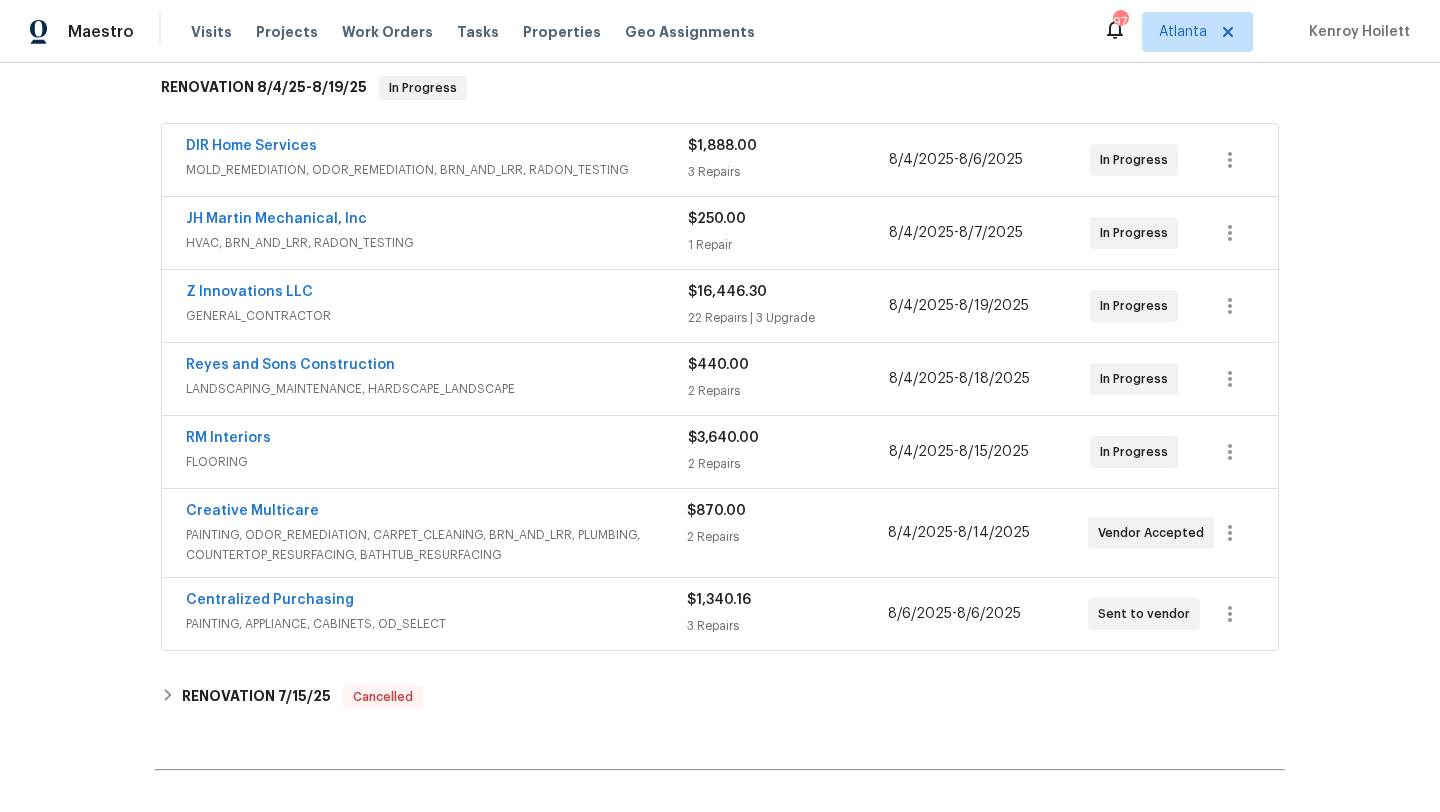 scroll, scrollTop: 0, scrollLeft: 0, axis: both 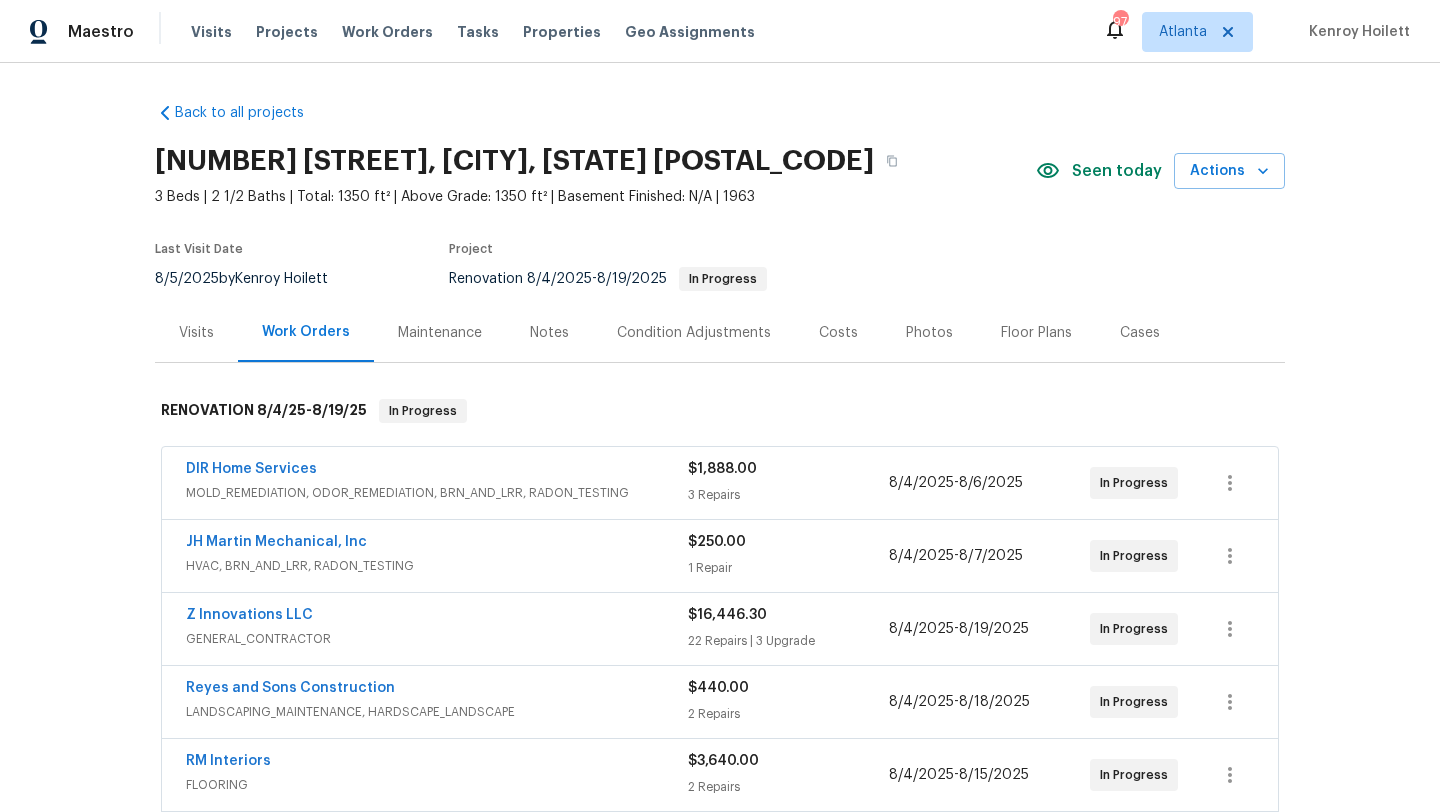 click on "Notes" at bounding box center [549, 332] 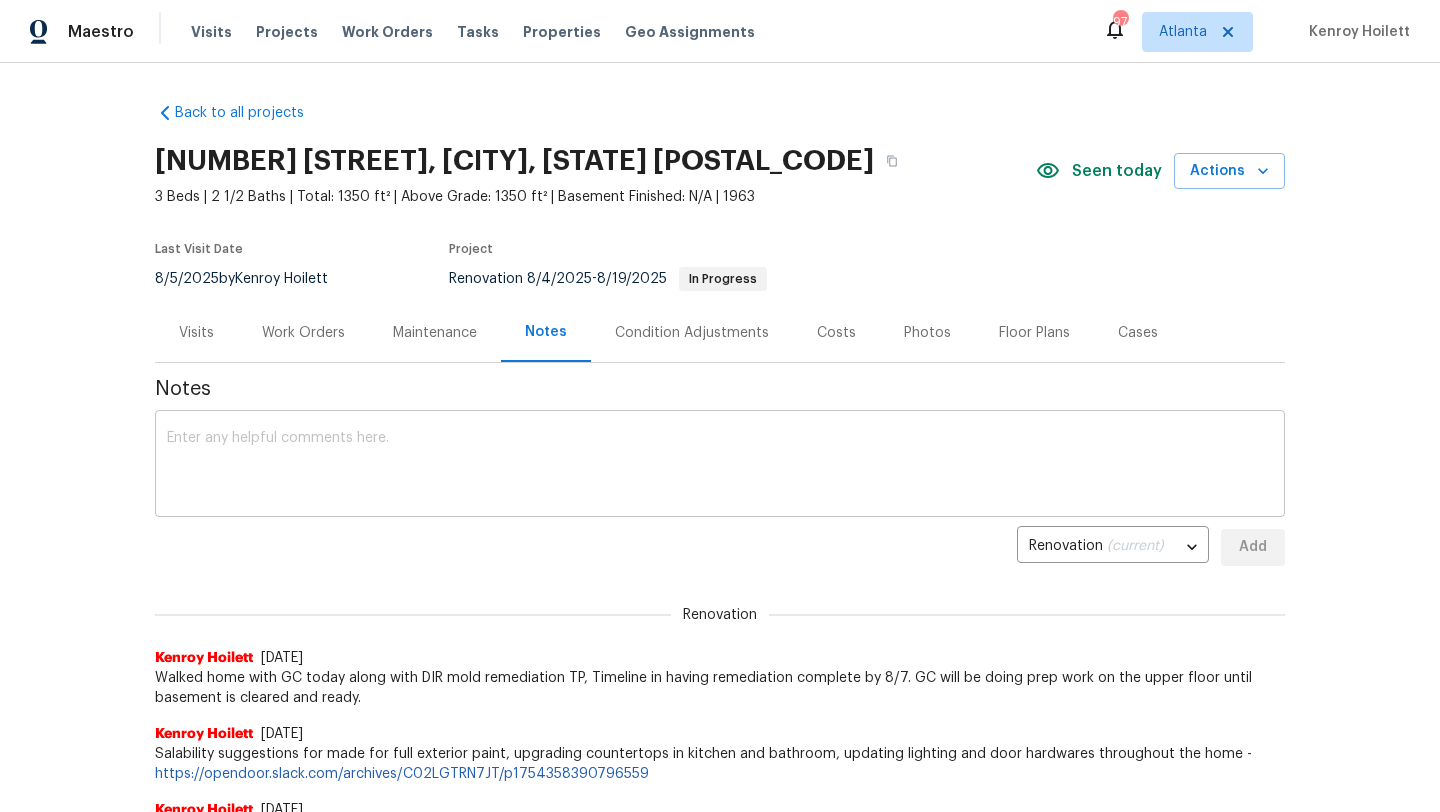 click at bounding box center [720, 466] 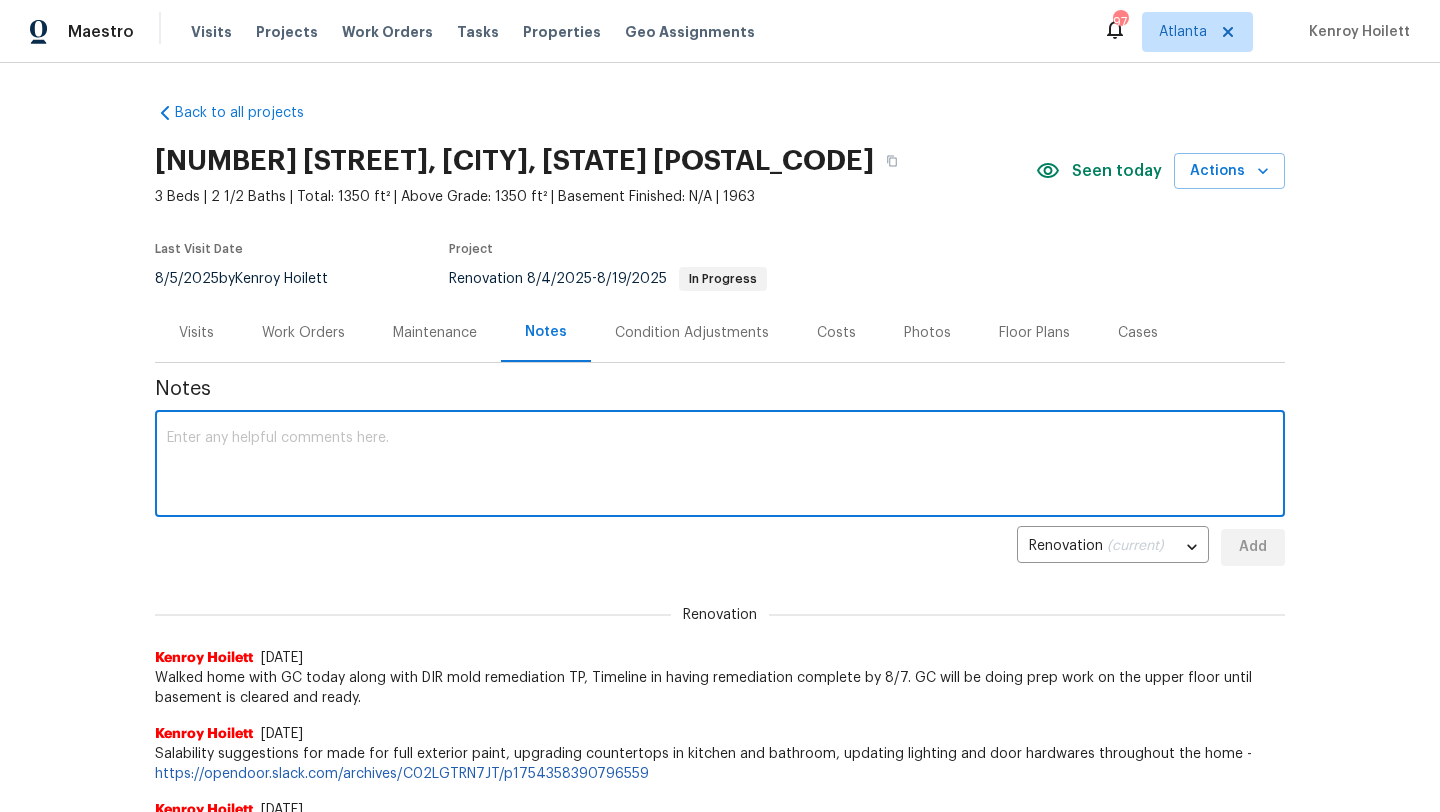 paste on "https://opendoor.slack.com/archives/C07MF4A0E48/p1754498311072879?thread_ts=1754497563.209239&cid=C07MF4A0E48" 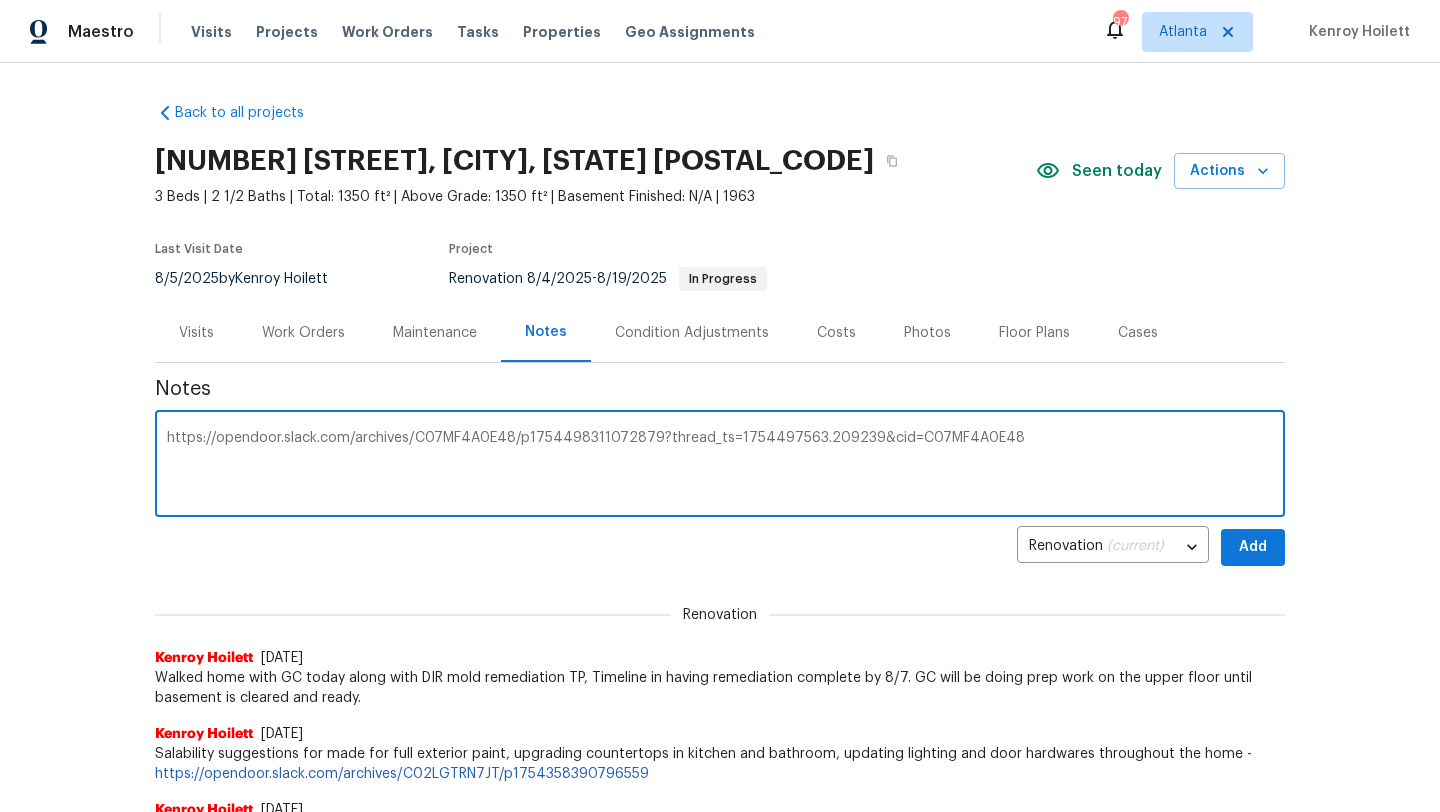click on "https://opendoor.slack.com/archives/C07MF4A0E48/p1754498311072879?thread_ts=1754497563.209239&cid=C07MF4A0E48  x ​" at bounding box center [720, 466] 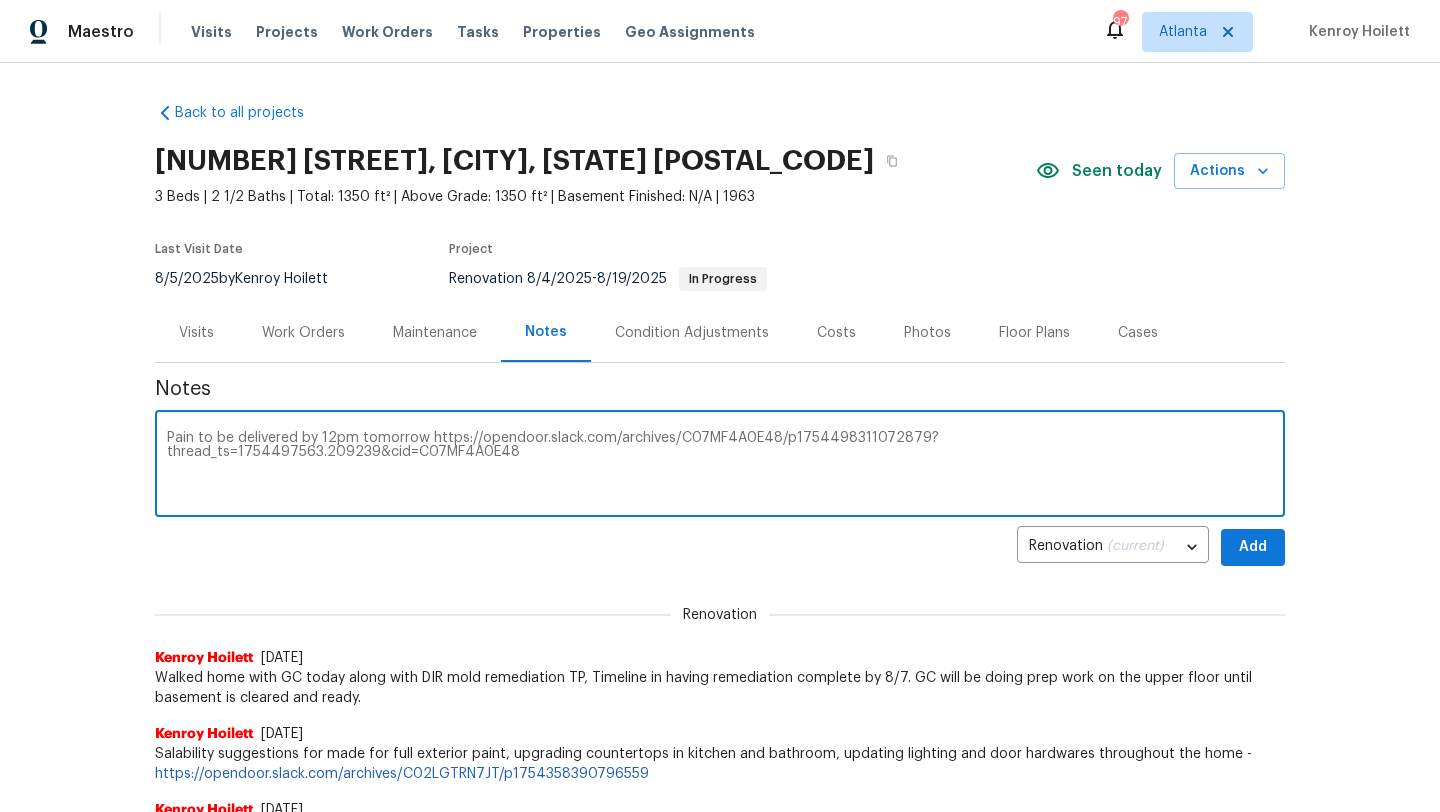 type on "Pain to be delivered by 12pm tomorrow https://opendoor.slack.com/archives/C07MF4A0E48/p1754498311072879?thread_ts=1754497563.209239&cid=C07MF4A0E48" 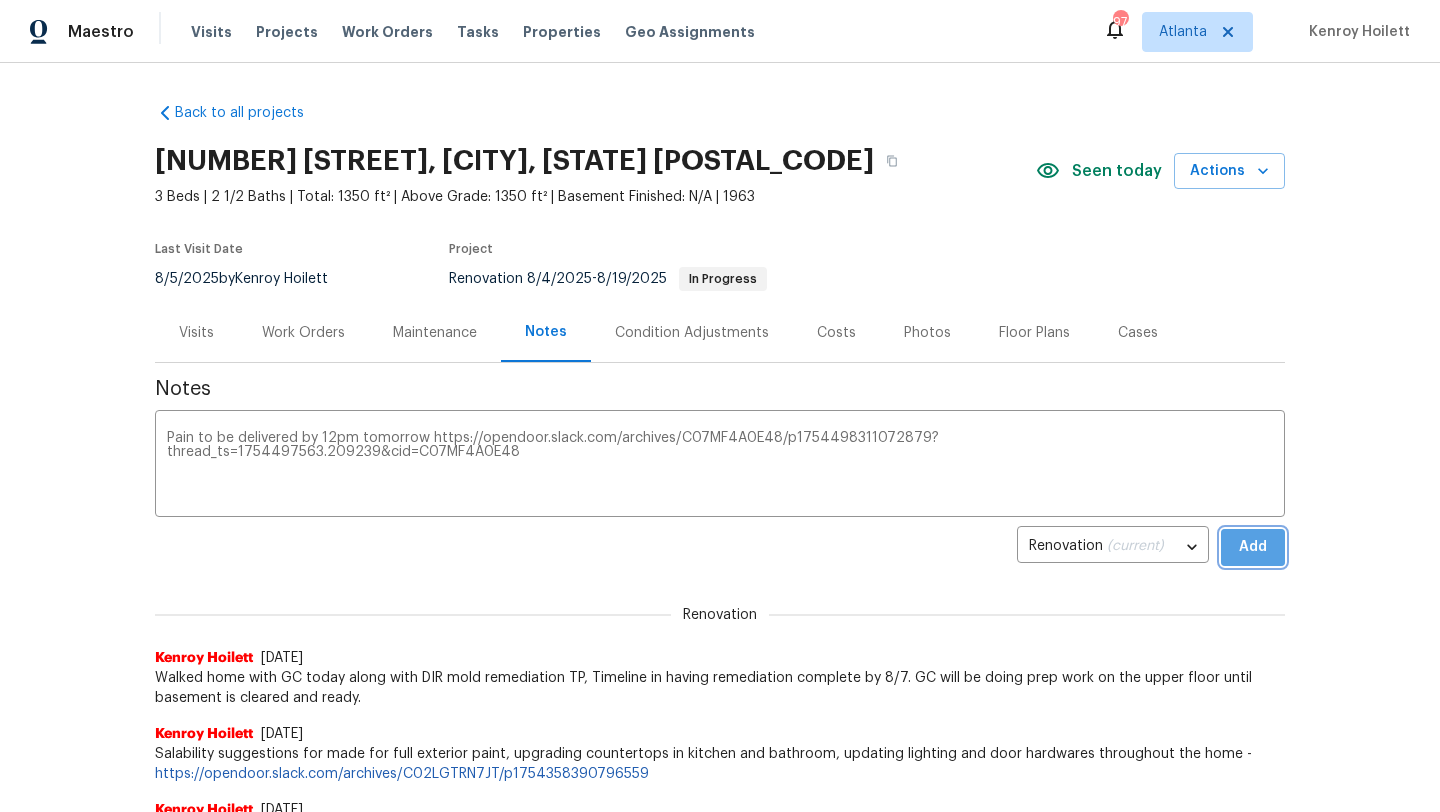 click on "Add" at bounding box center (1253, 547) 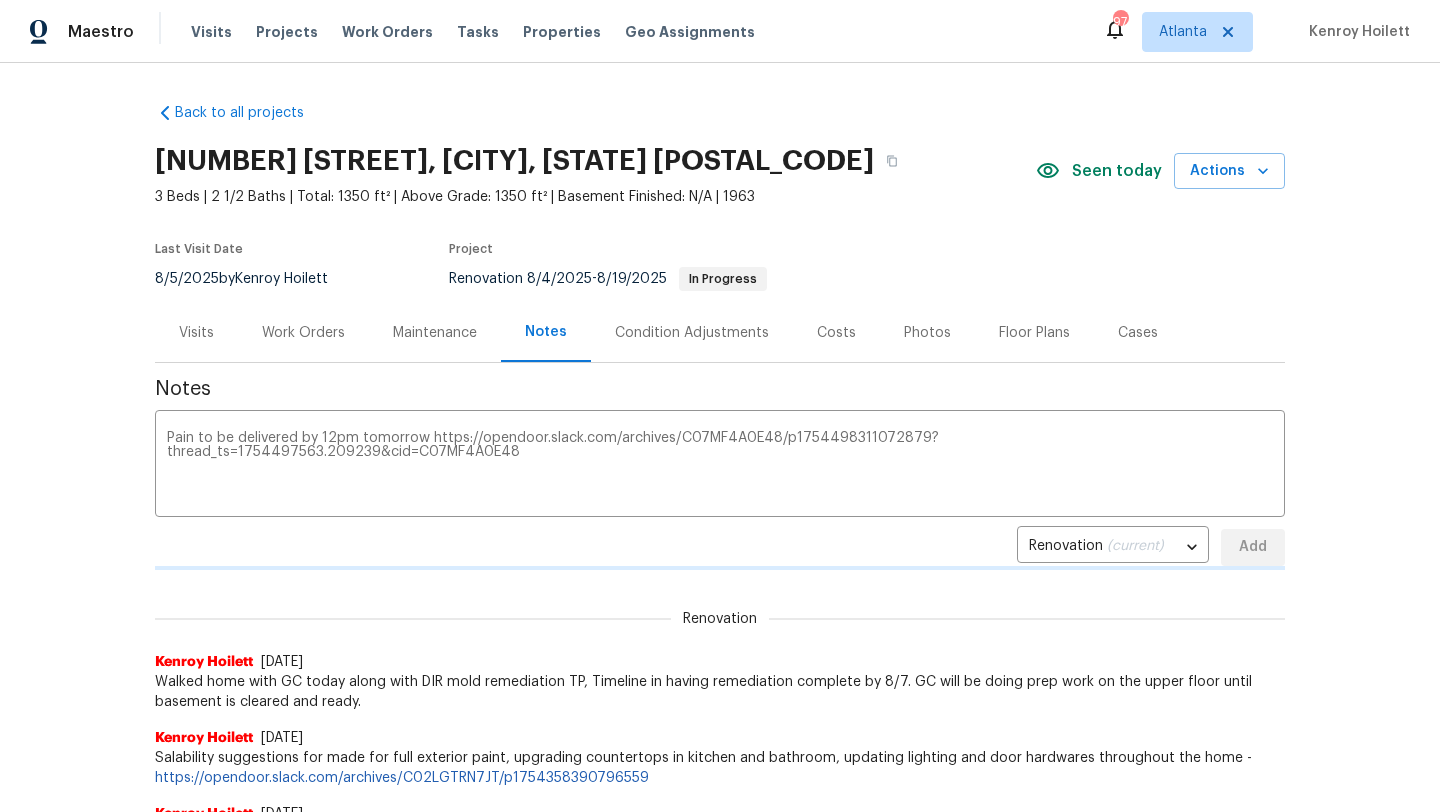 type 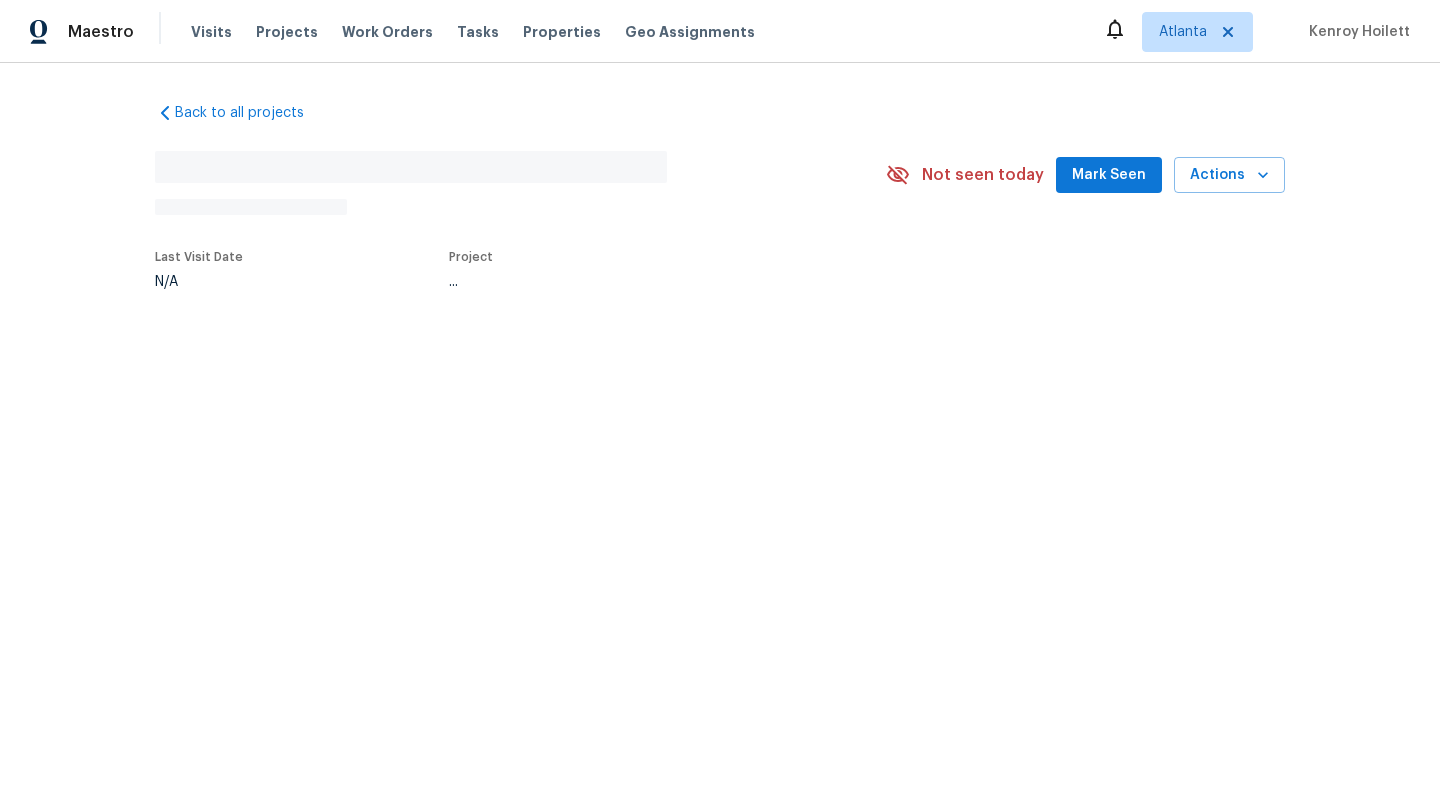 scroll, scrollTop: 0, scrollLeft: 0, axis: both 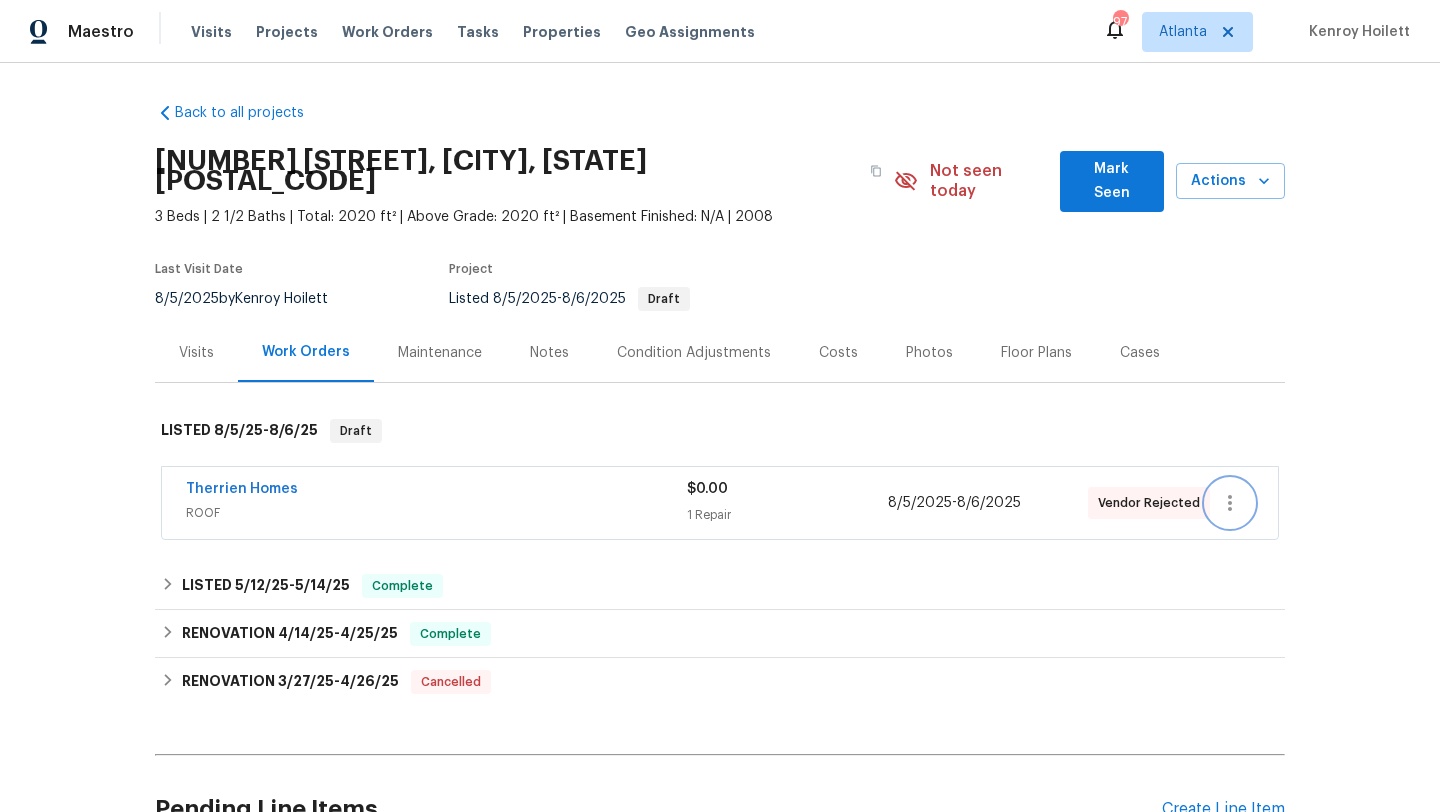 click 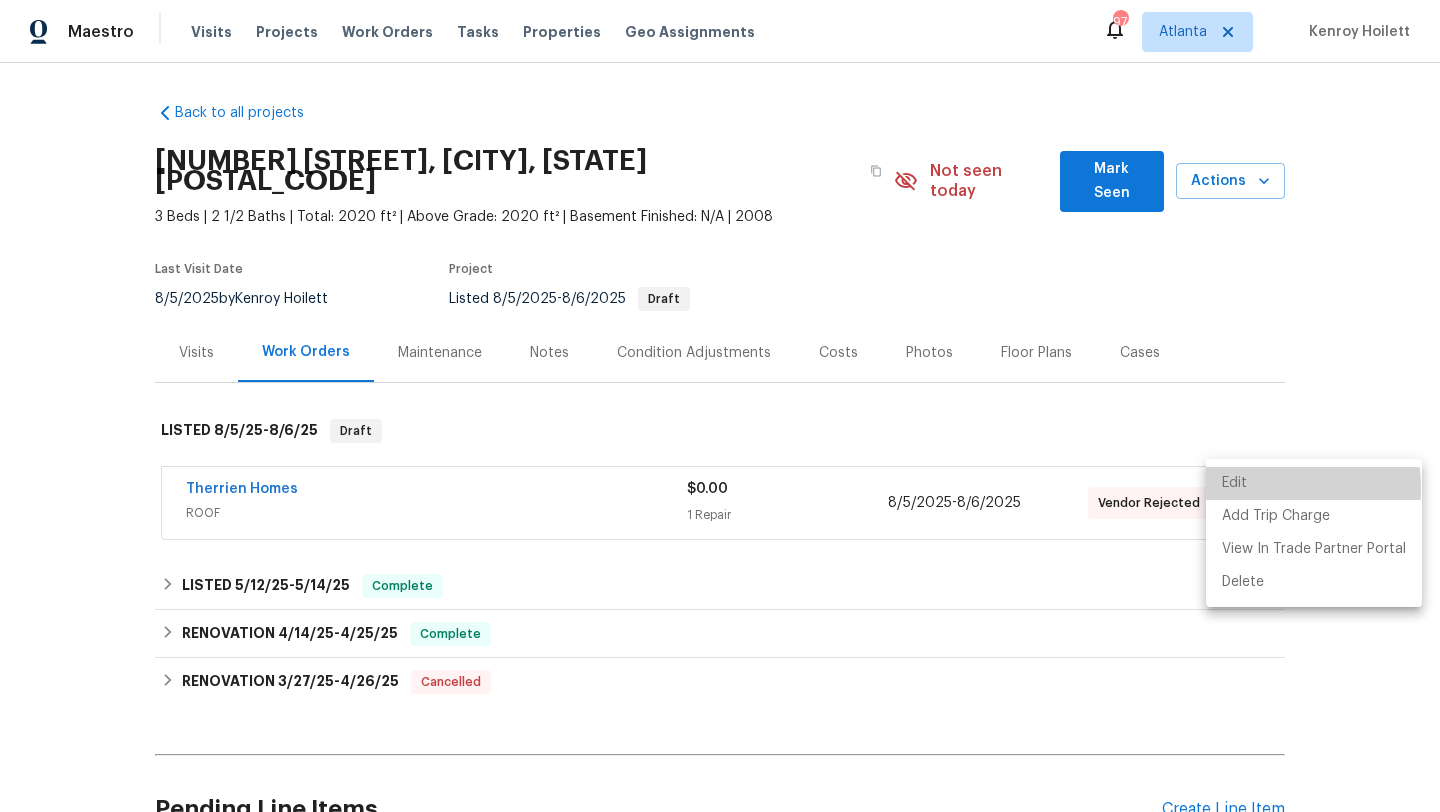 click on "Edit" at bounding box center [1314, 483] 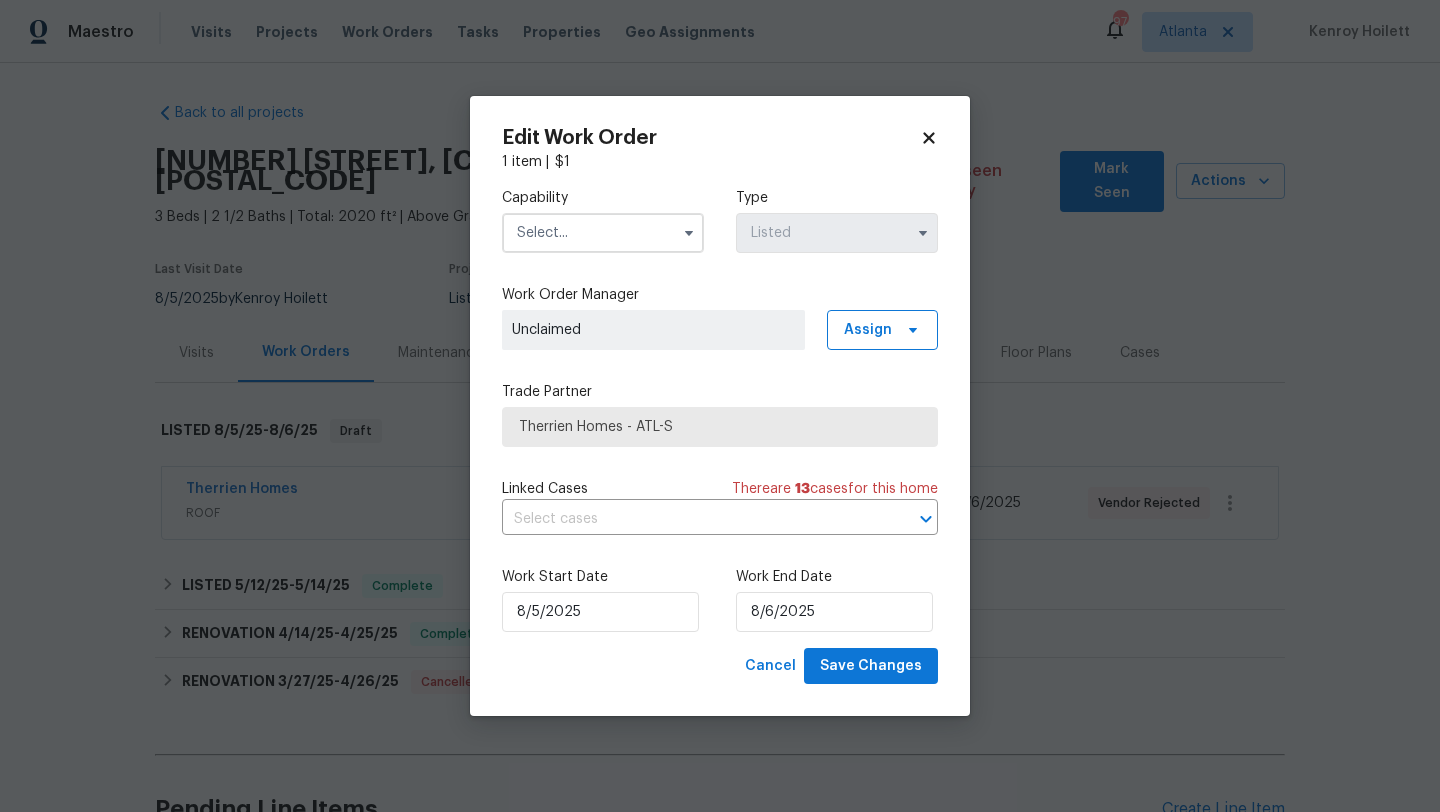 click at bounding box center [603, 233] 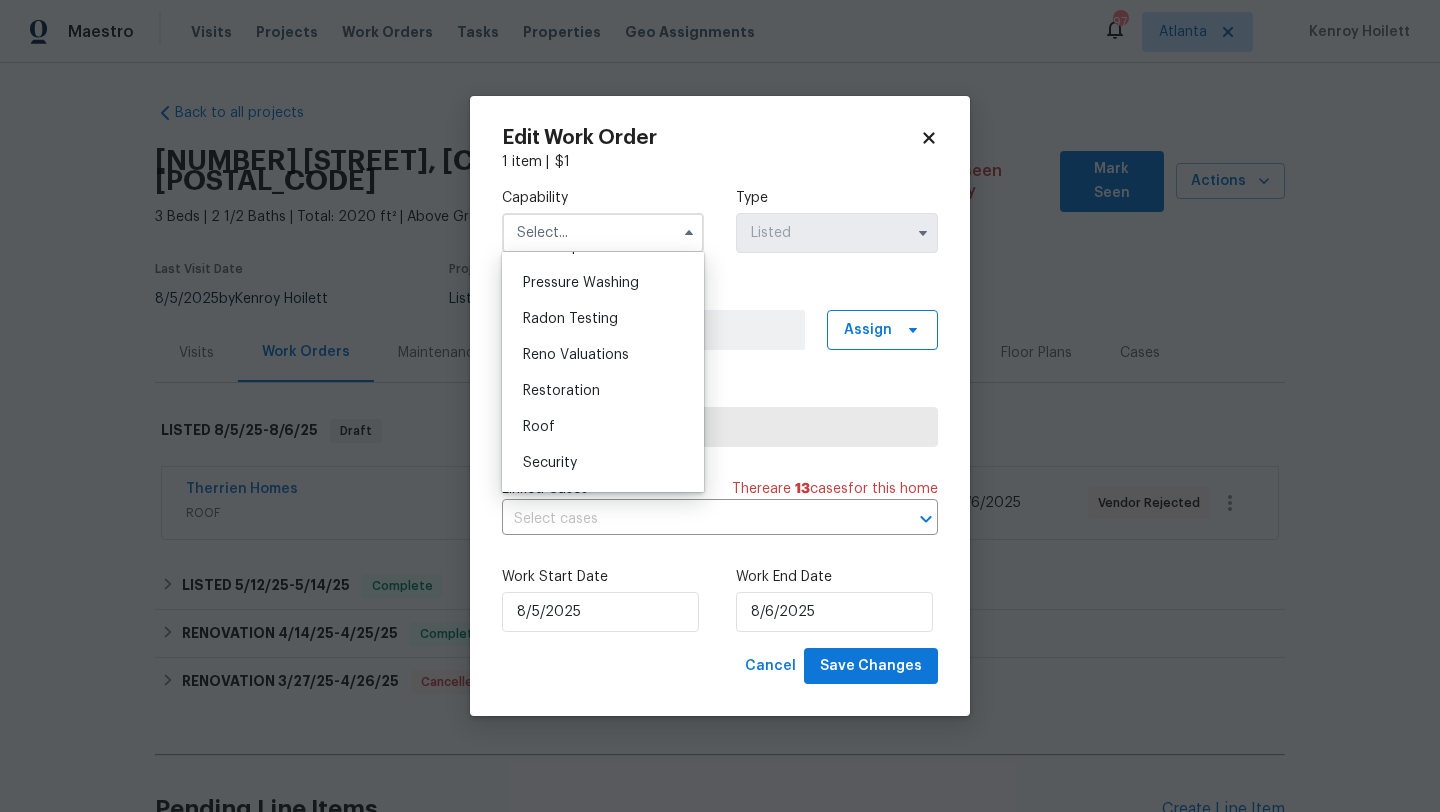 scroll, scrollTop: 1889, scrollLeft: 0, axis: vertical 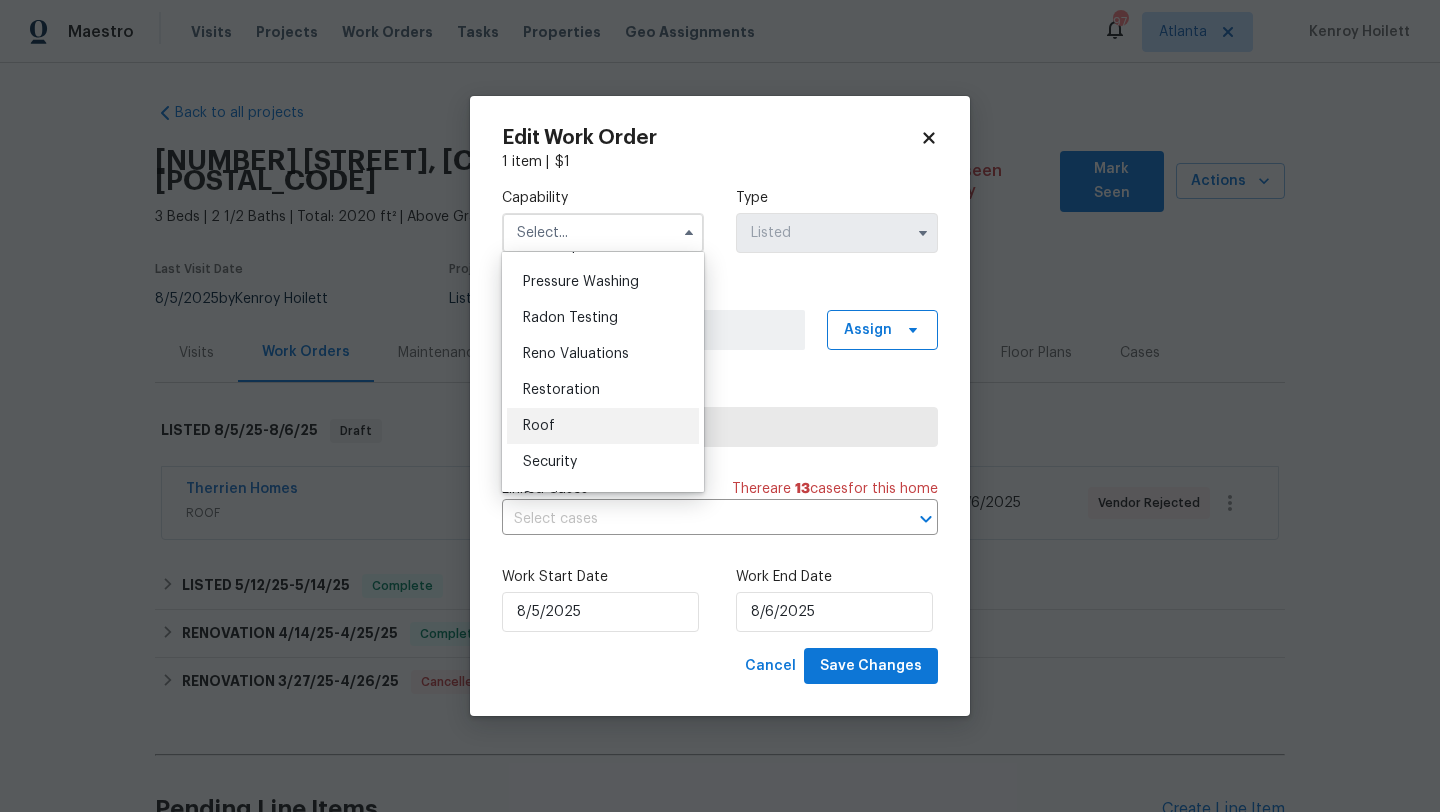 click on "Roof" at bounding box center [603, 426] 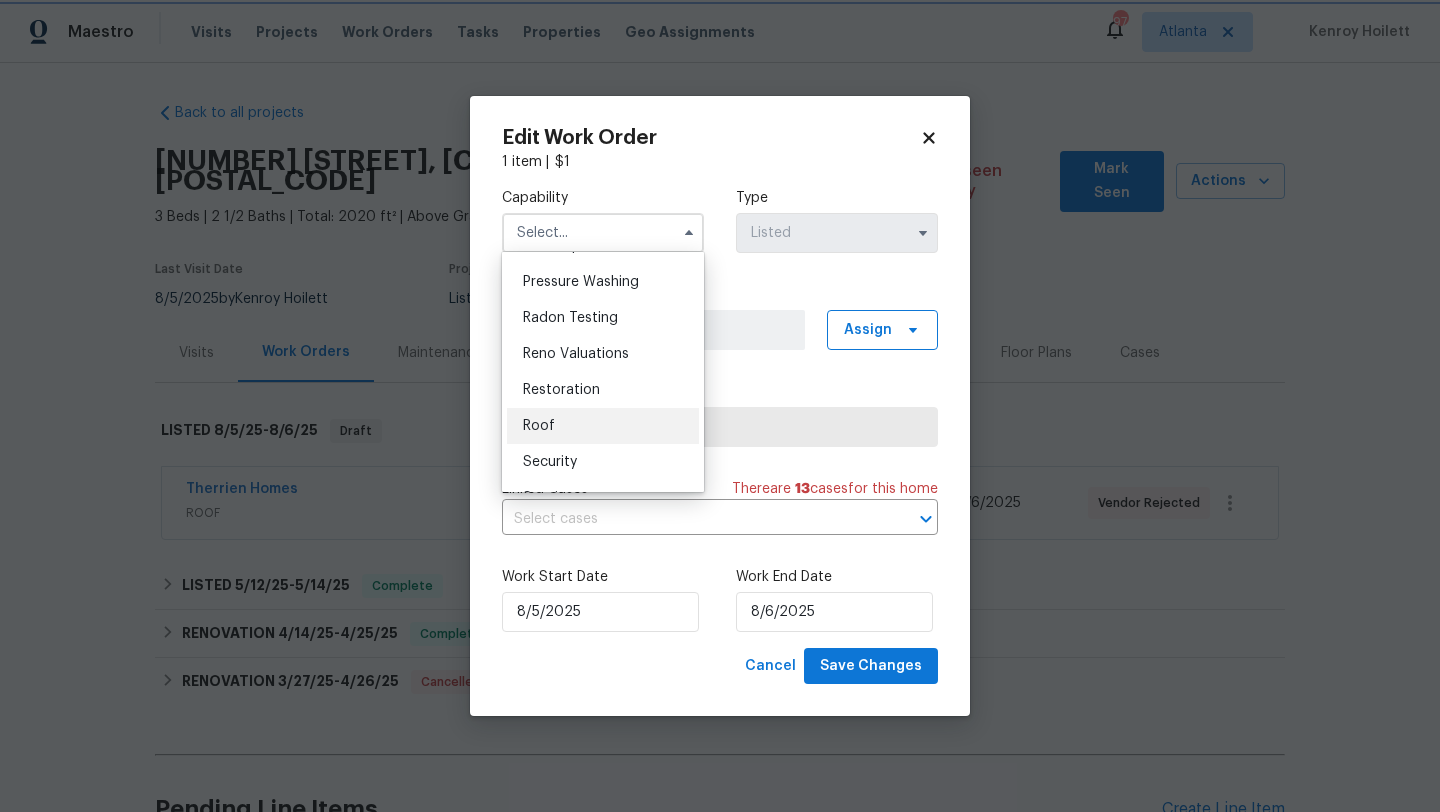 type on "Roof" 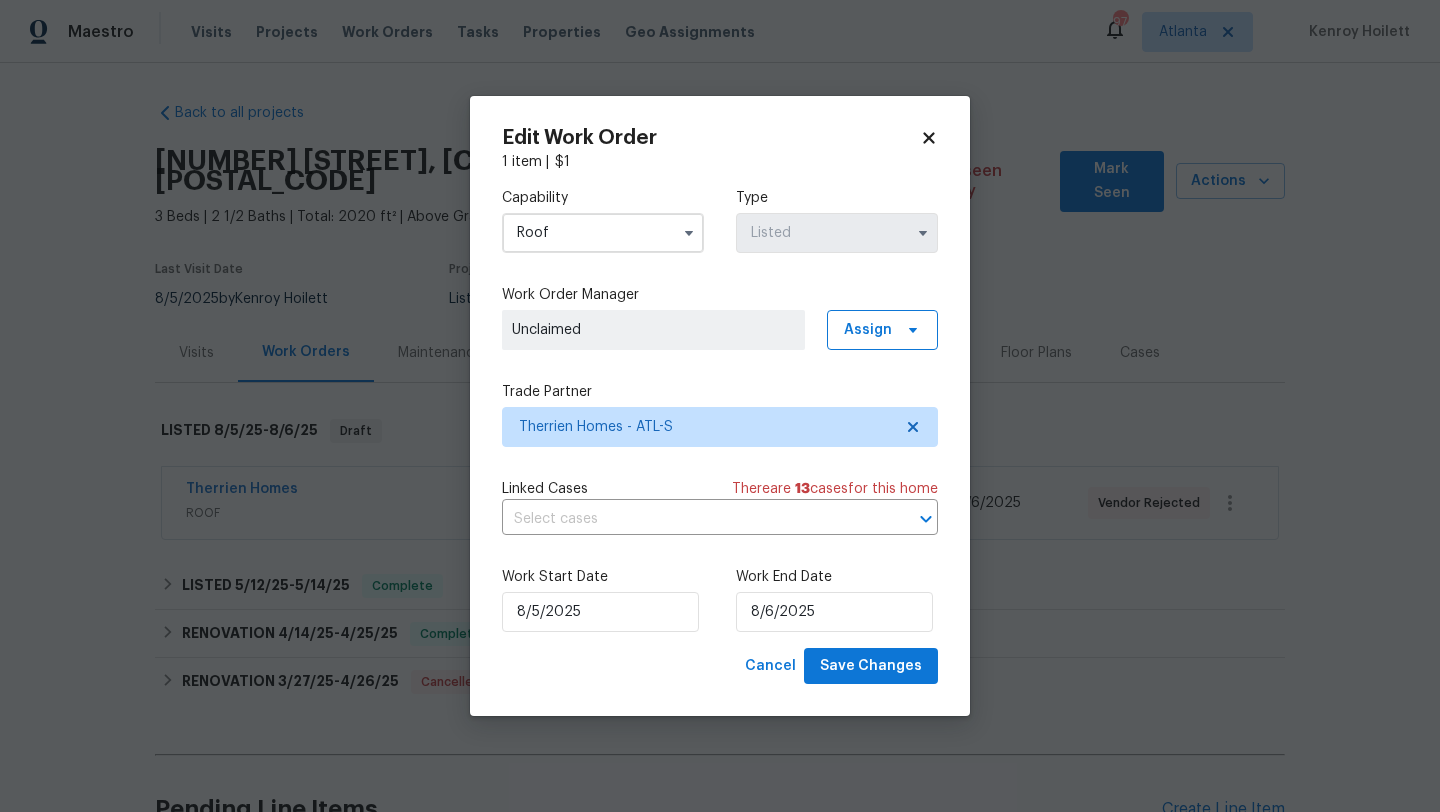 click on "Unclaimed" at bounding box center (653, 330) 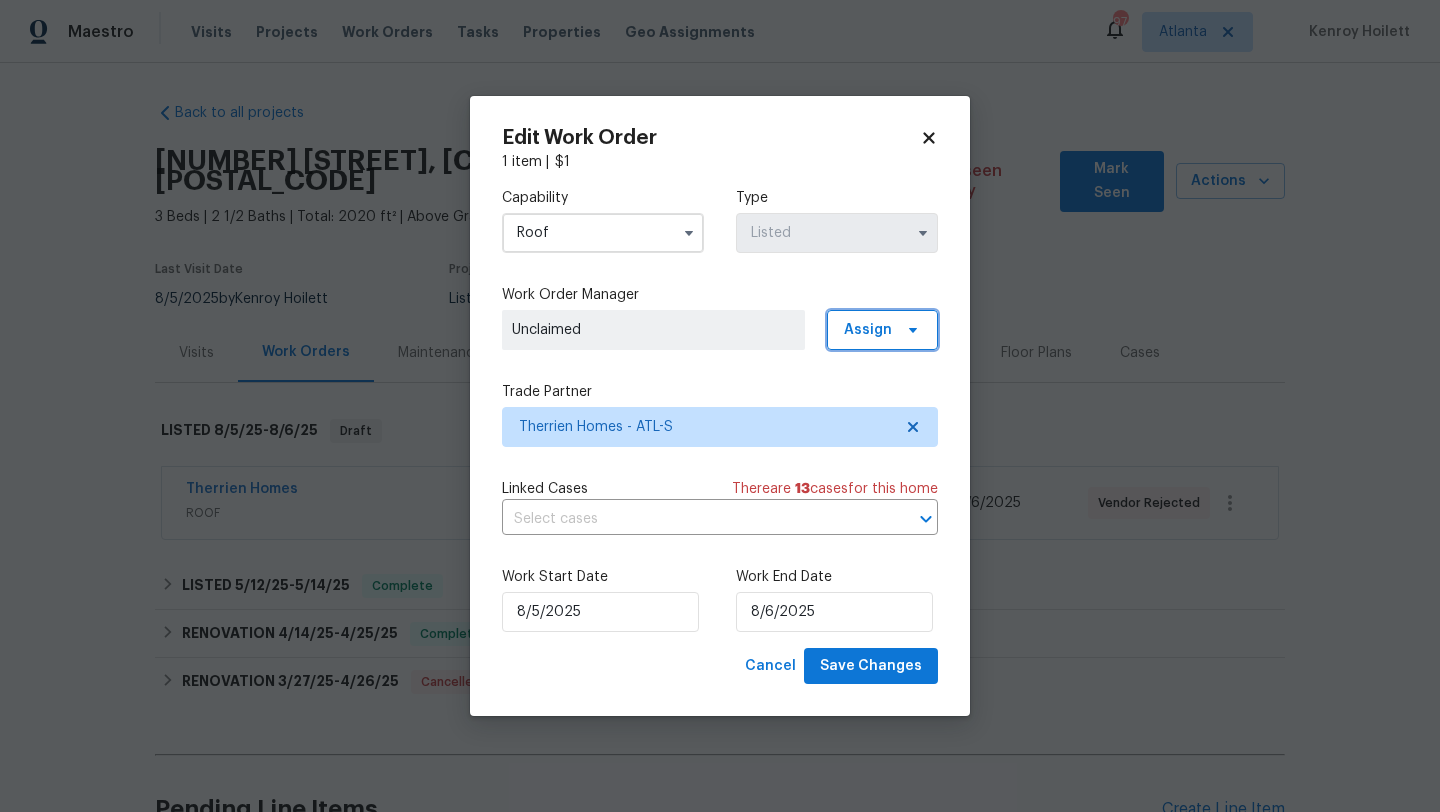 click on "Assign" at bounding box center (868, 330) 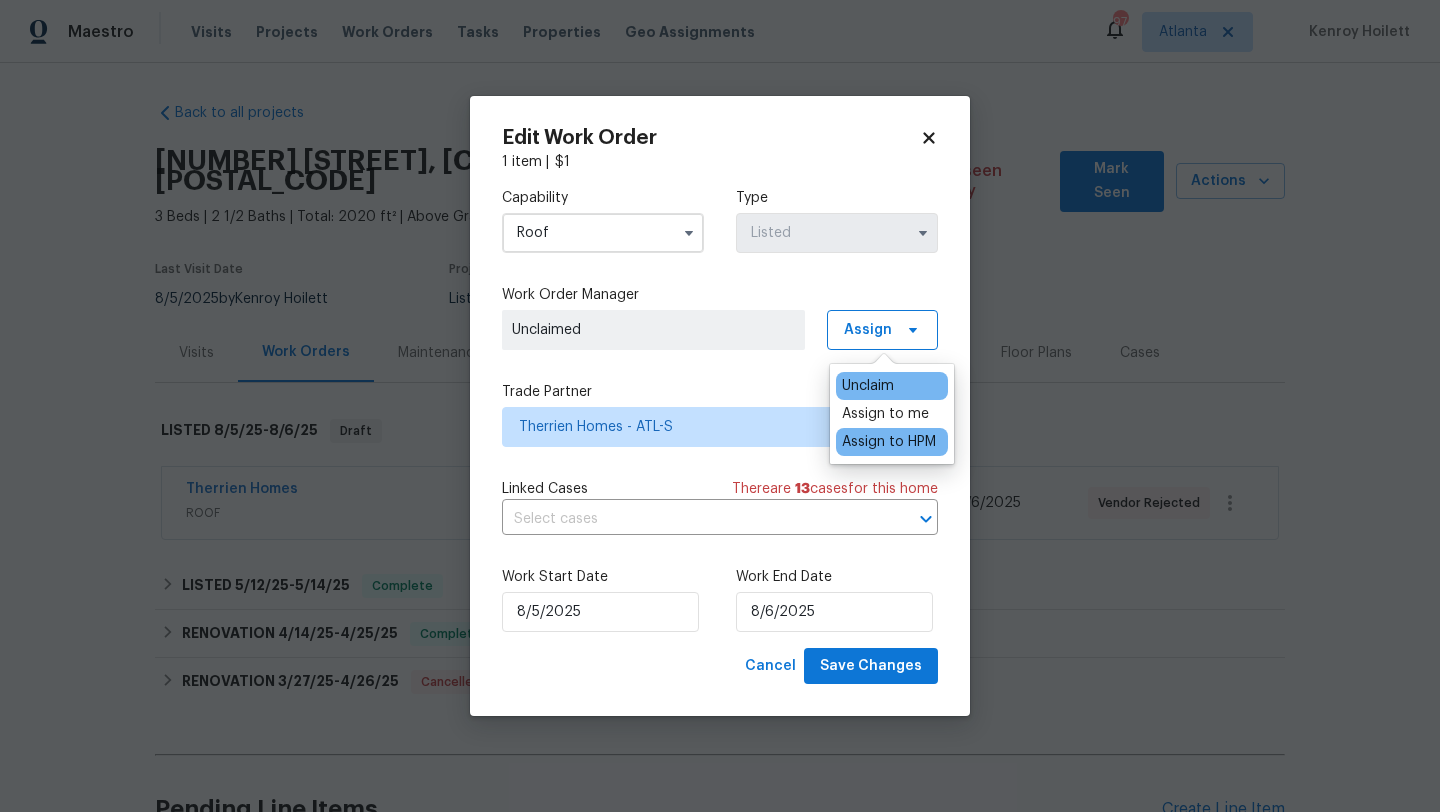 click on "Assign to HPM" at bounding box center (889, 442) 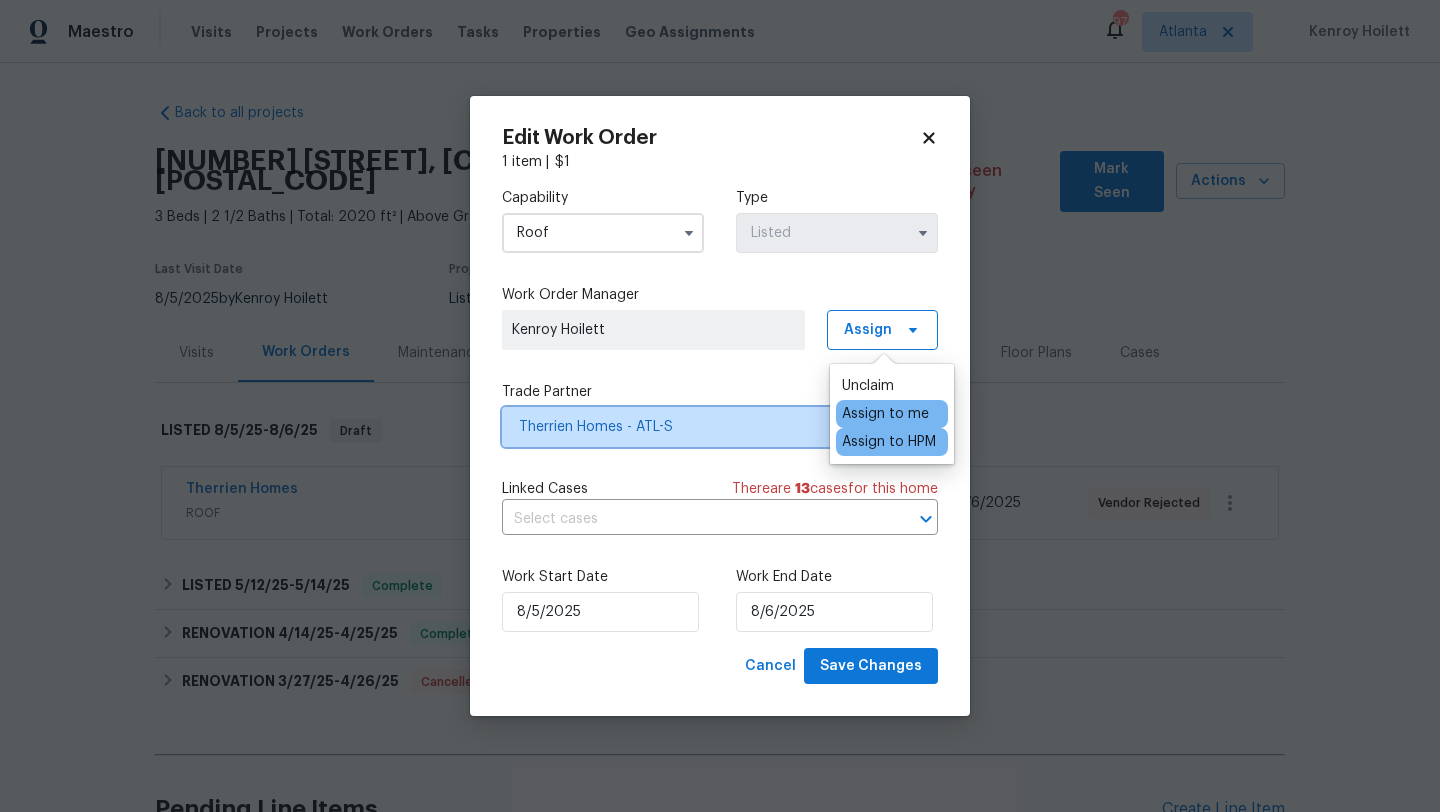 click on "Therrien Homes - ATL-S" at bounding box center [705, 427] 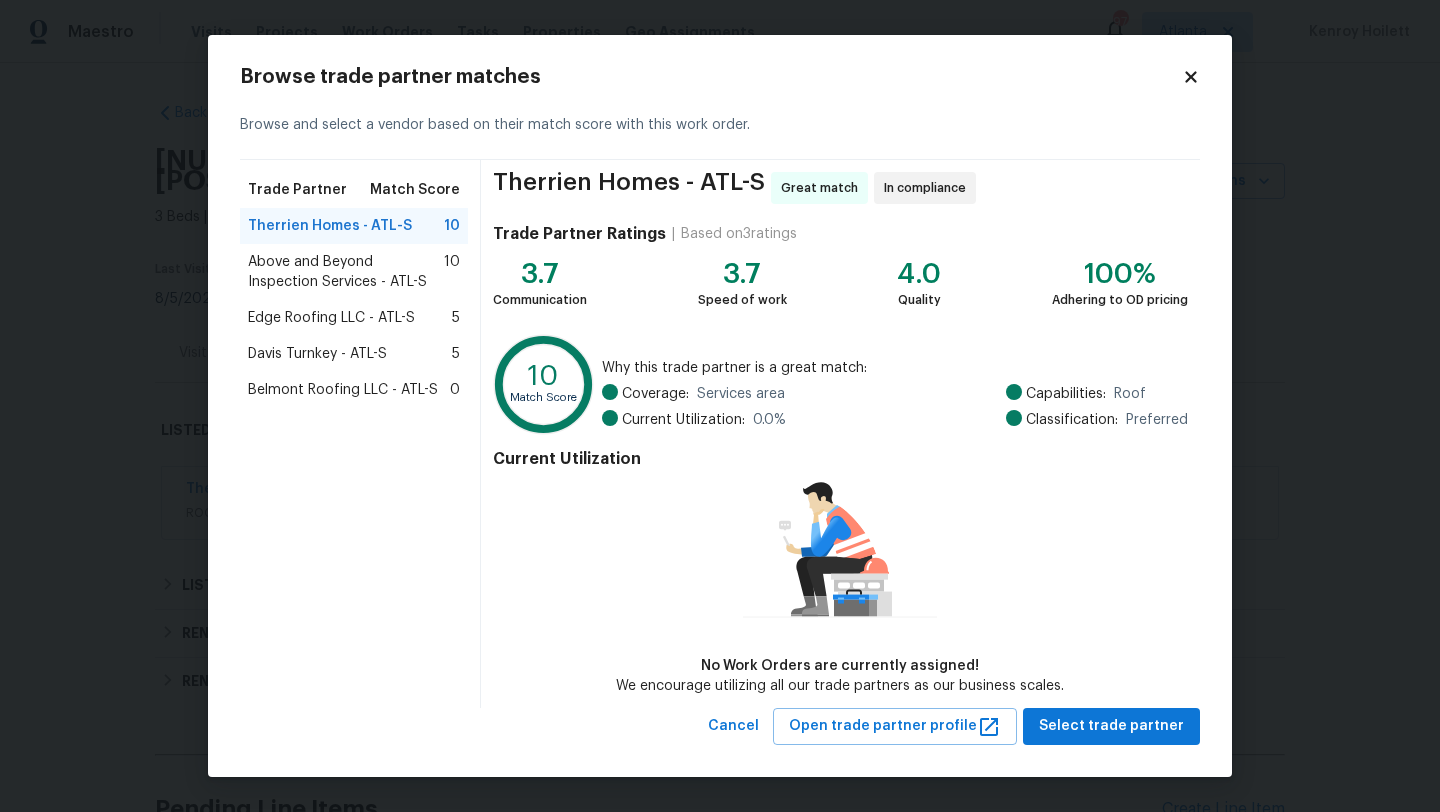 click on "Above and Beyond Inspection Services - ATL-S" at bounding box center [346, 272] 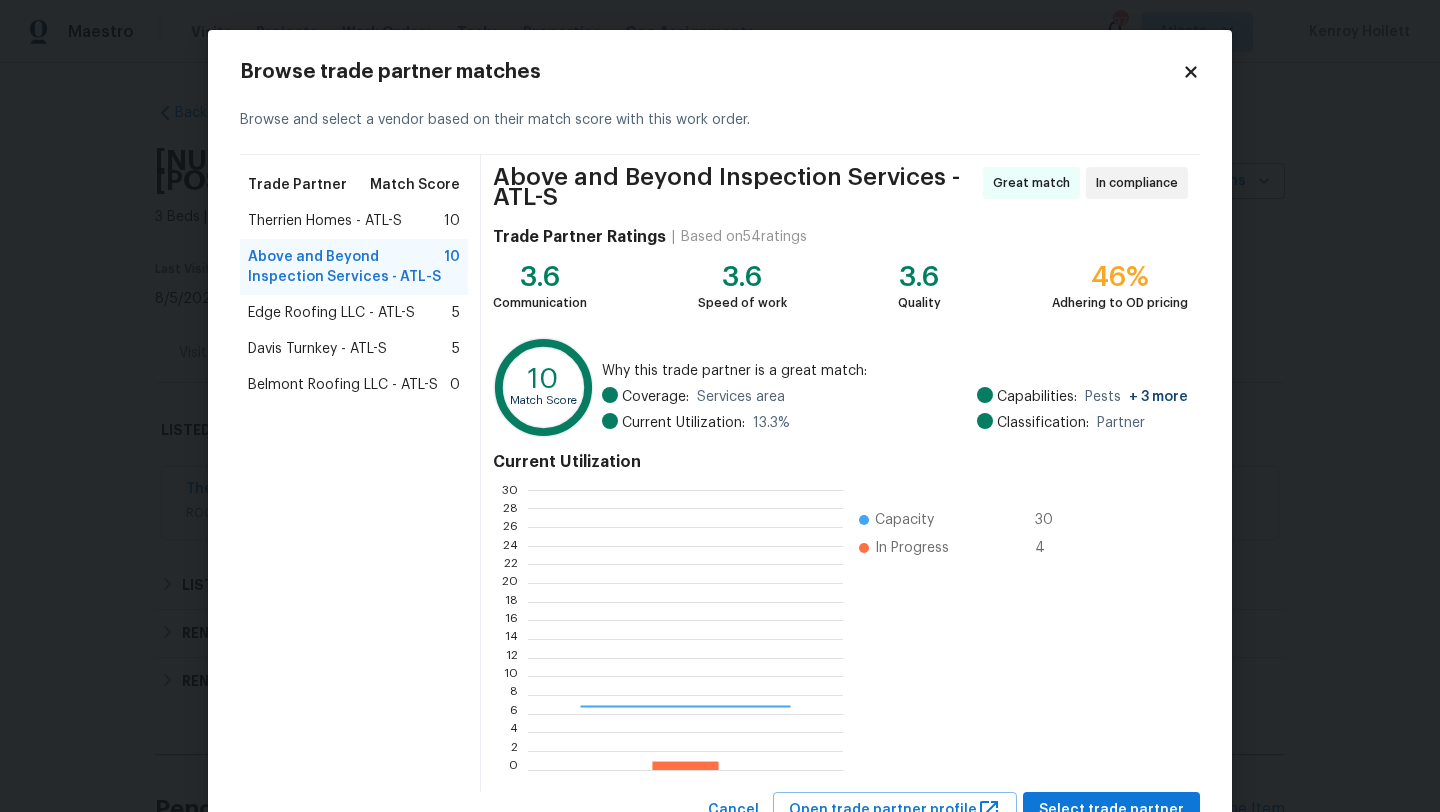 scroll, scrollTop: 2, scrollLeft: 2, axis: both 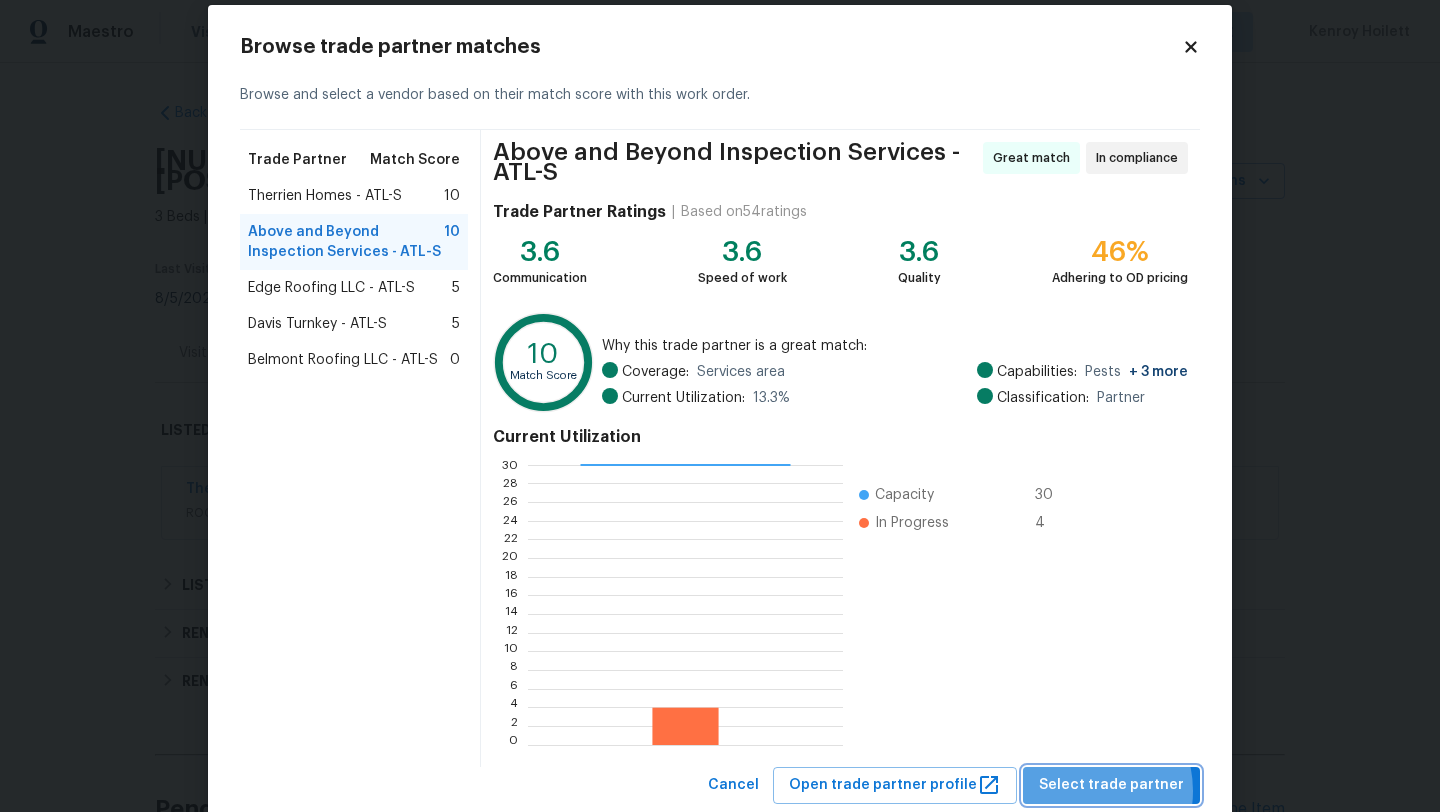 click on "Select trade partner" at bounding box center [1111, 785] 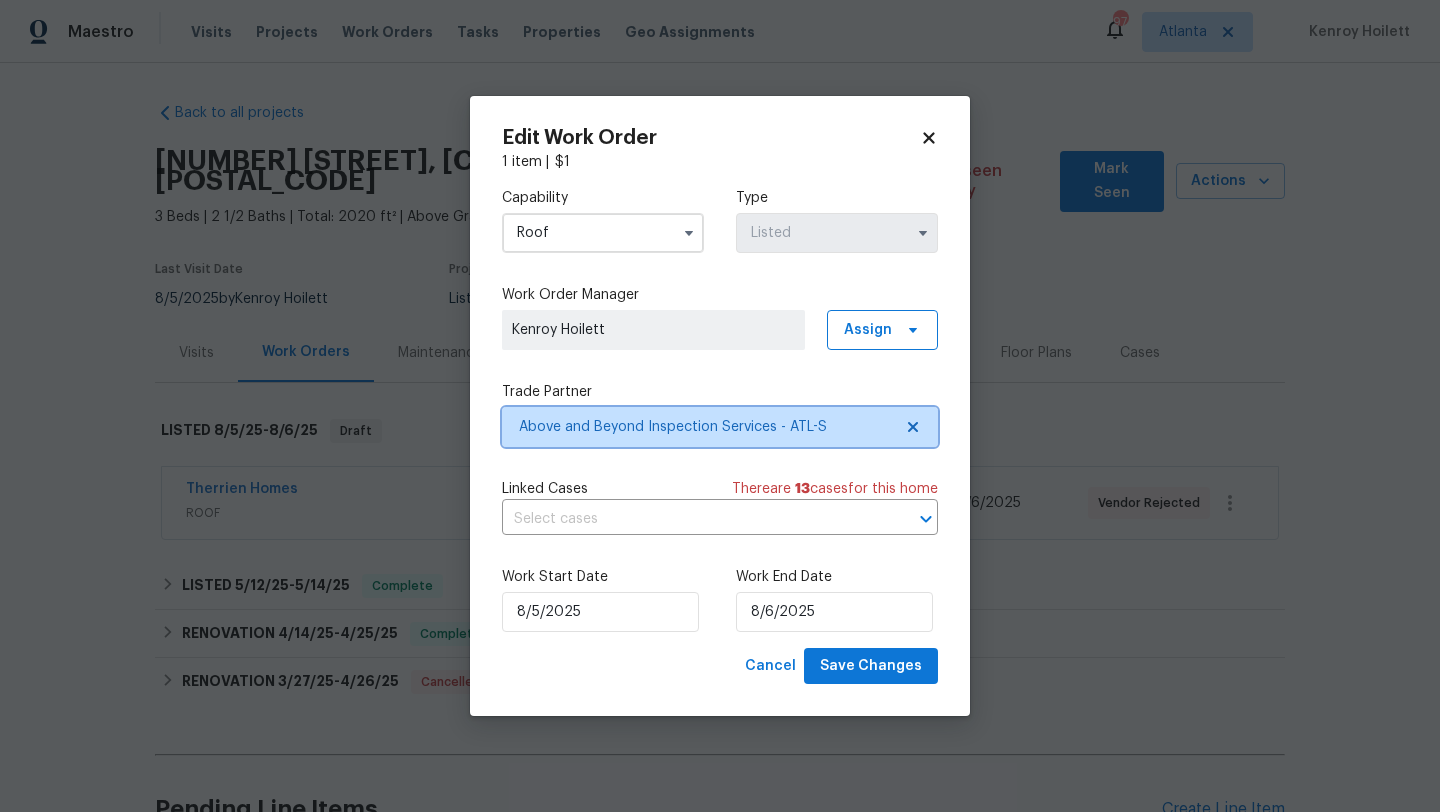 scroll, scrollTop: 0, scrollLeft: 0, axis: both 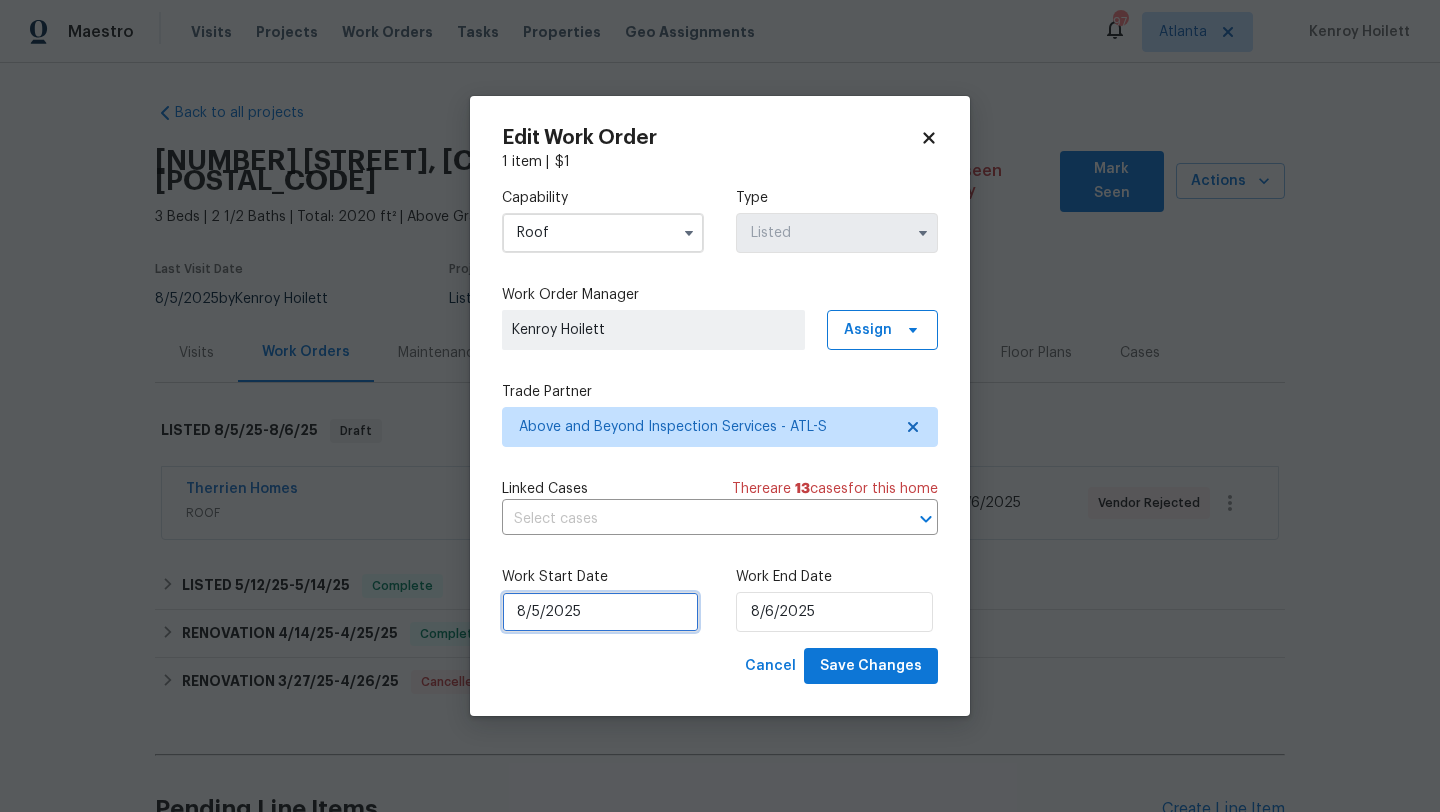 click on "8/5/2025" at bounding box center (600, 612) 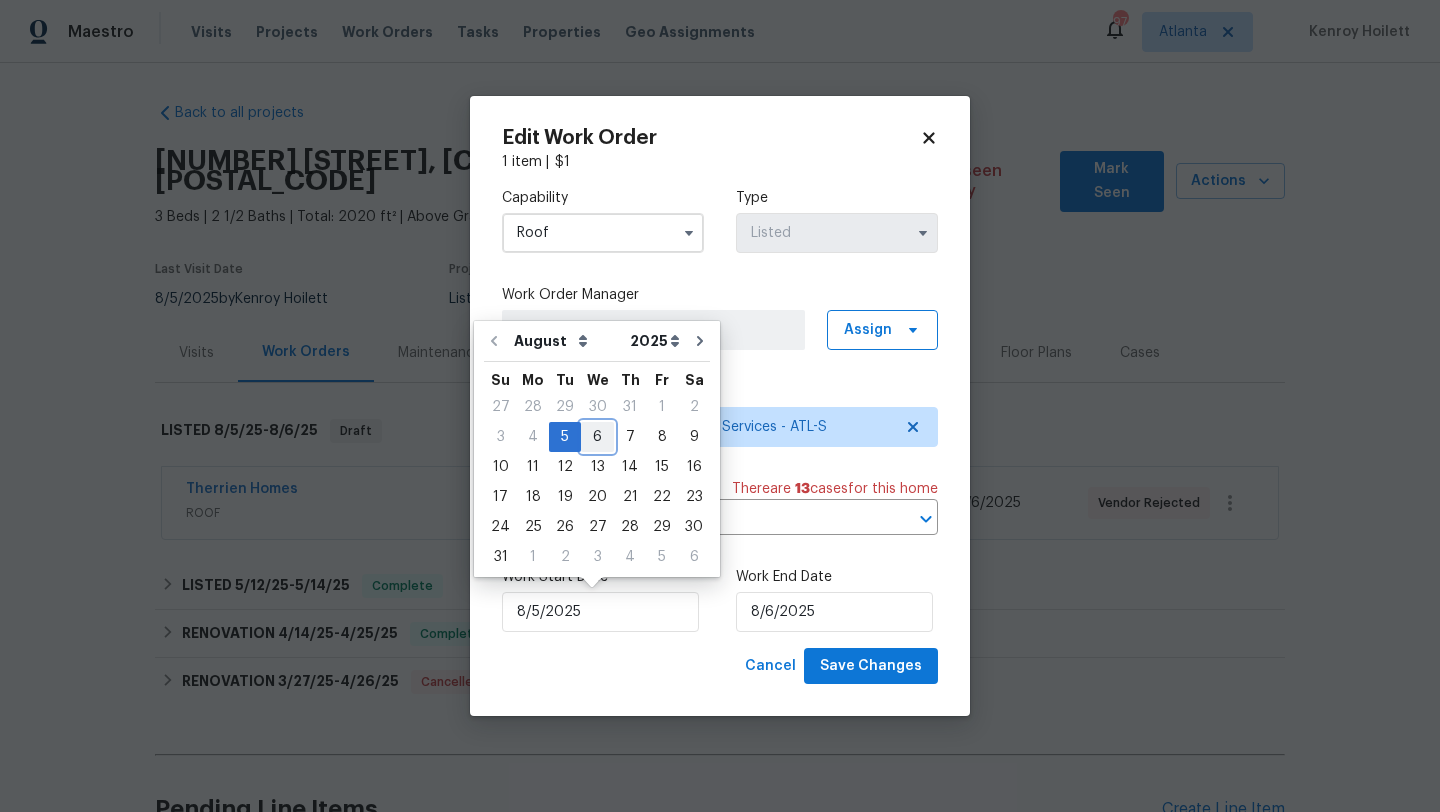 click on "6" at bounding box center [597, 437] 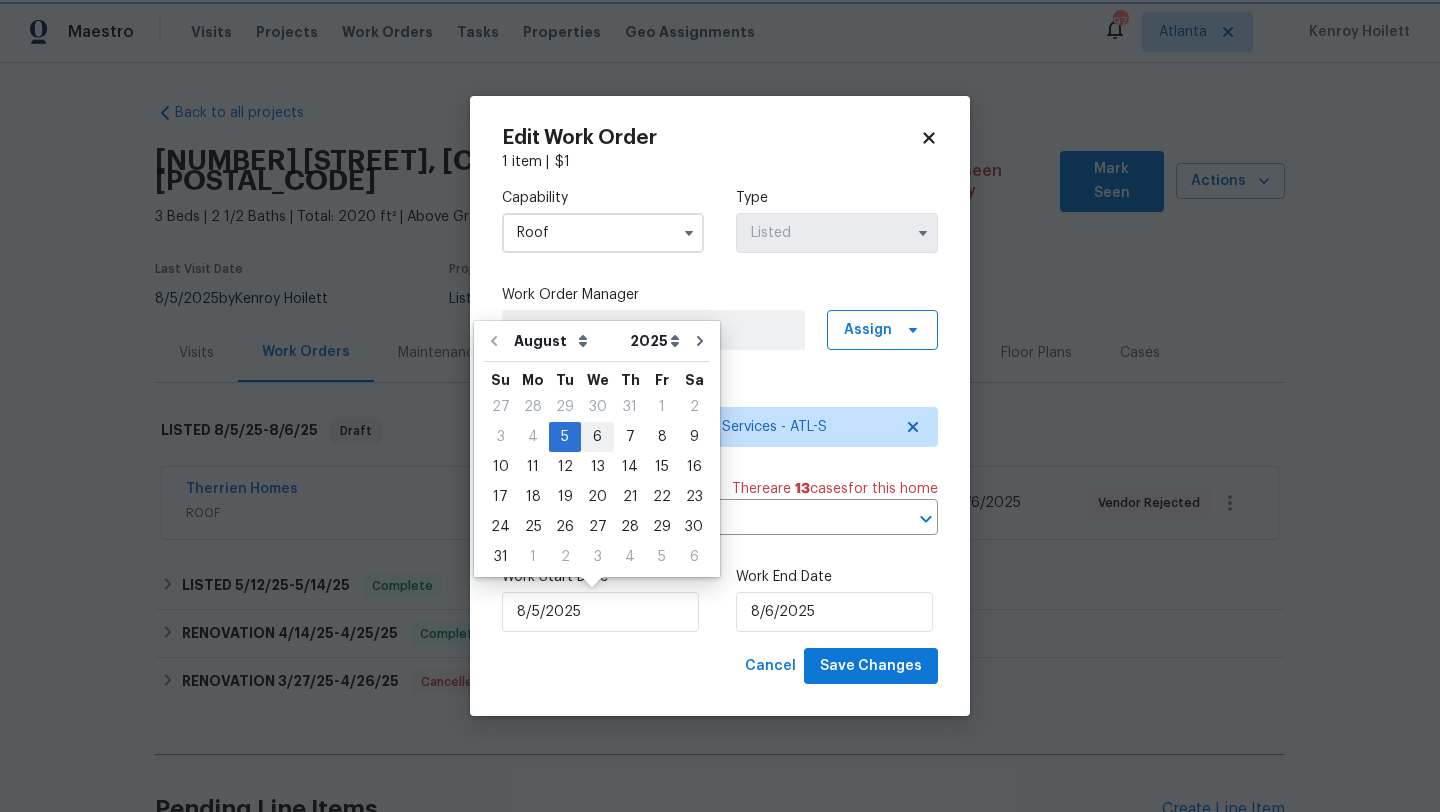 type on "8/6/2025" 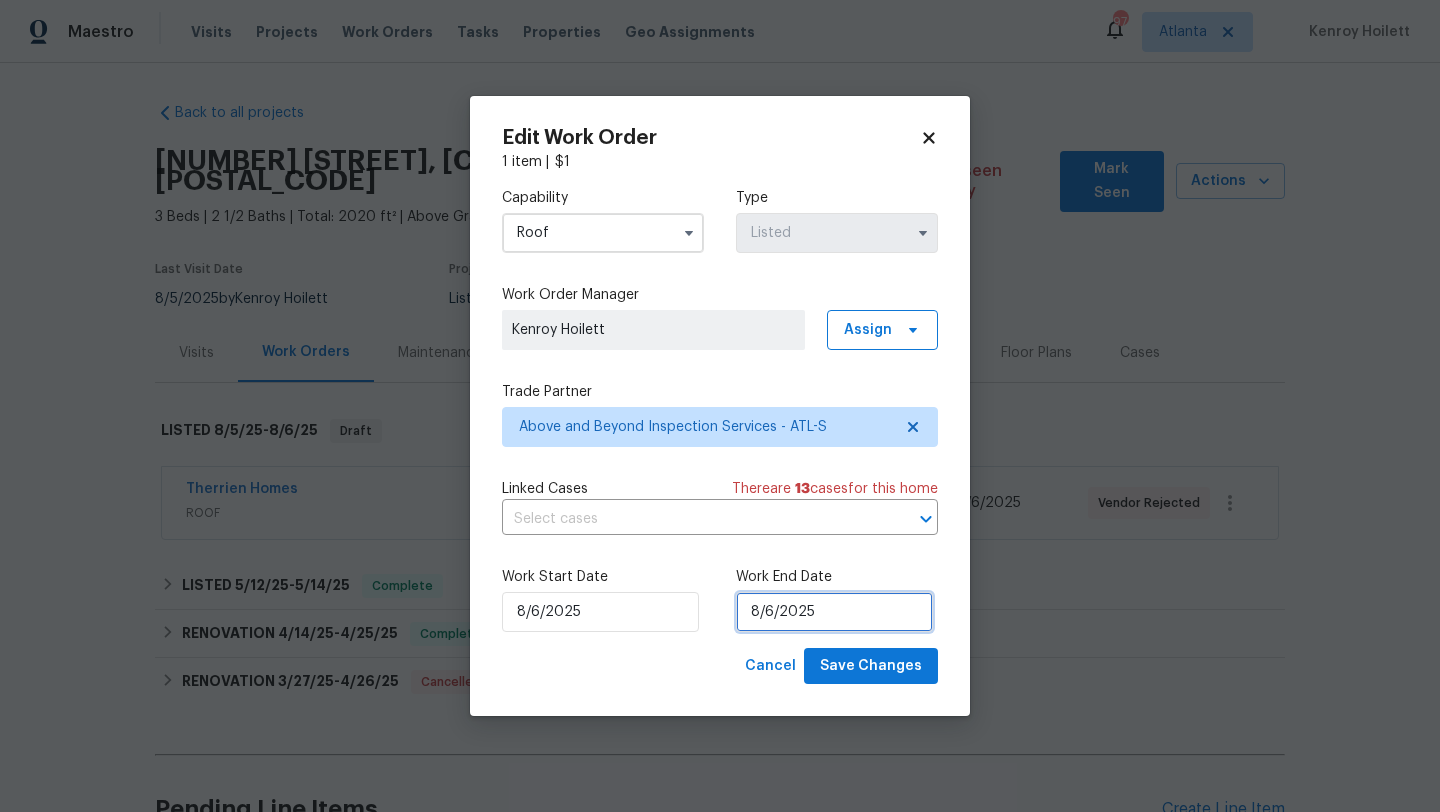 click on "8/6/2025" at bounding box center [834, 612] 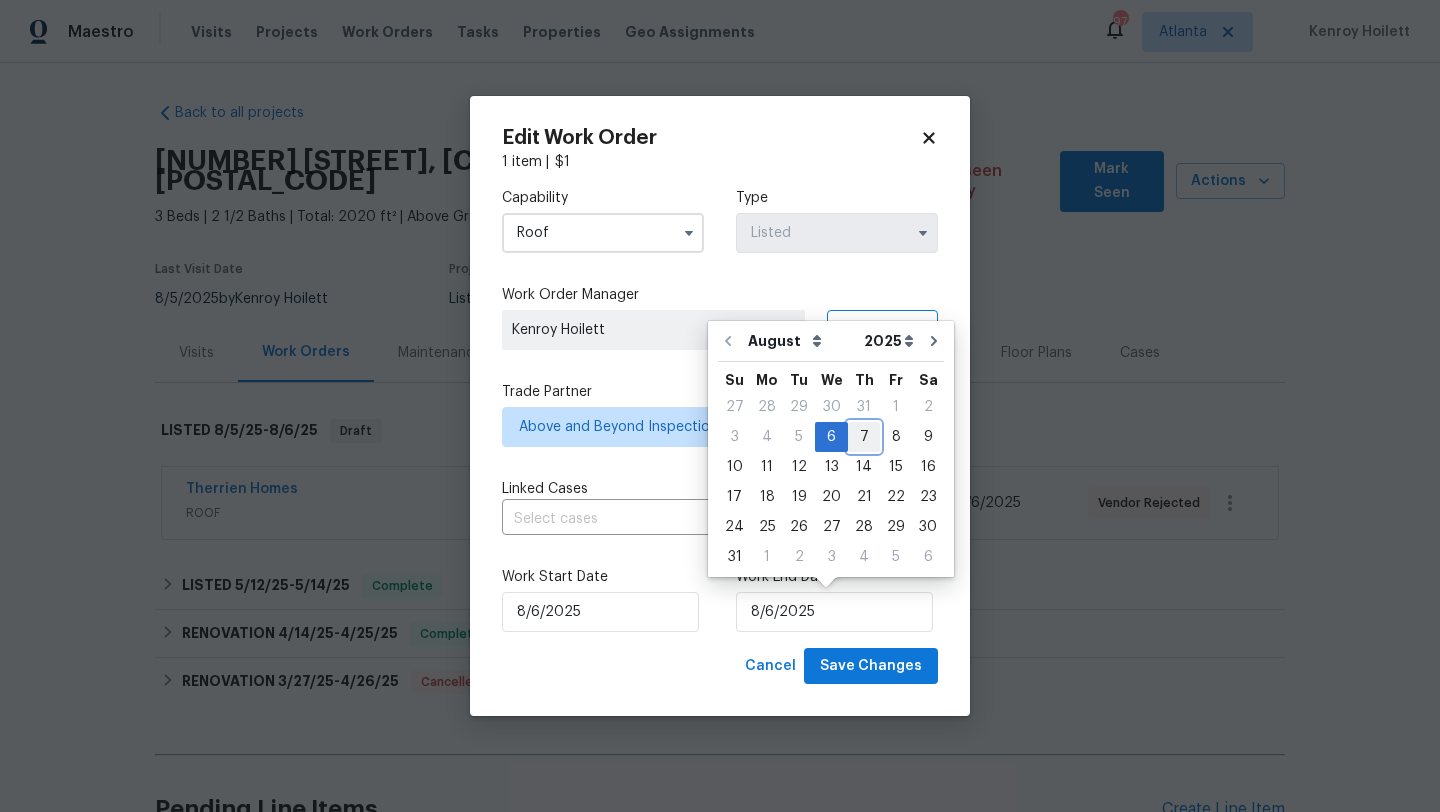 click on "7" at bounding box center (864, 437) 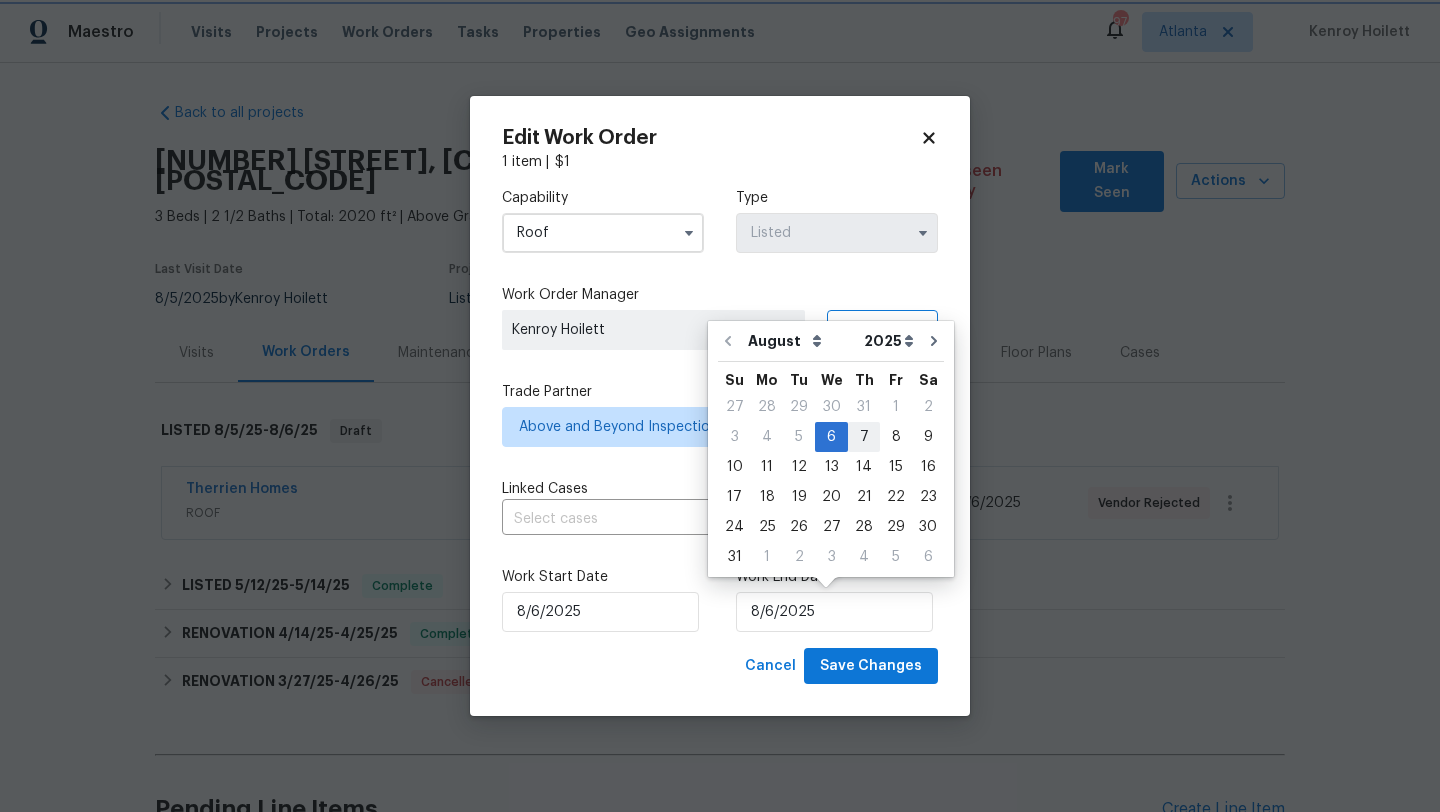 type on "8/7/2025" 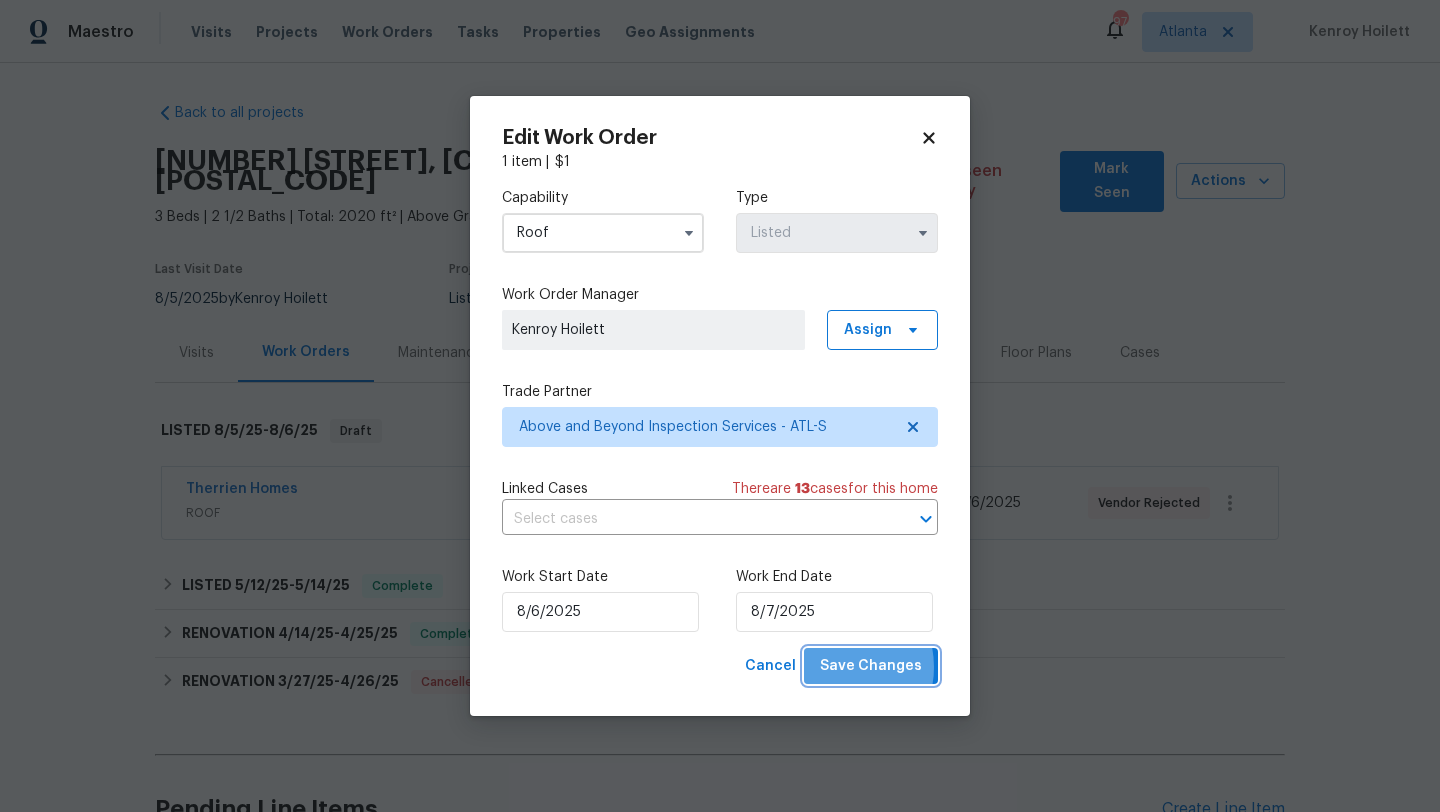 click on "Save Changes" at bounding box center [871, 666] 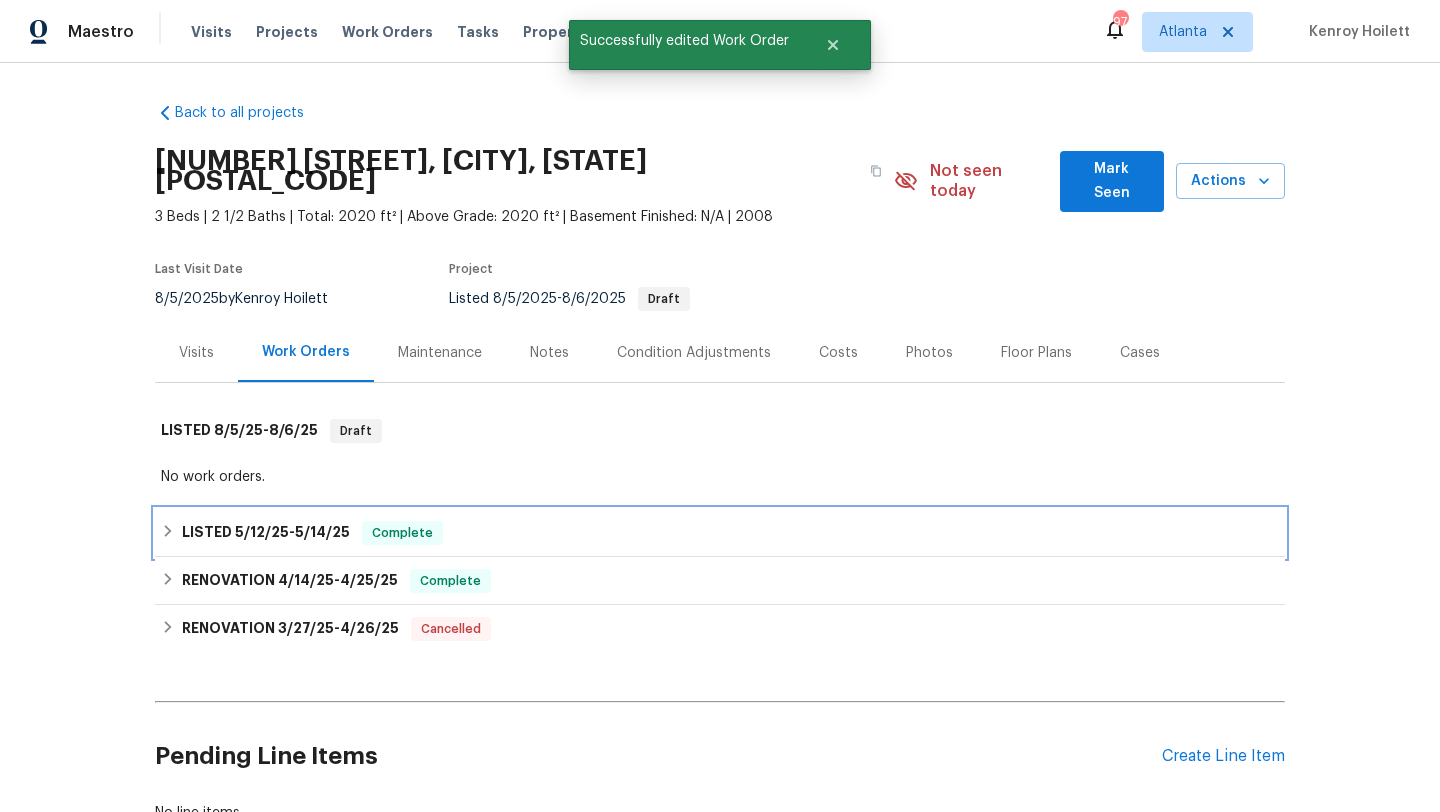 click on "LISTED   5/12/25  -  5/14/25 Complete" at bounding box center (720, 533) 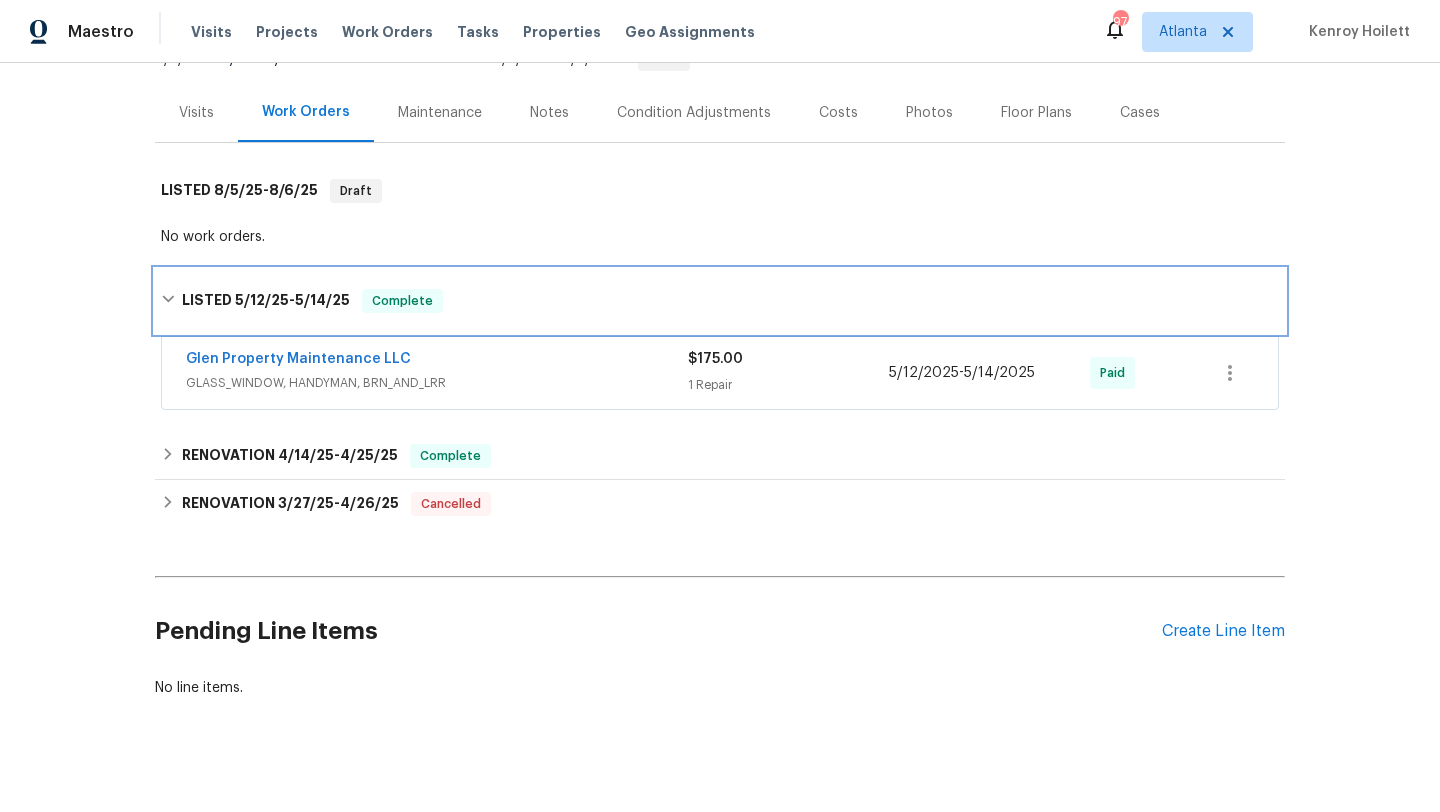 scroll, scrollTop: 242, scrollLeft: 0, axis: vertical 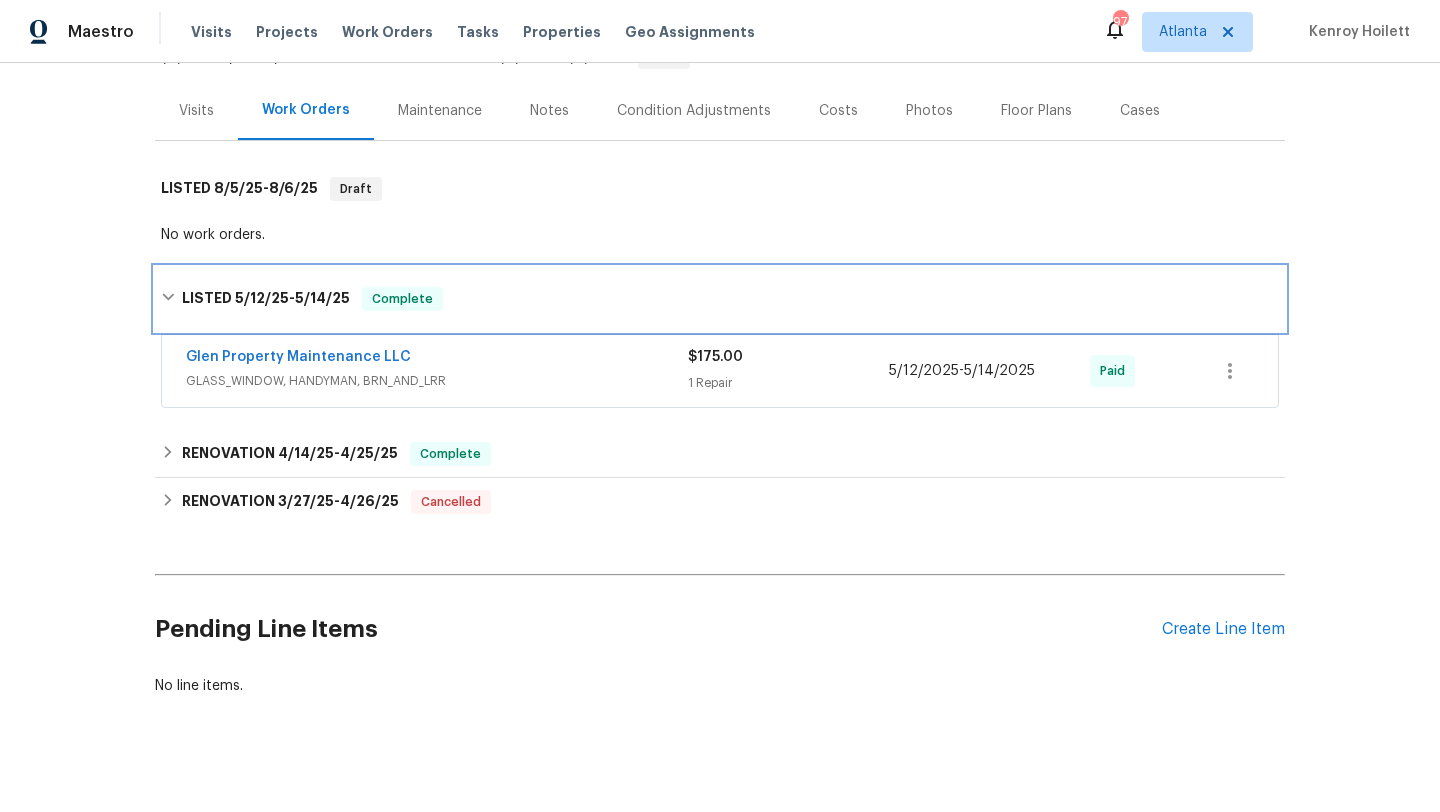 click on "LISTED   5/12/25  -  5/14/25 Complete" at bounding box center (720, 299) 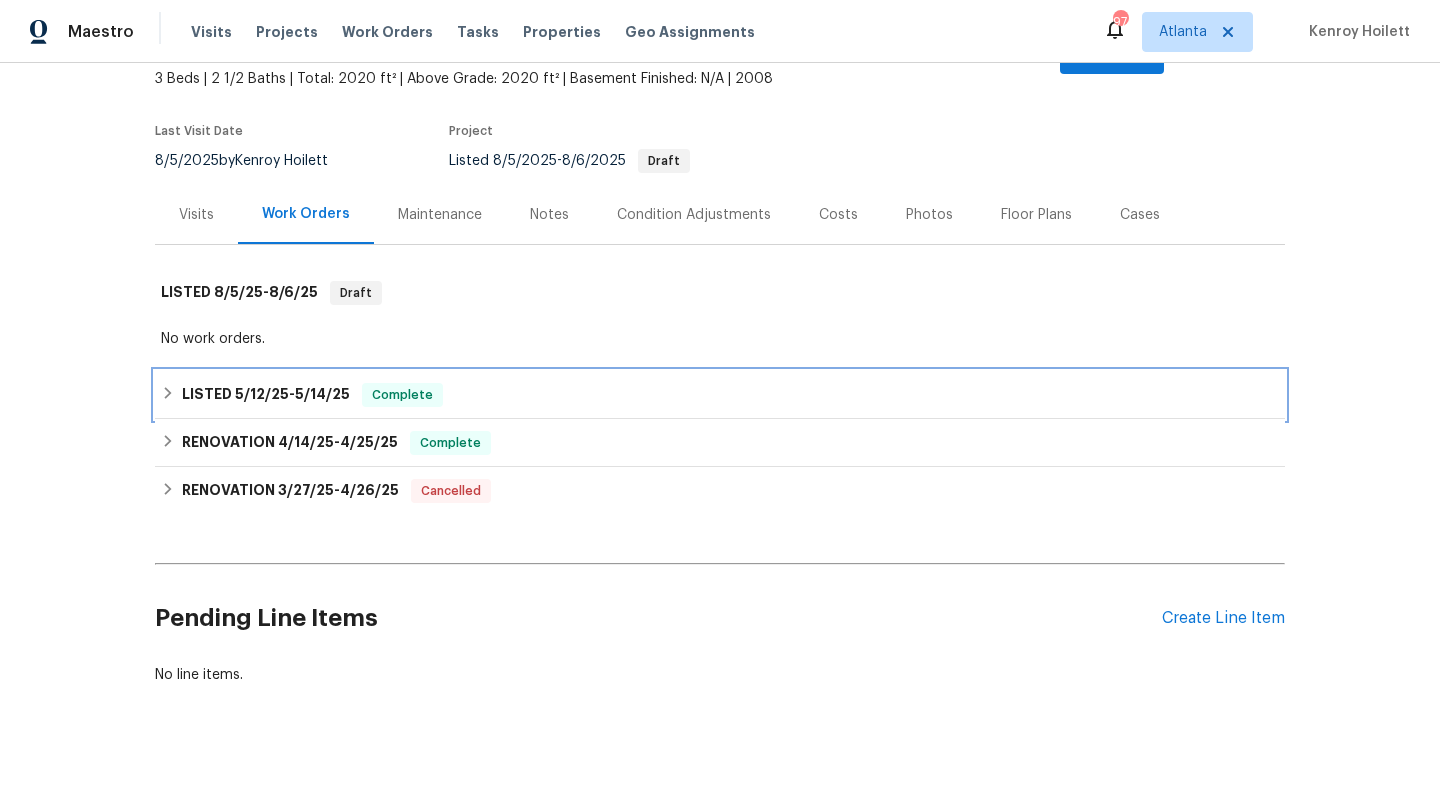 scroll, scrollTop: 127, scrollLeft: 0, axis: vertical 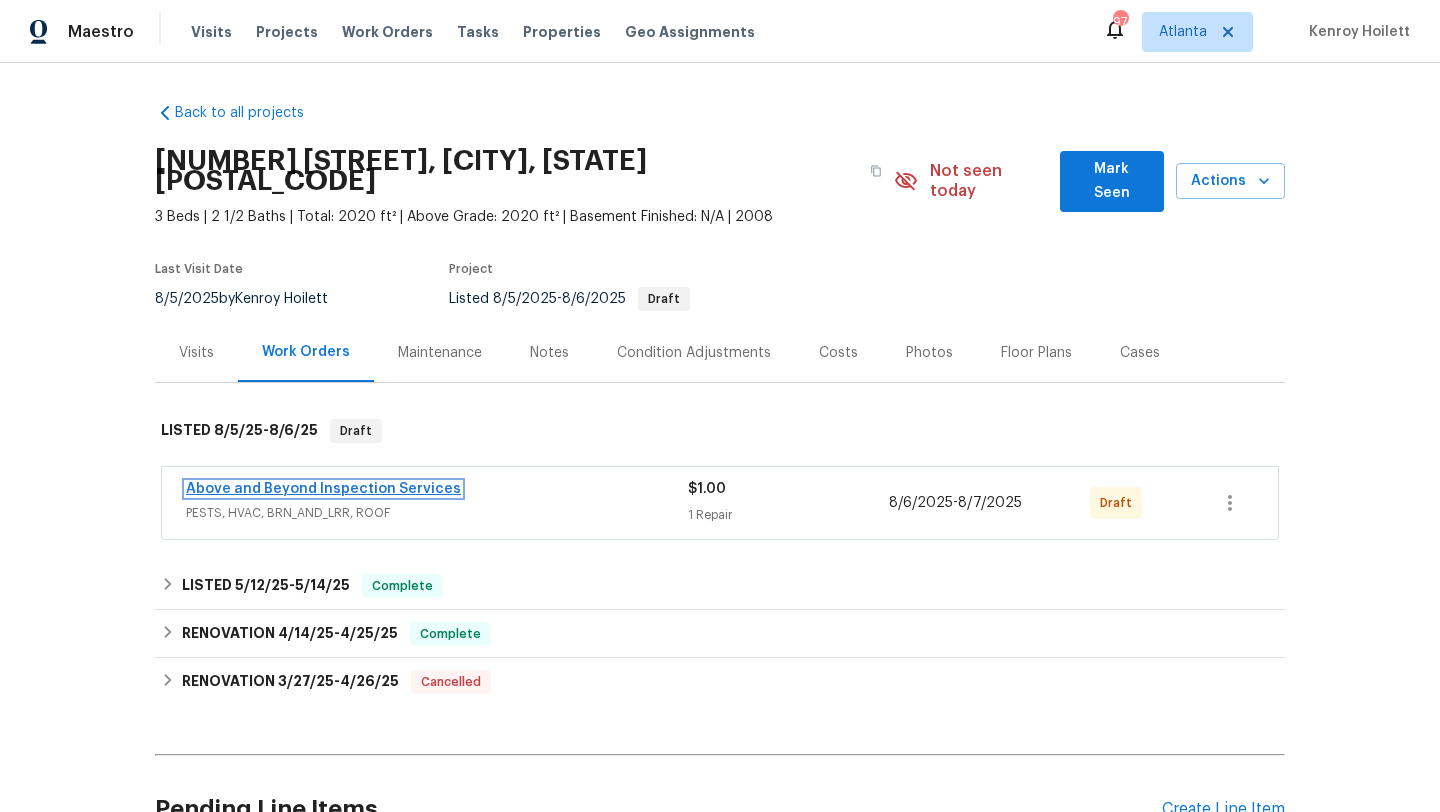 click on "Above and Beyond Inspection Services" at bounding box center (323, 489) 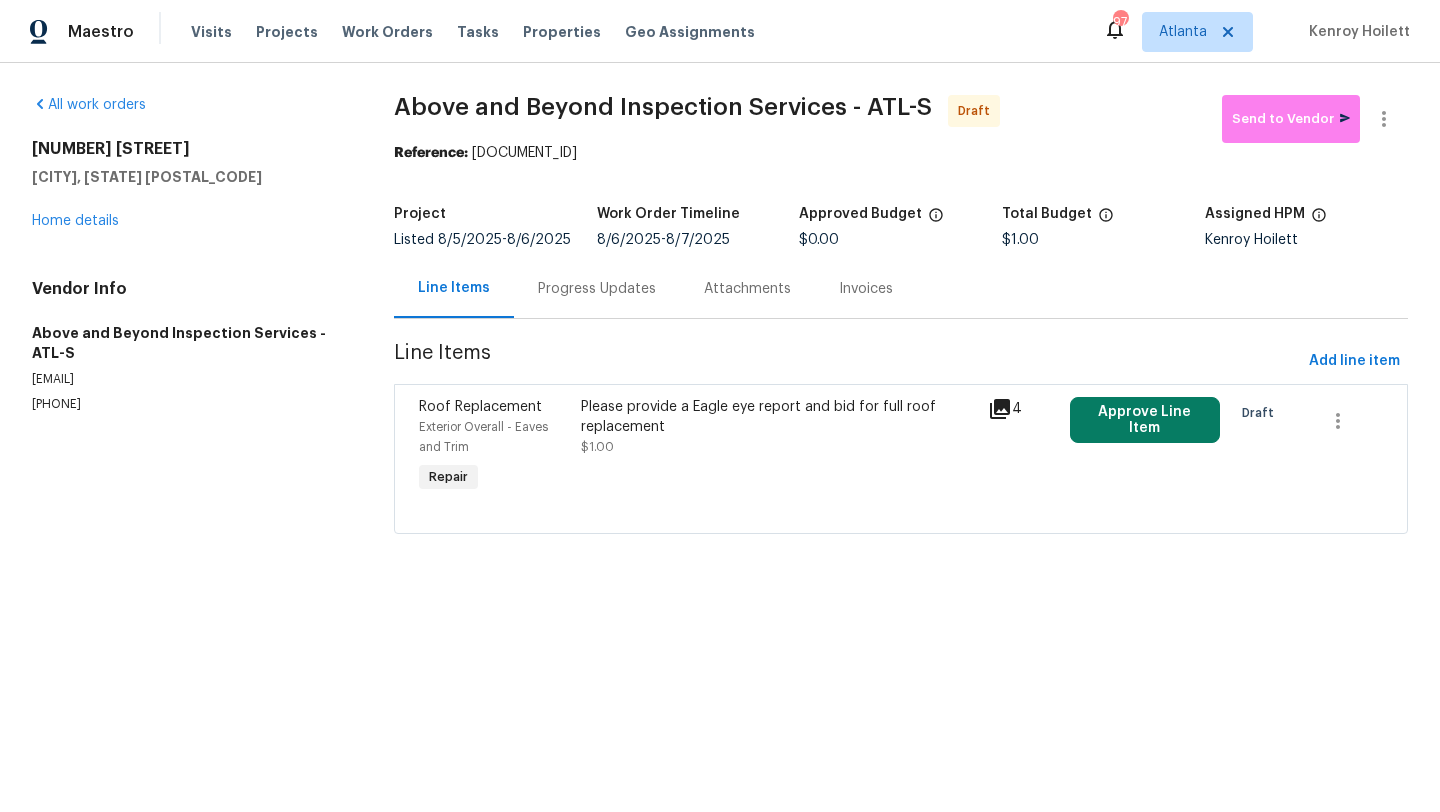 click on "Exterior Overall - Eaves and Trim" at bounding box center (494, 437) 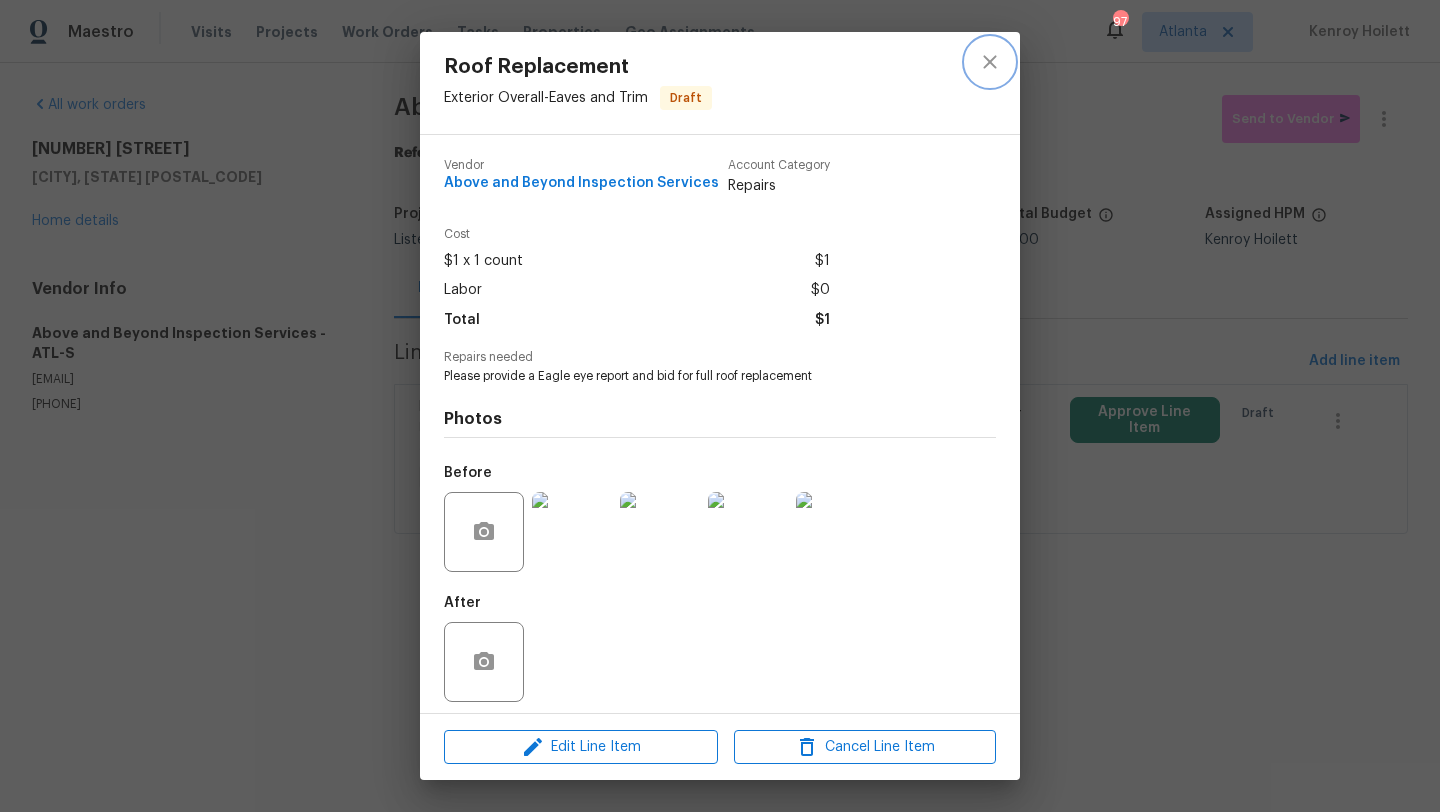 click 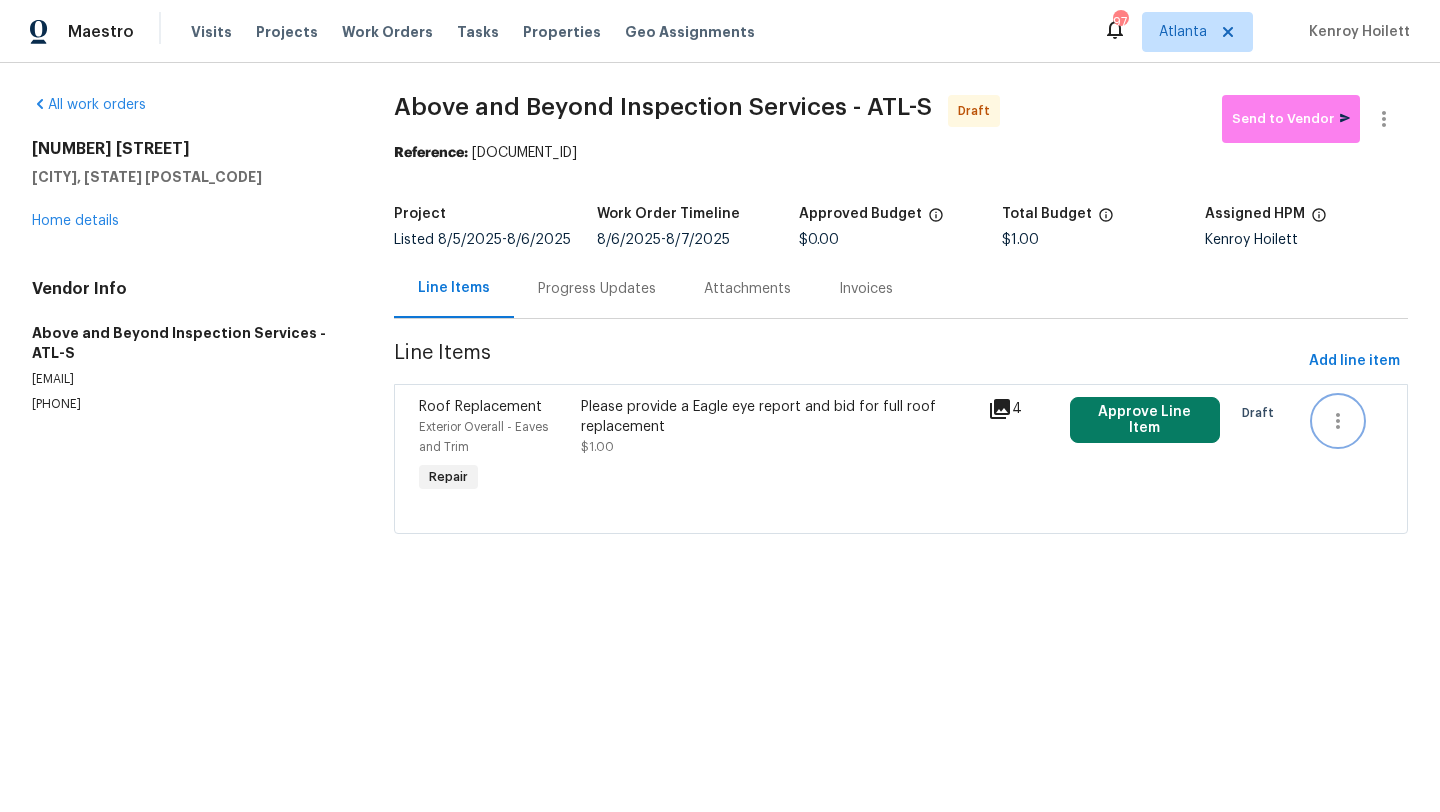 click 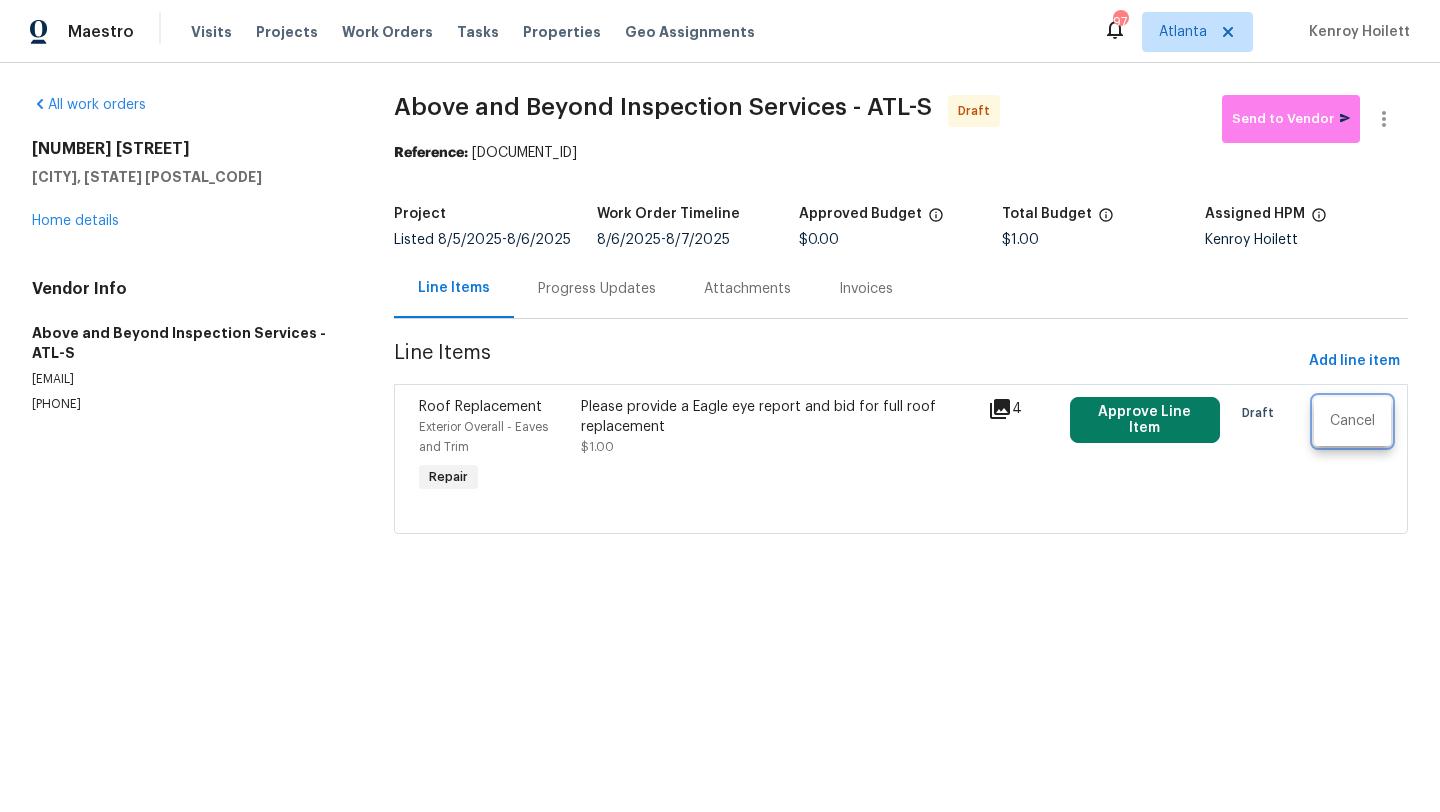 click at bounding box center (720, 406) 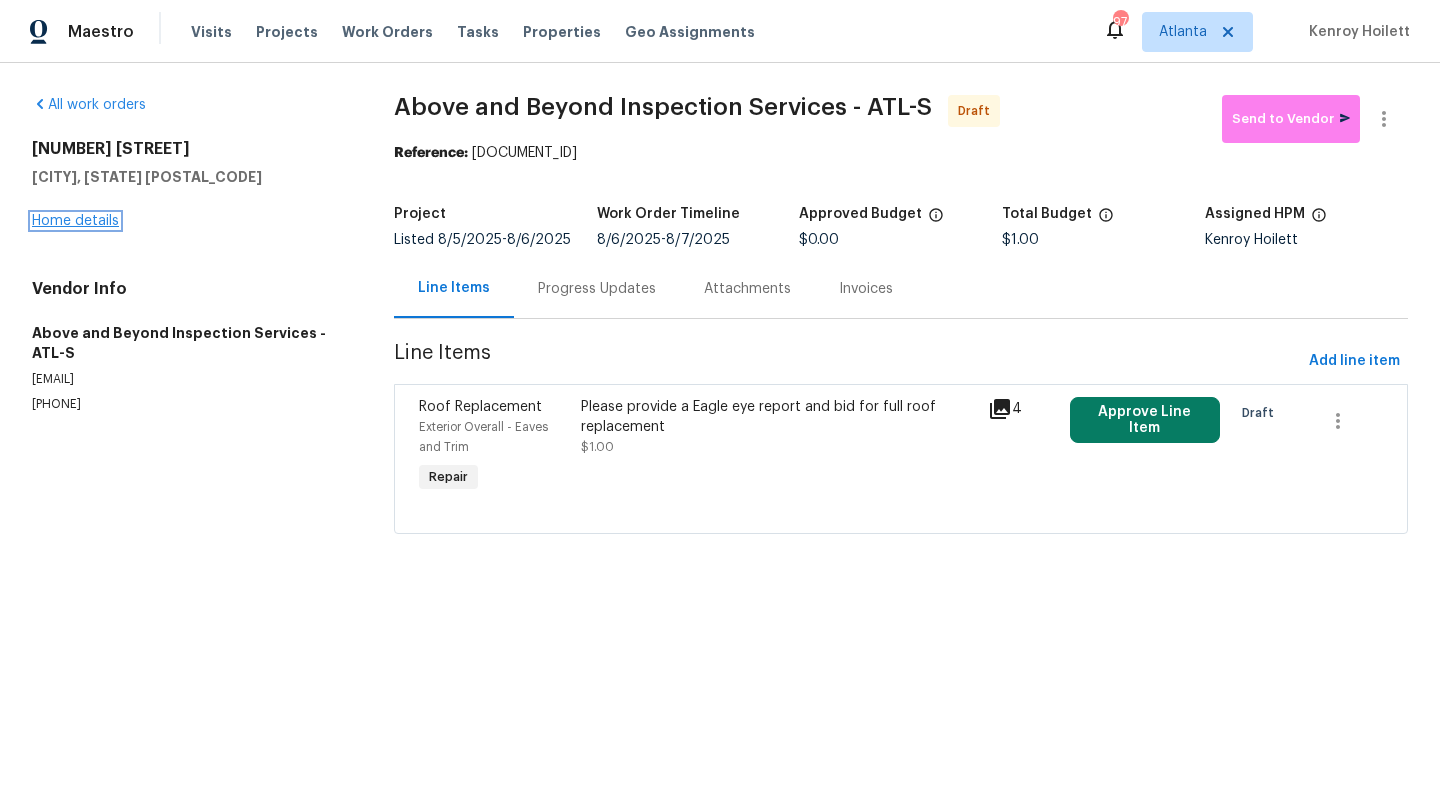 click on "Home details" at bounding box center [75, 221] 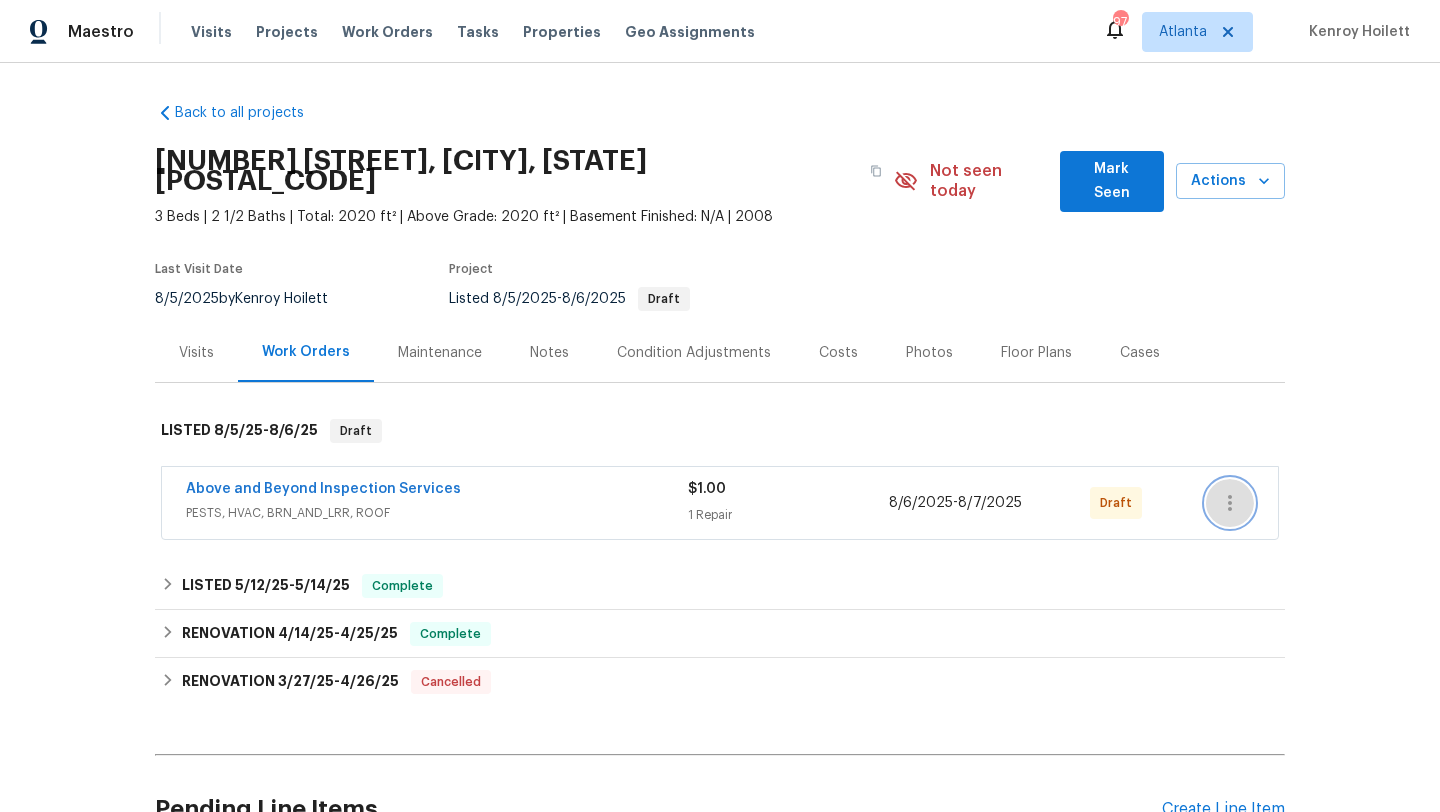 click 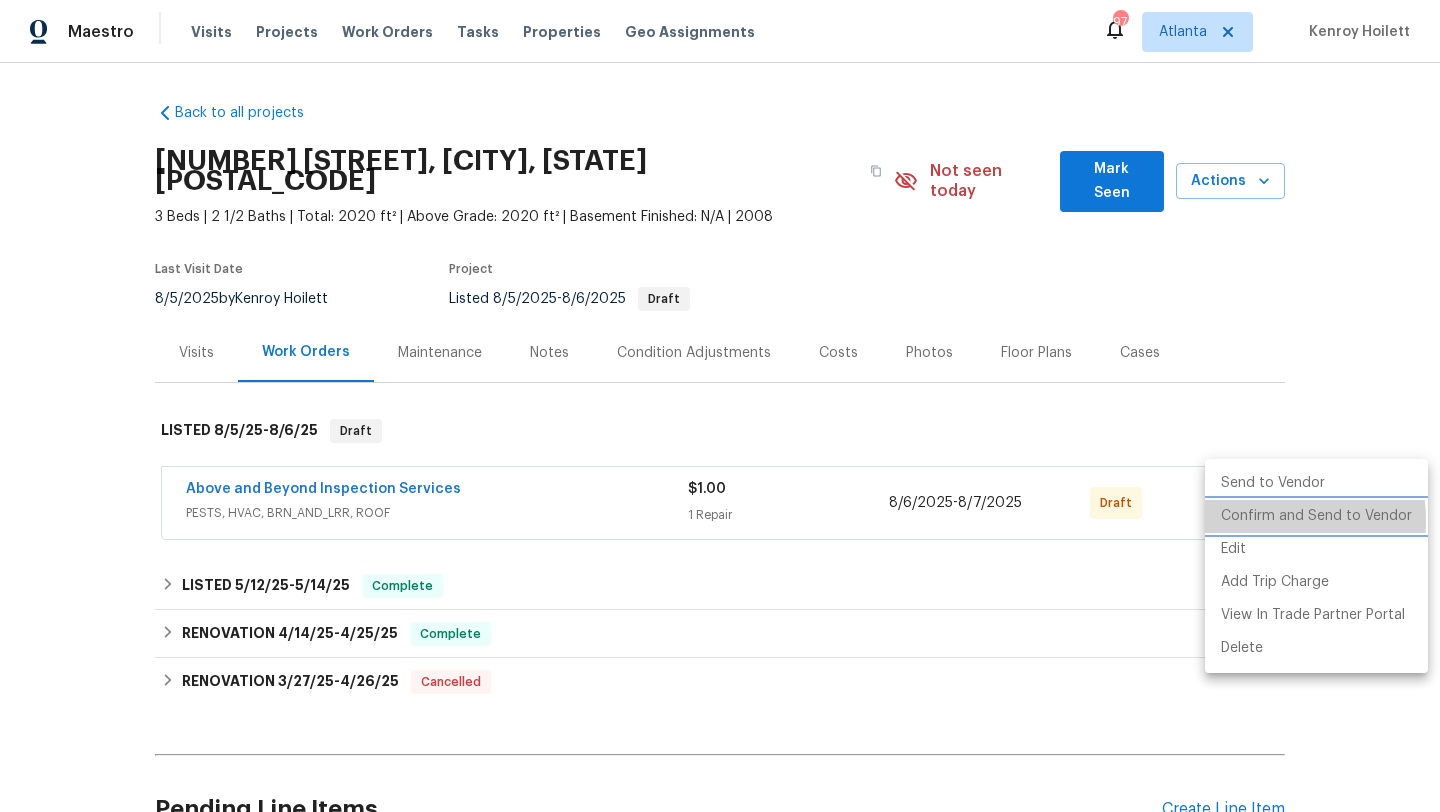 click on "Confirm and Send to Vendor" at bounding box center (1316, 516) 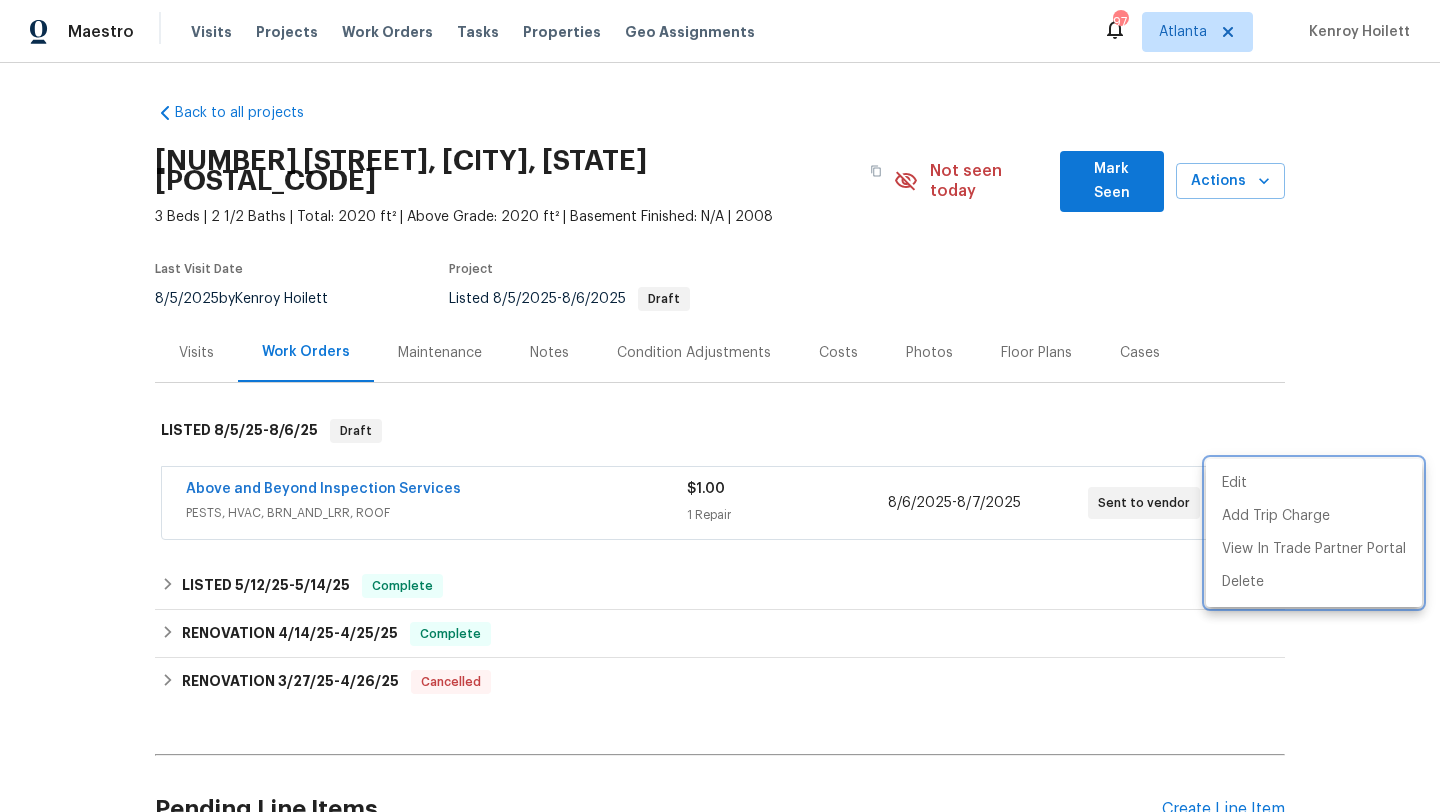 click at bounding box center (720, 406) 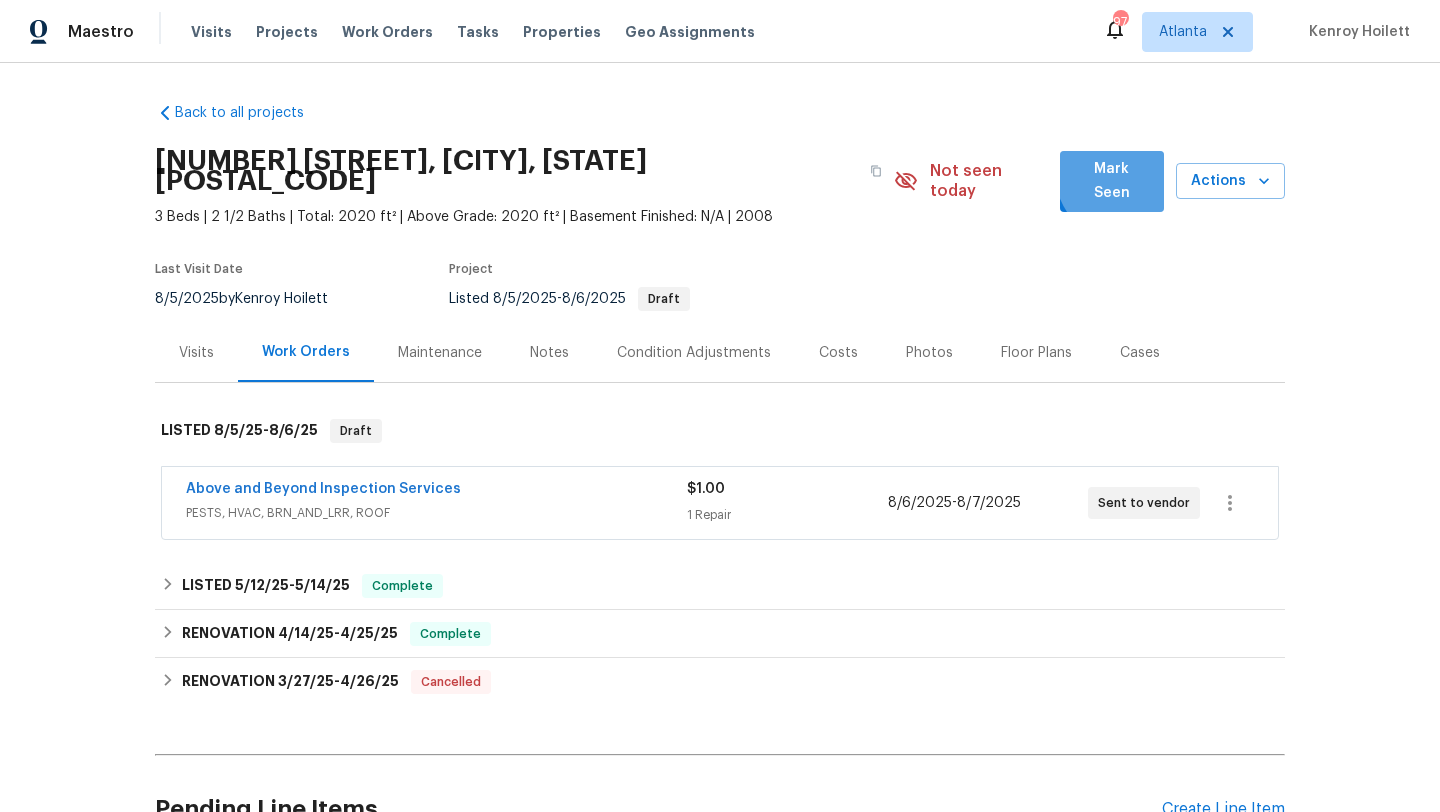click on "Mark Seen" at bounding box center (1112, 181) 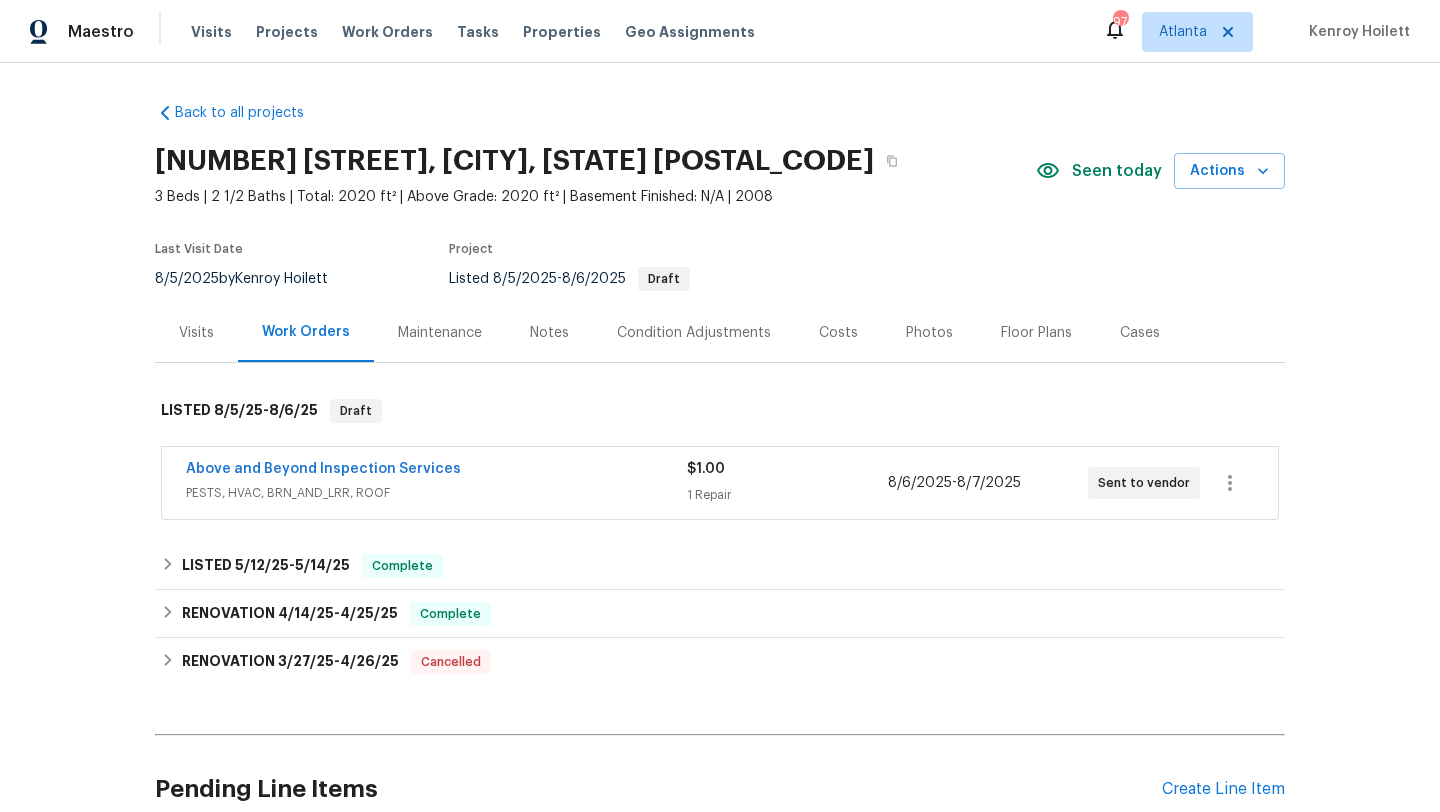 click on "Visits" at bounding box center [196, 333] 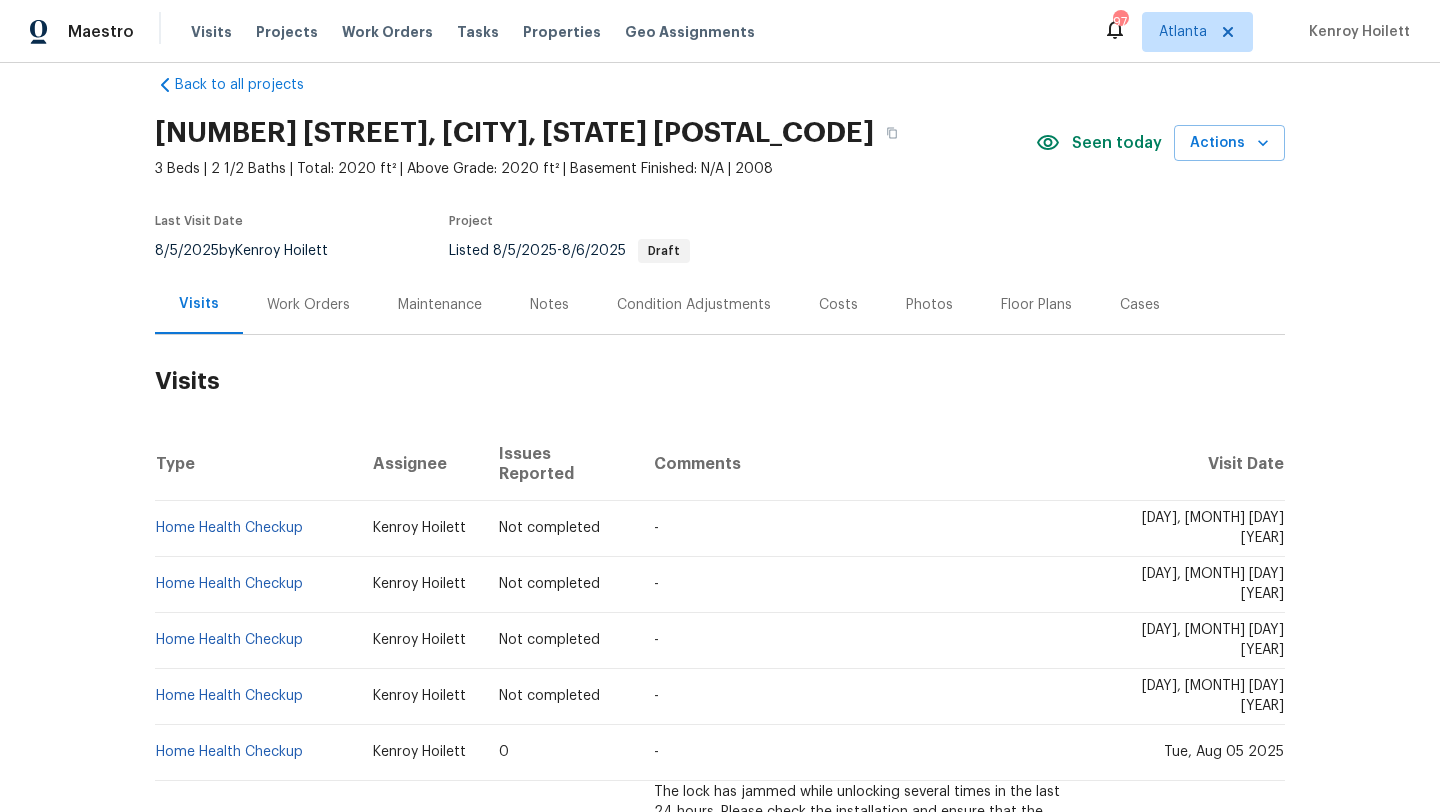 scroll, scrollTop: 0, scrollLeft: 0, axis: both 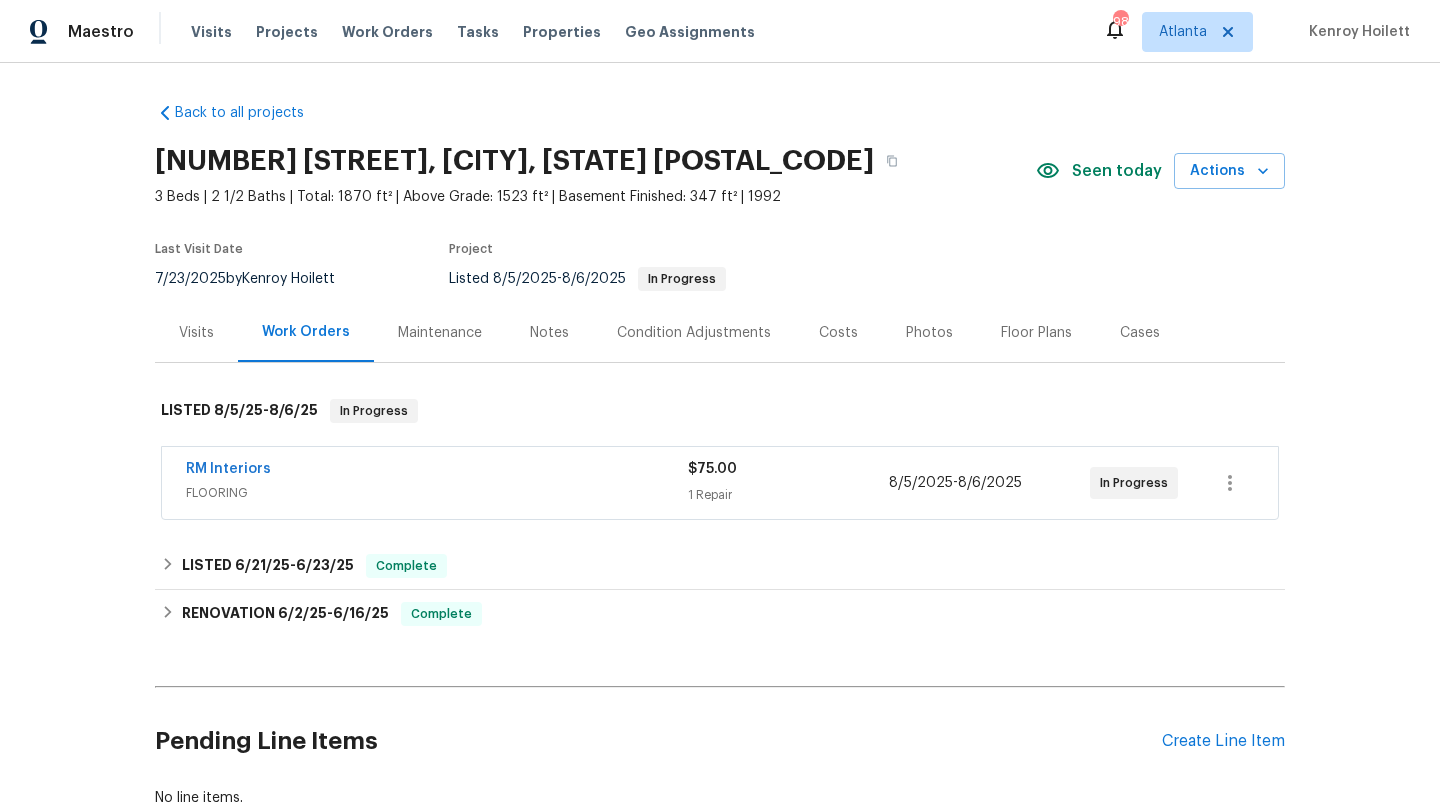 click on "RM Interiors" at bounding box center (437, 471) 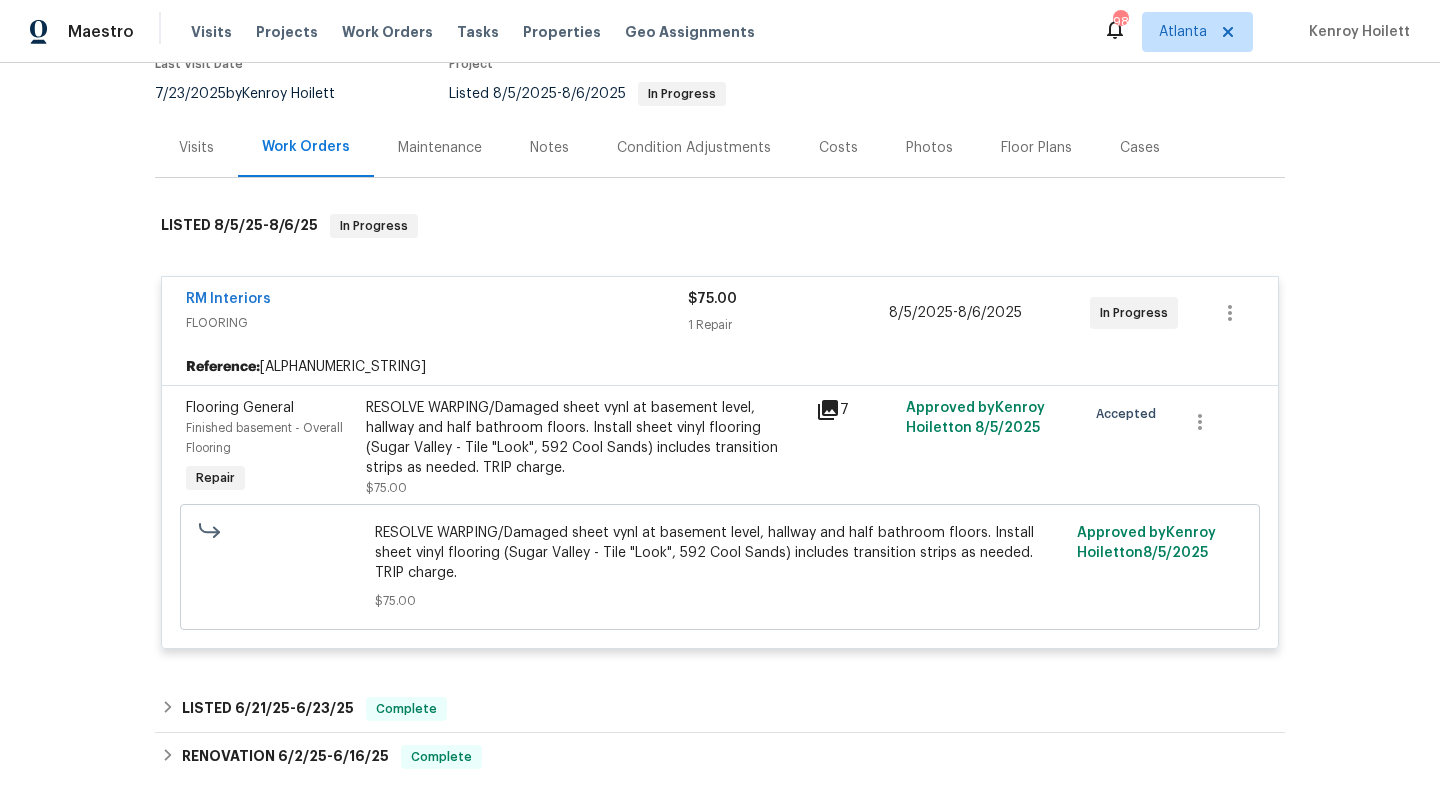 scroll, scrollTop: 191, scrollLeft: 0, axis: vertical 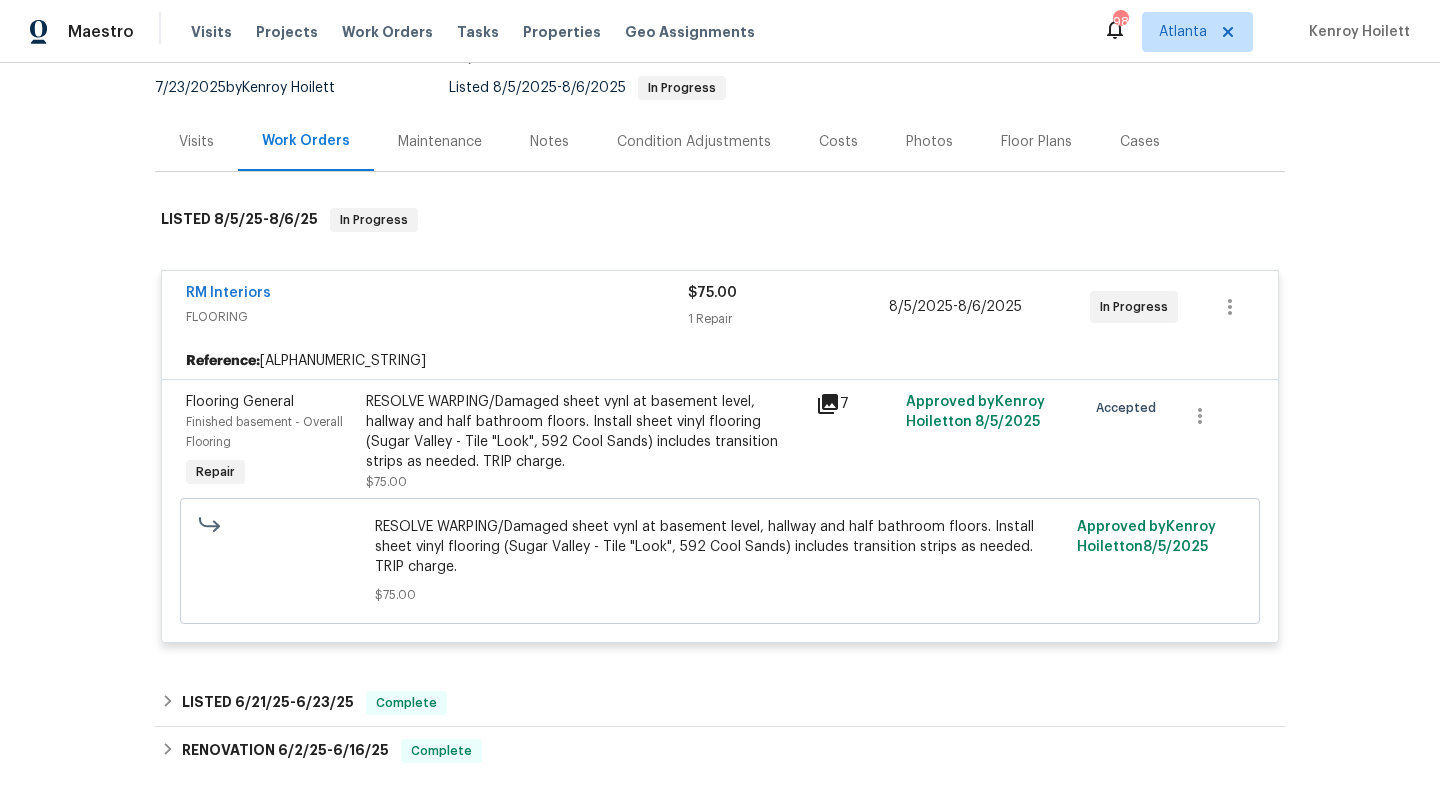 click 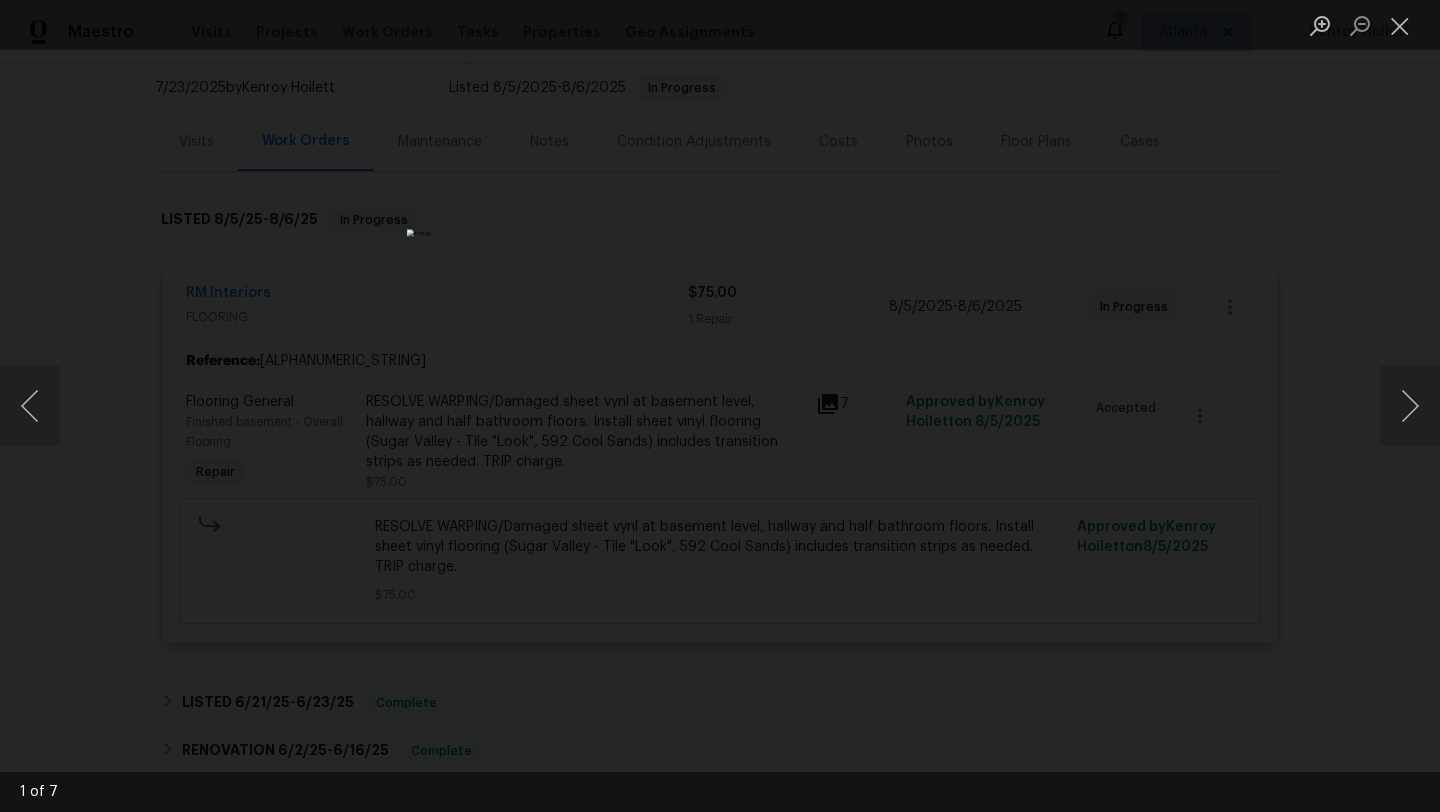 click at bounding box center [720, 406] 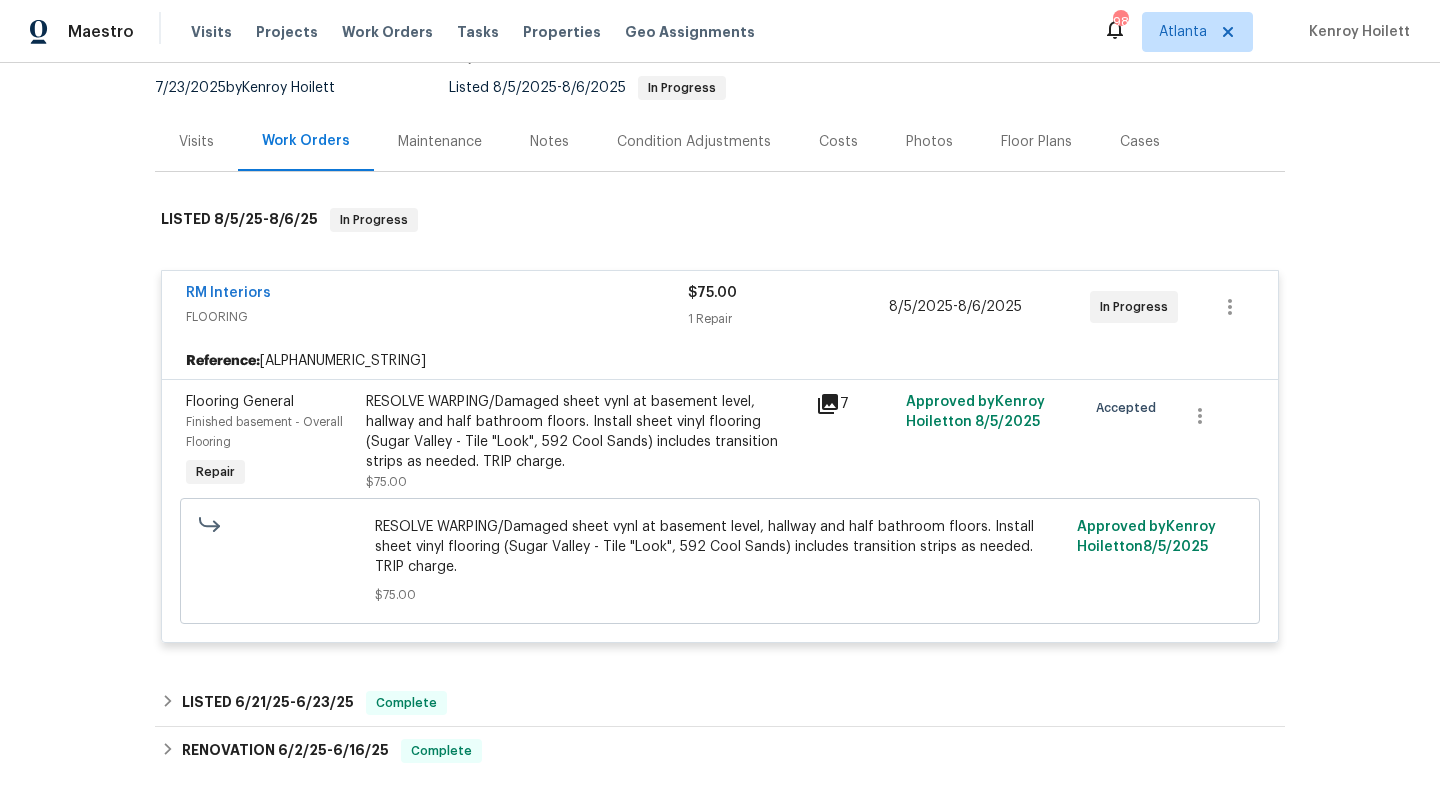 click on "Finished basement - Overall Flooring" at bounding box center [264, 432] 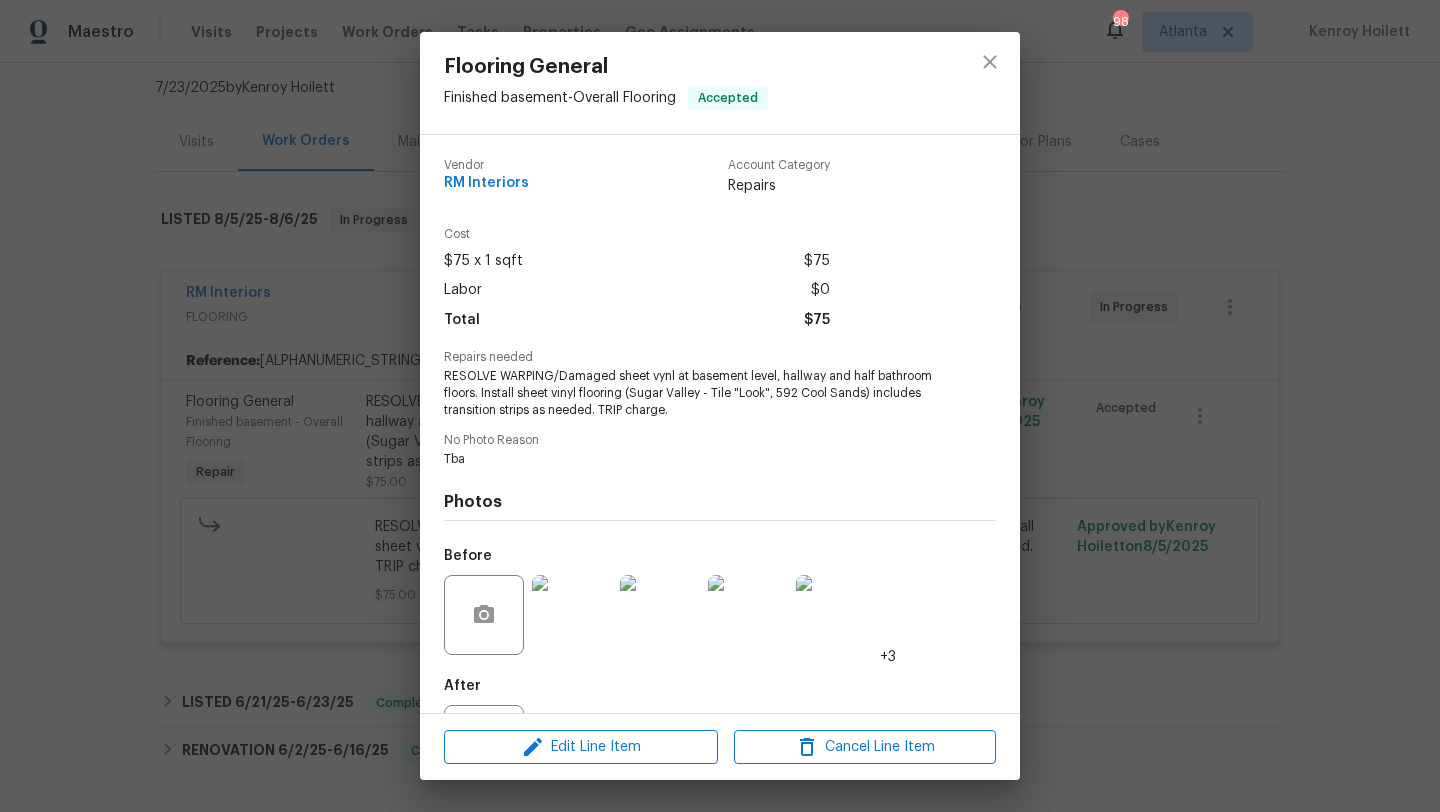 scroll, scrollTop: 92, scrollLeft: 0, axis: vertical 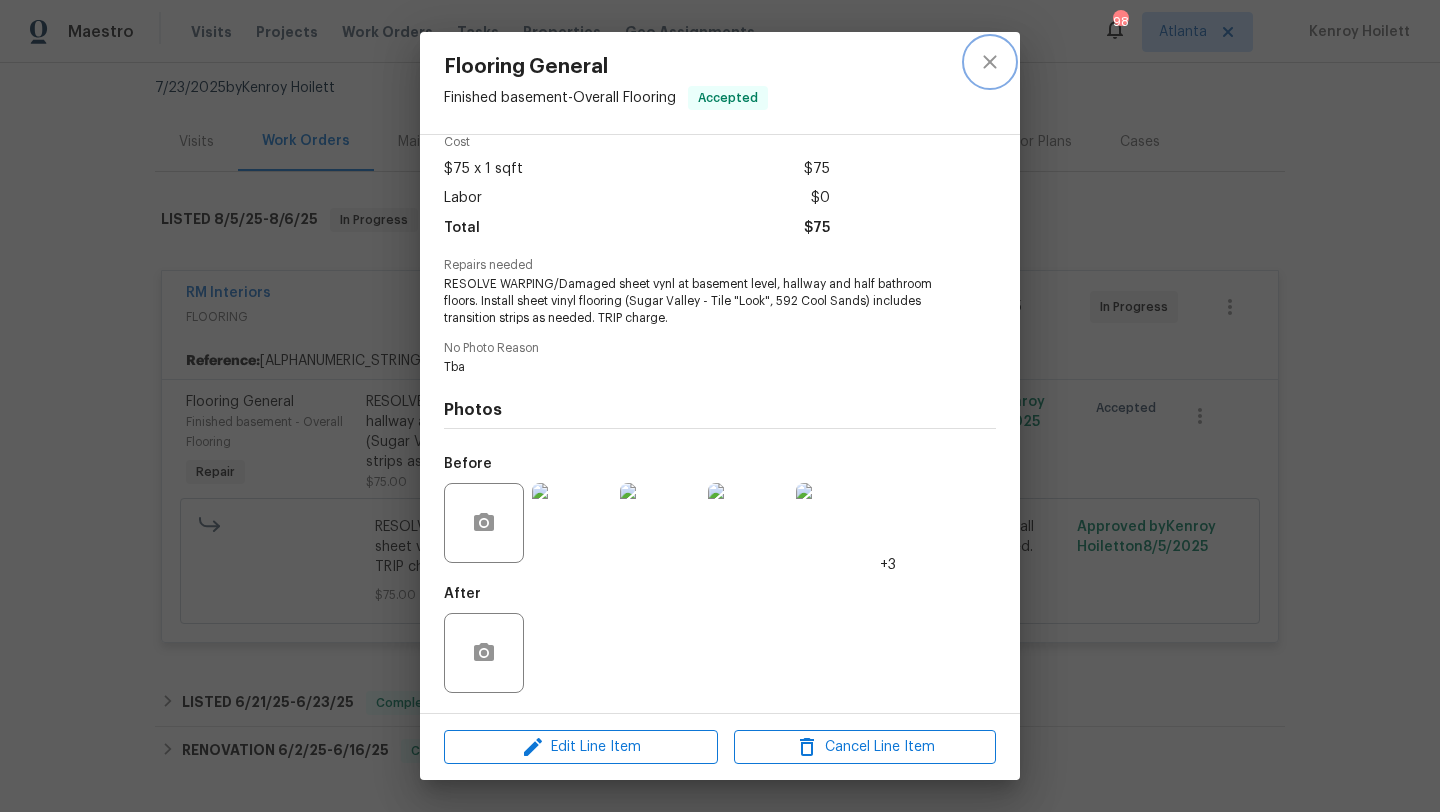 click 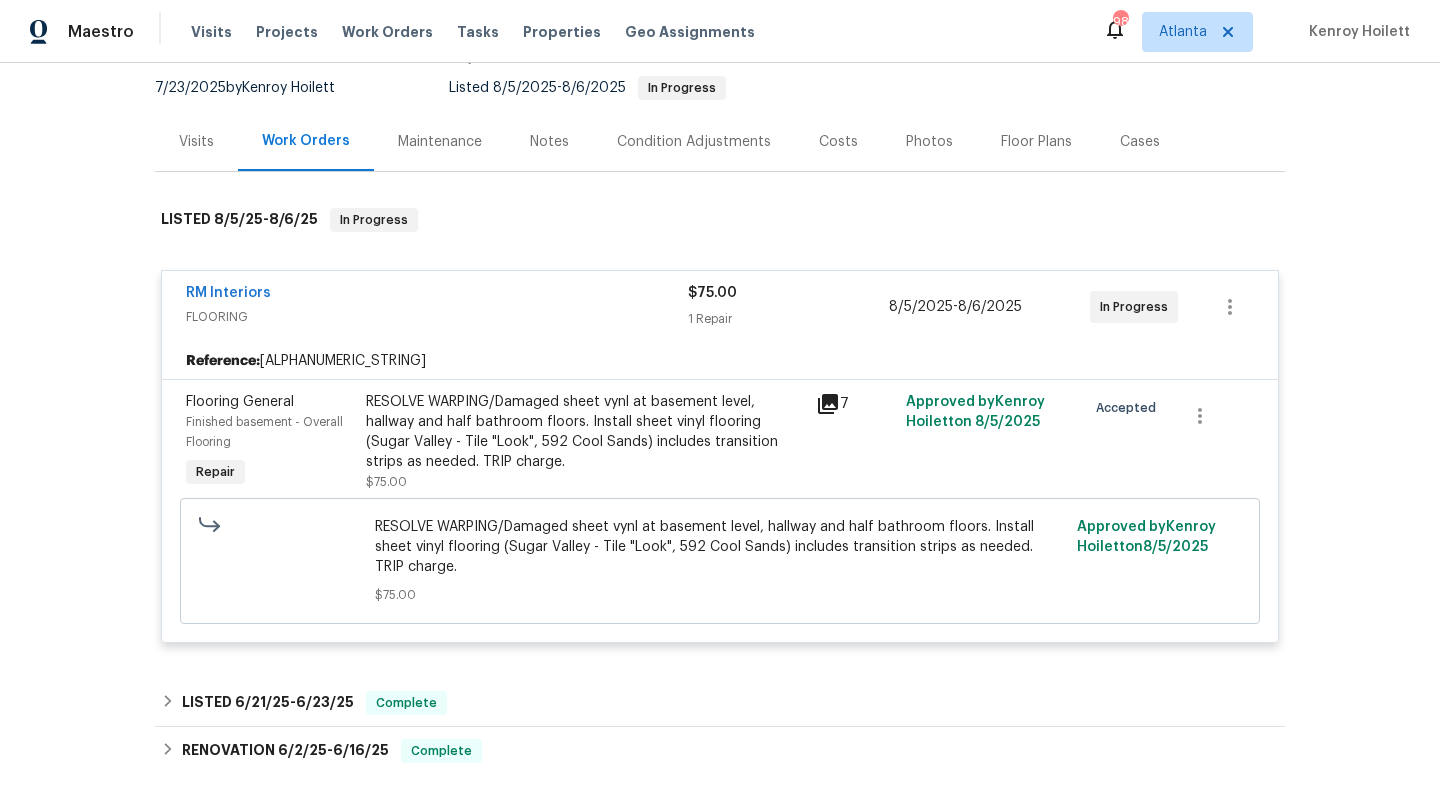 click on "Visits" at bounding box center (196, 142) 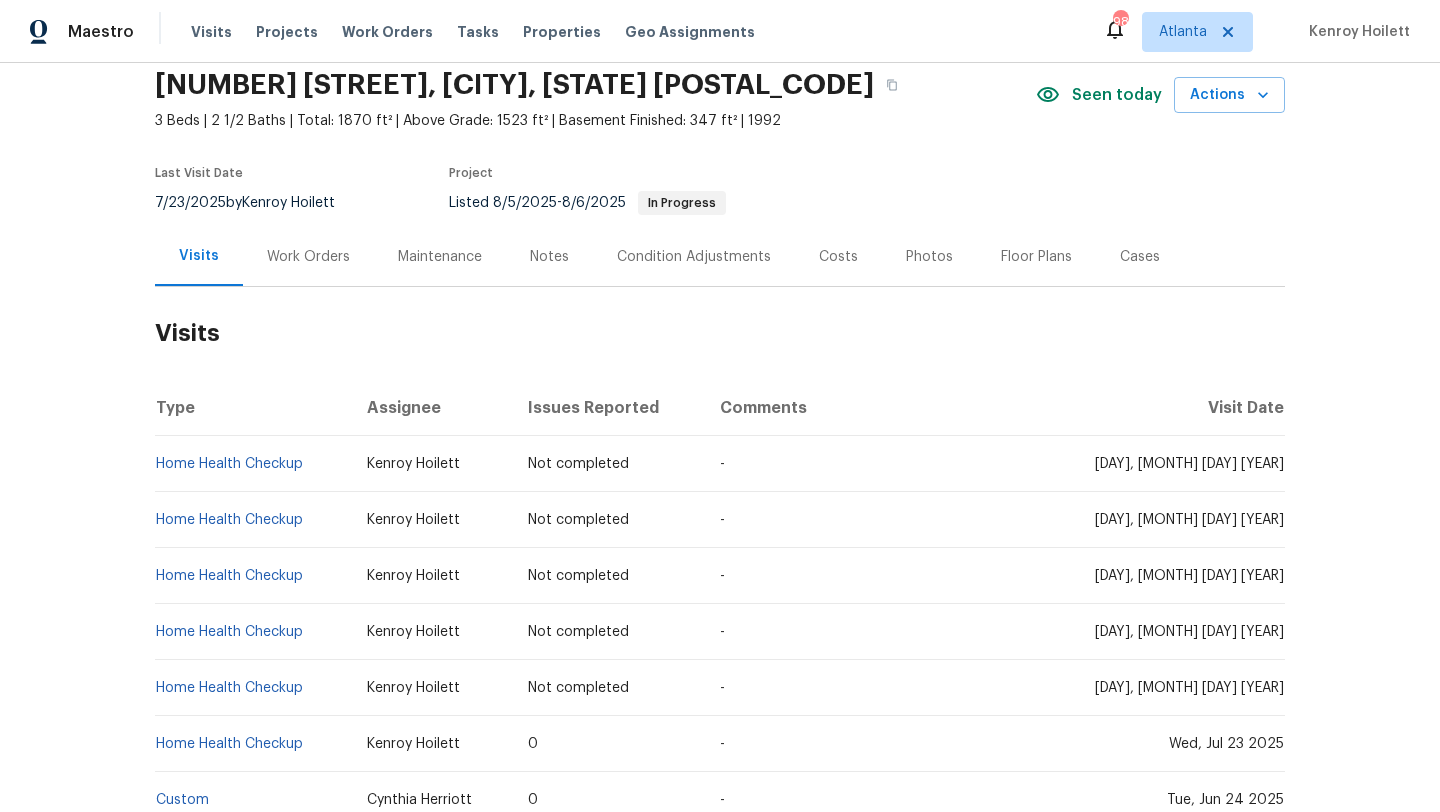 scroll, scrollTop: 0, scrollLeft: 0, axis: both 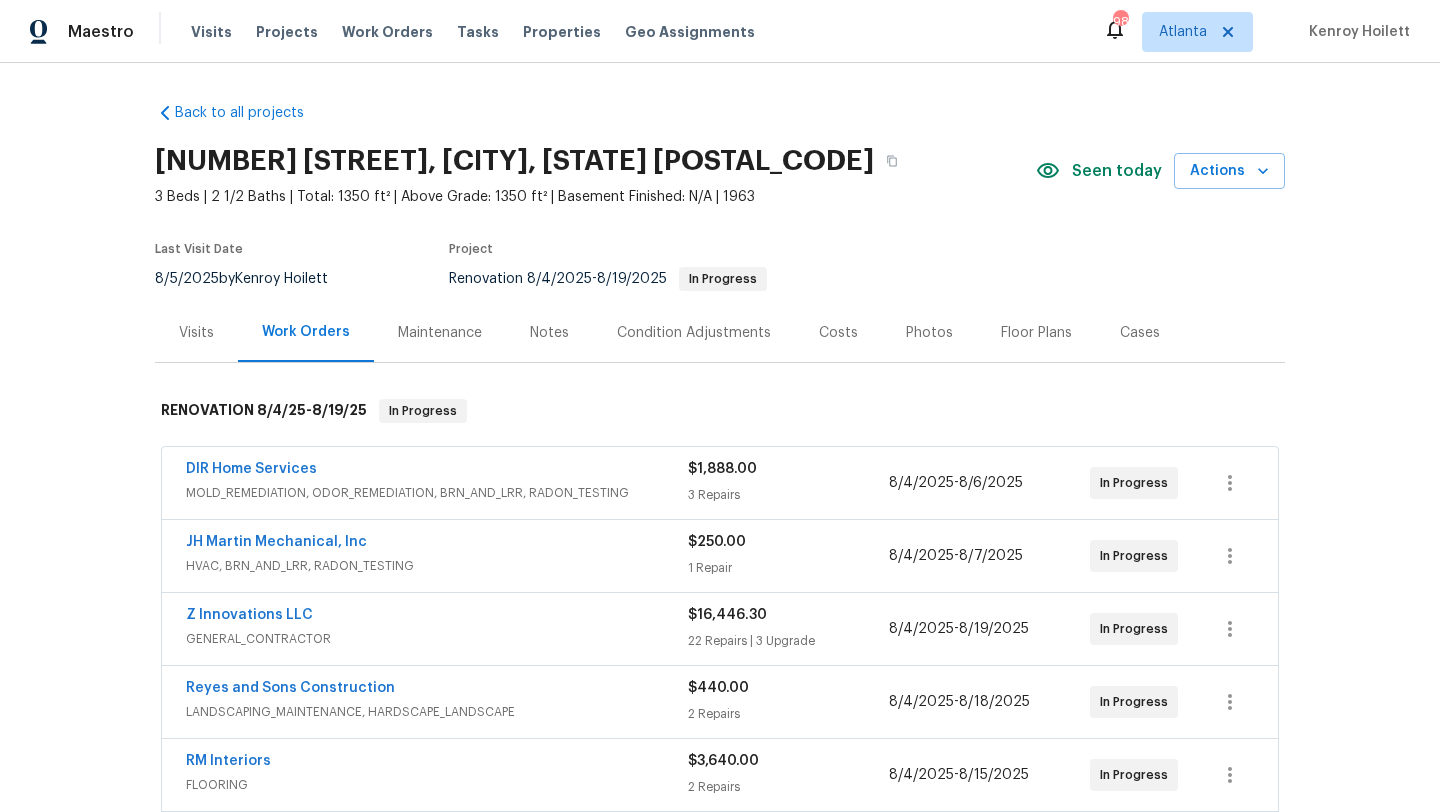 click on "Photos" at bounding box center [929, 333] 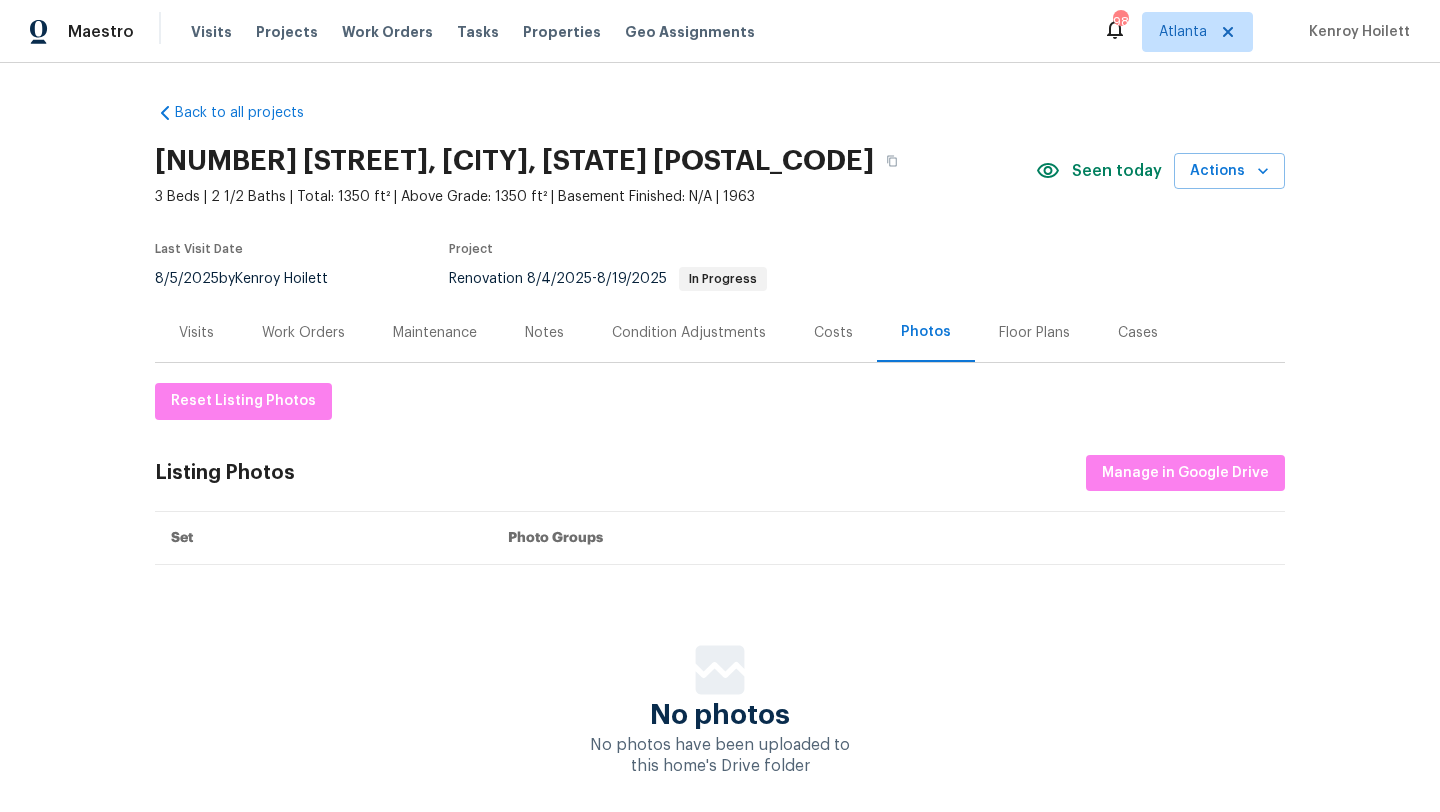 click on "Costs" at bounding box center [833, 332] 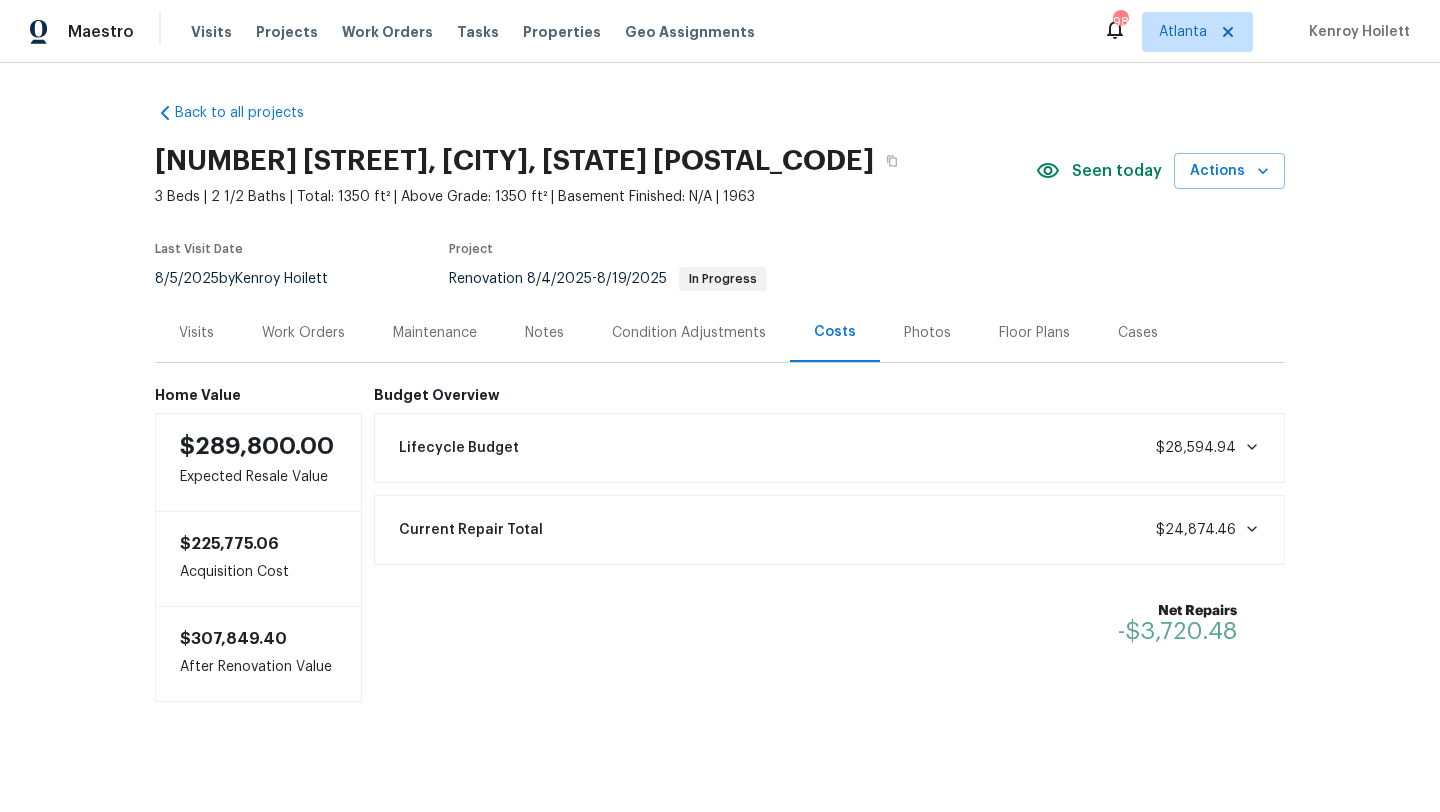 click on "Work Orders" at bounding box center (303, 333) 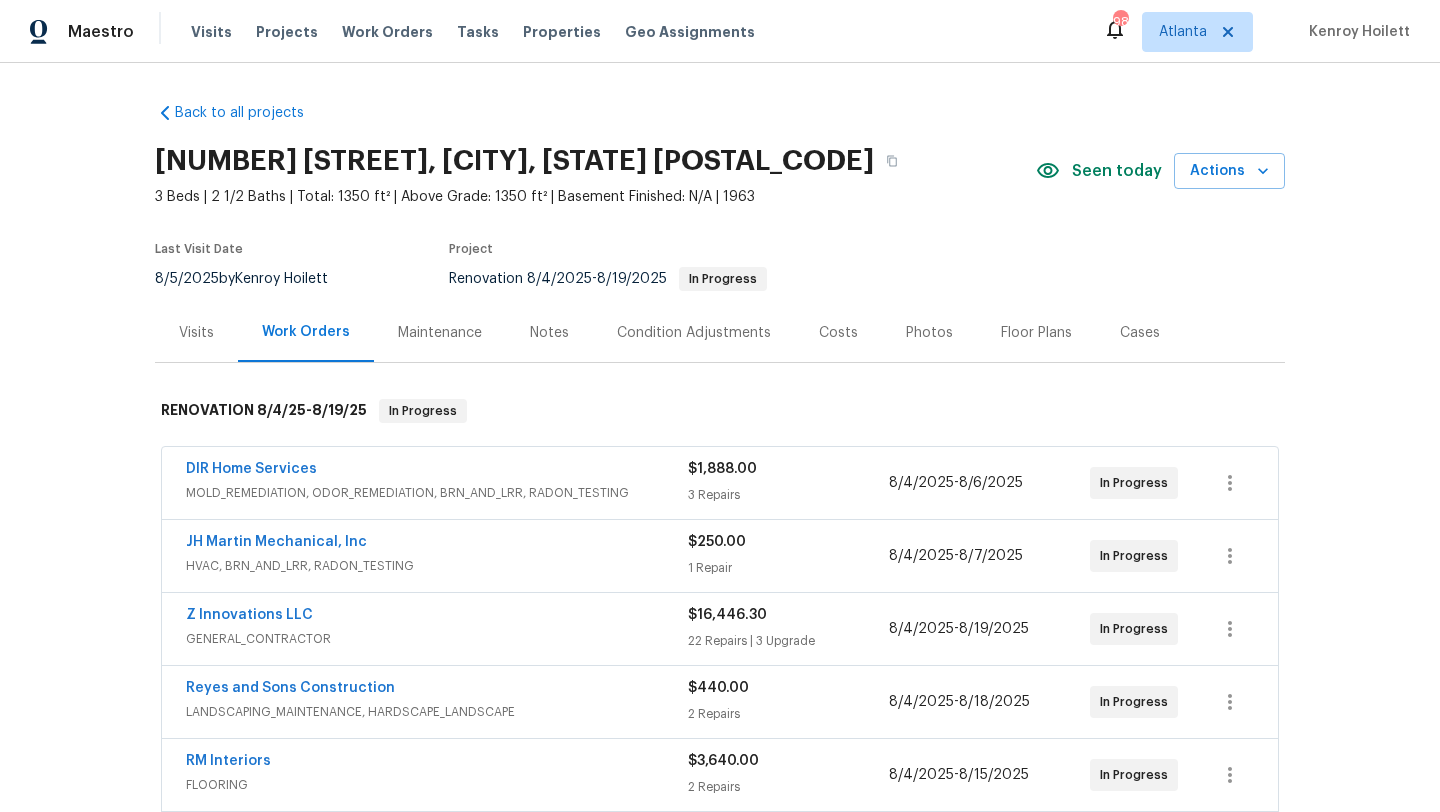 scroll, scrollTop: 48, scrollLeft: 0, axis: vertical 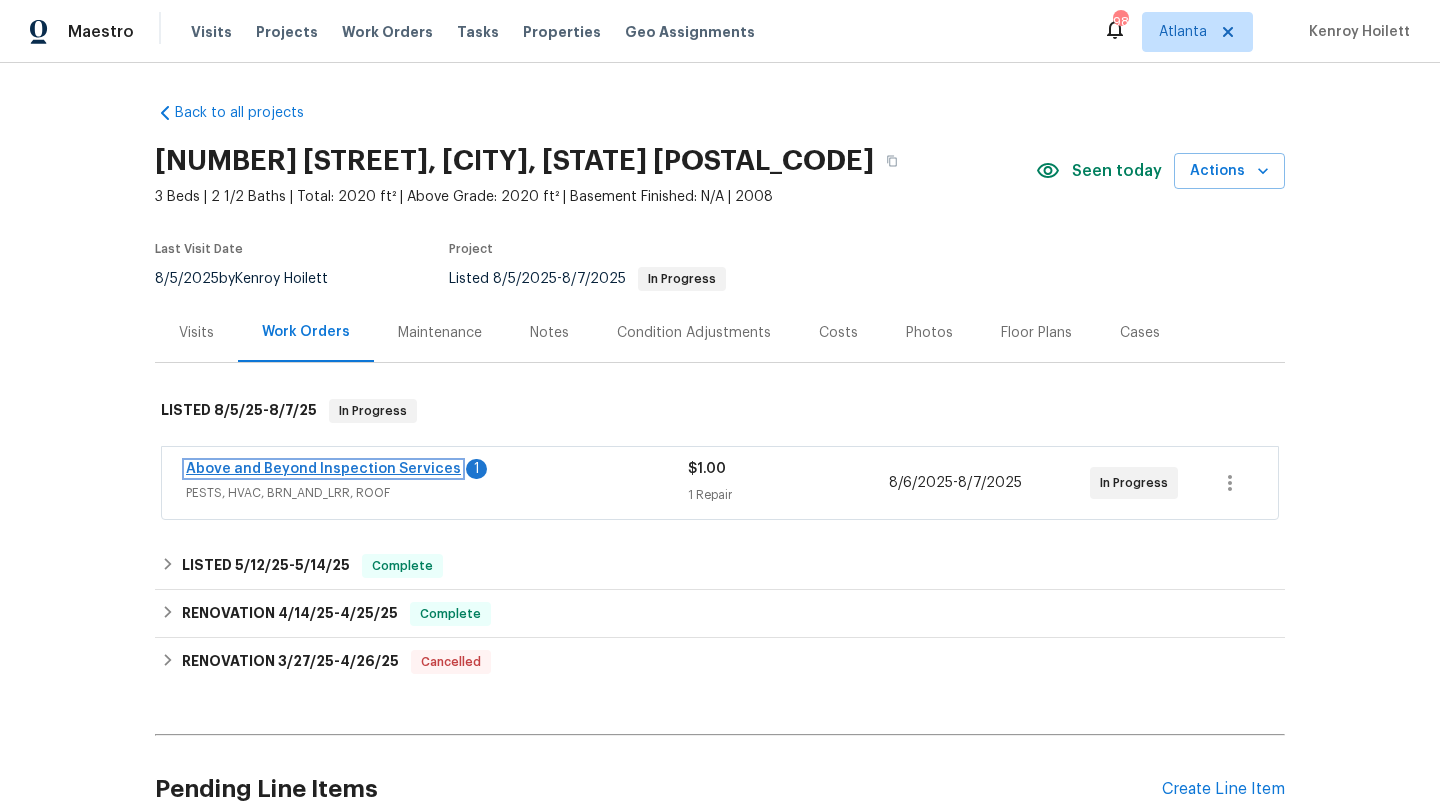 click on "Above and Beyond Inspection Services" at bounding box center (323, 469) 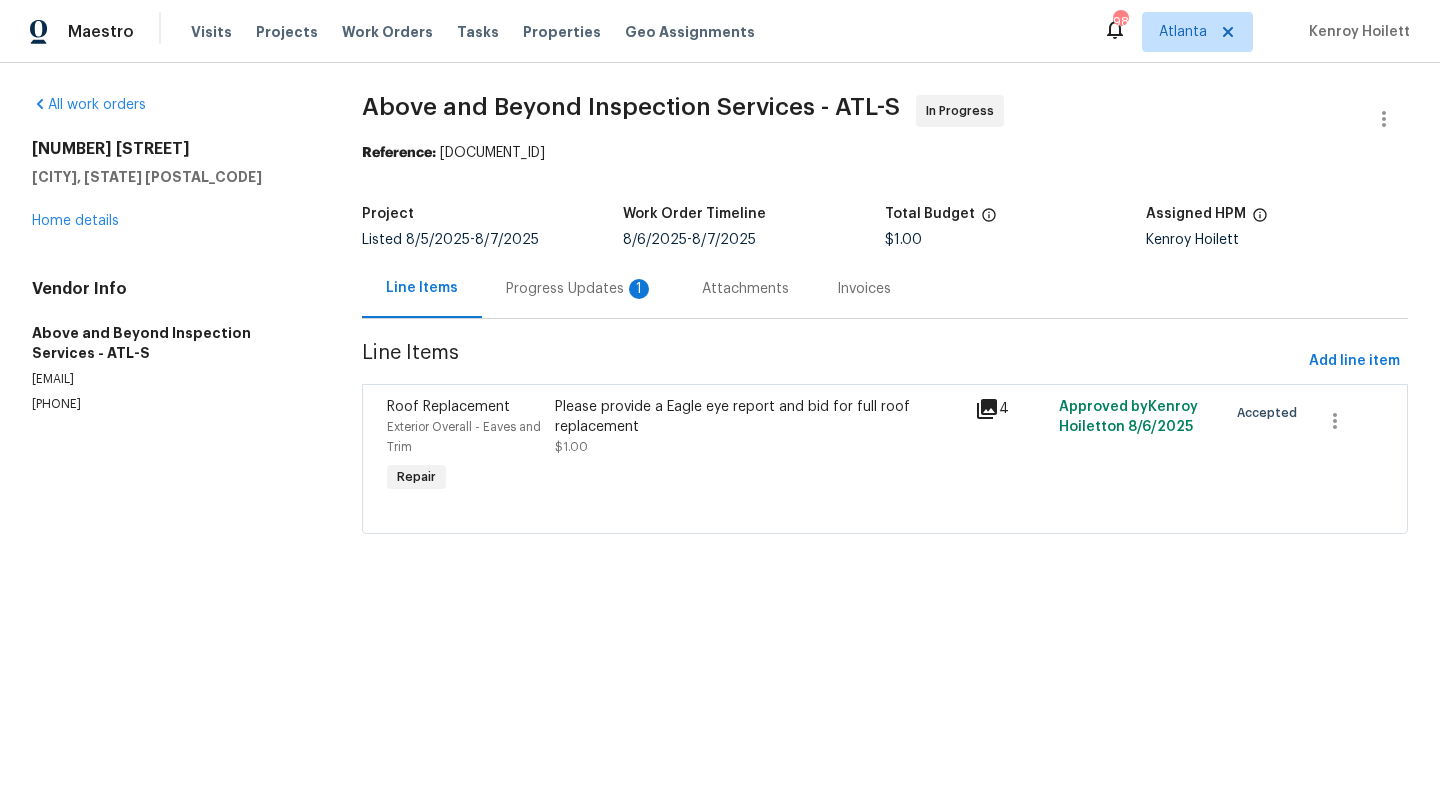 click on "Progress Updates 1" at bounding box center [580, 289] 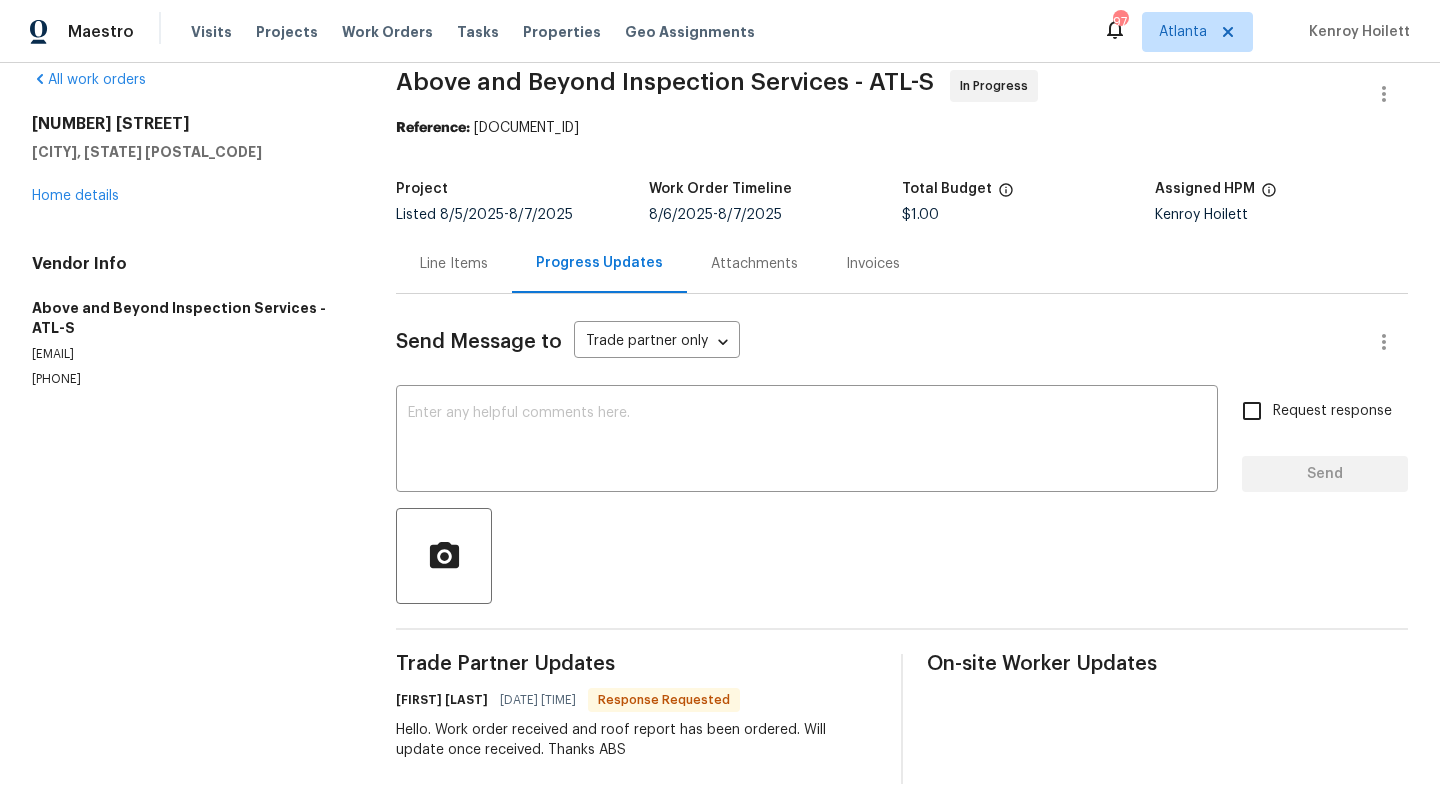 scroll, scrollTop: 29, scrollLeft: 0, axis: vertical 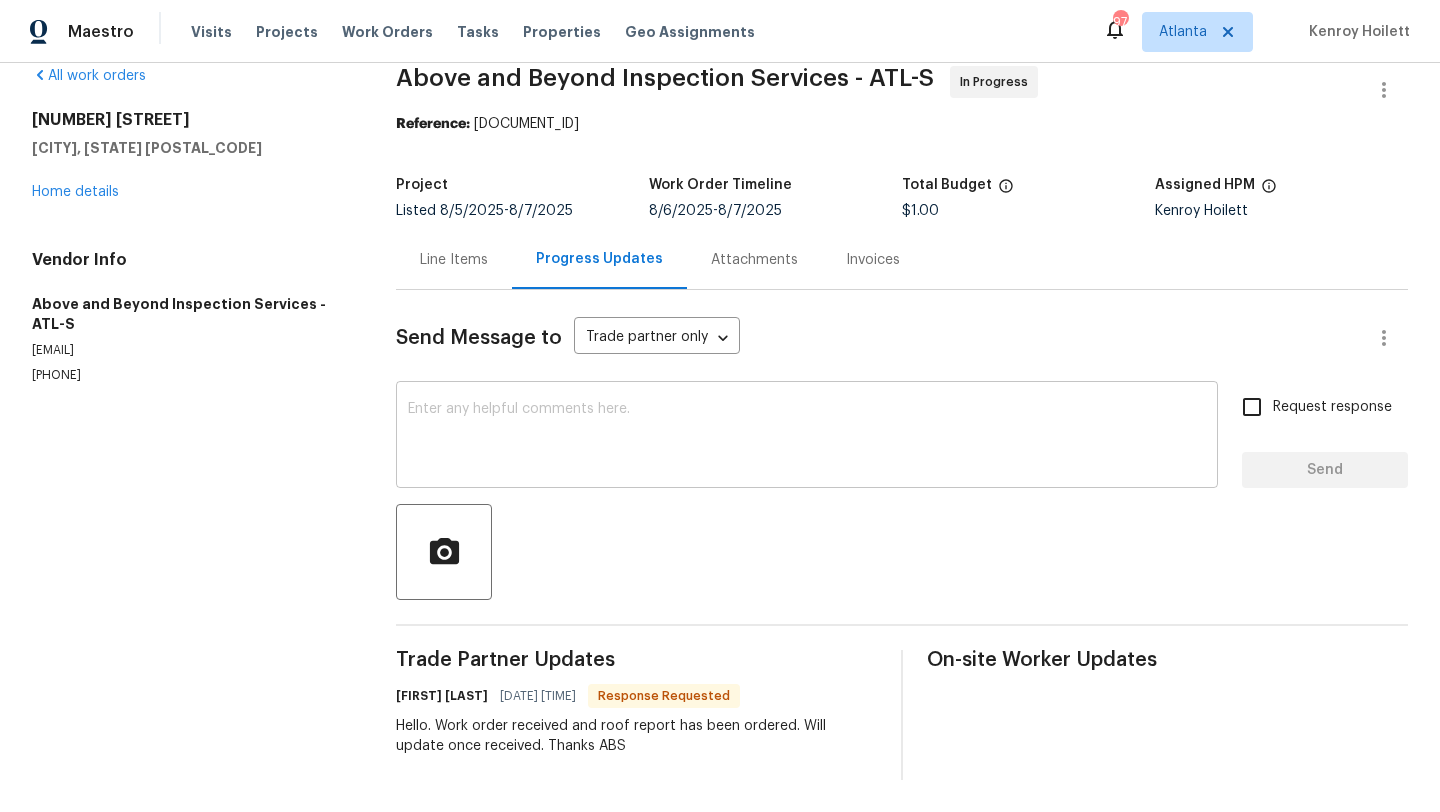 click at bounding box center [807, 437] 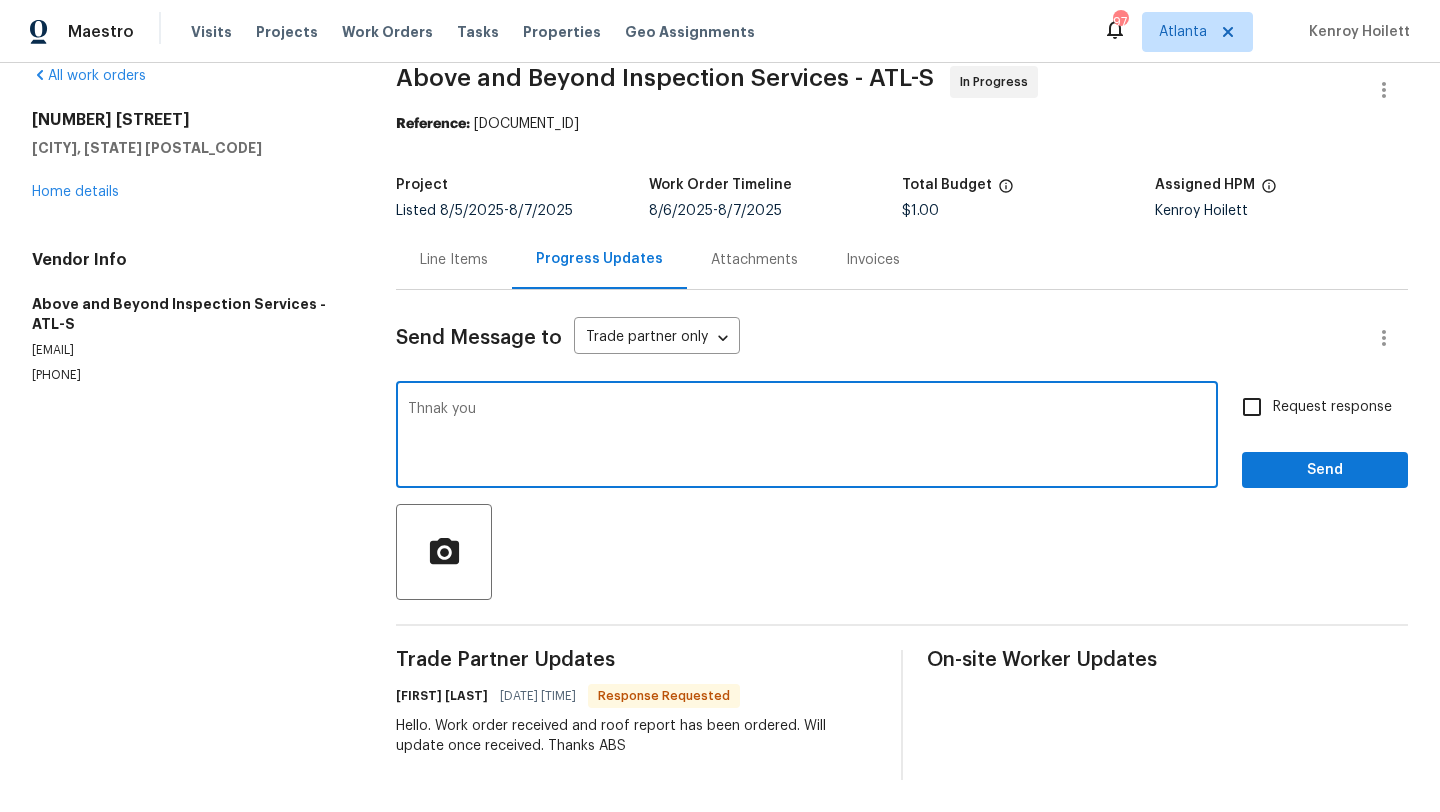 click on "Thnak you" at bounding box center [807, 437] 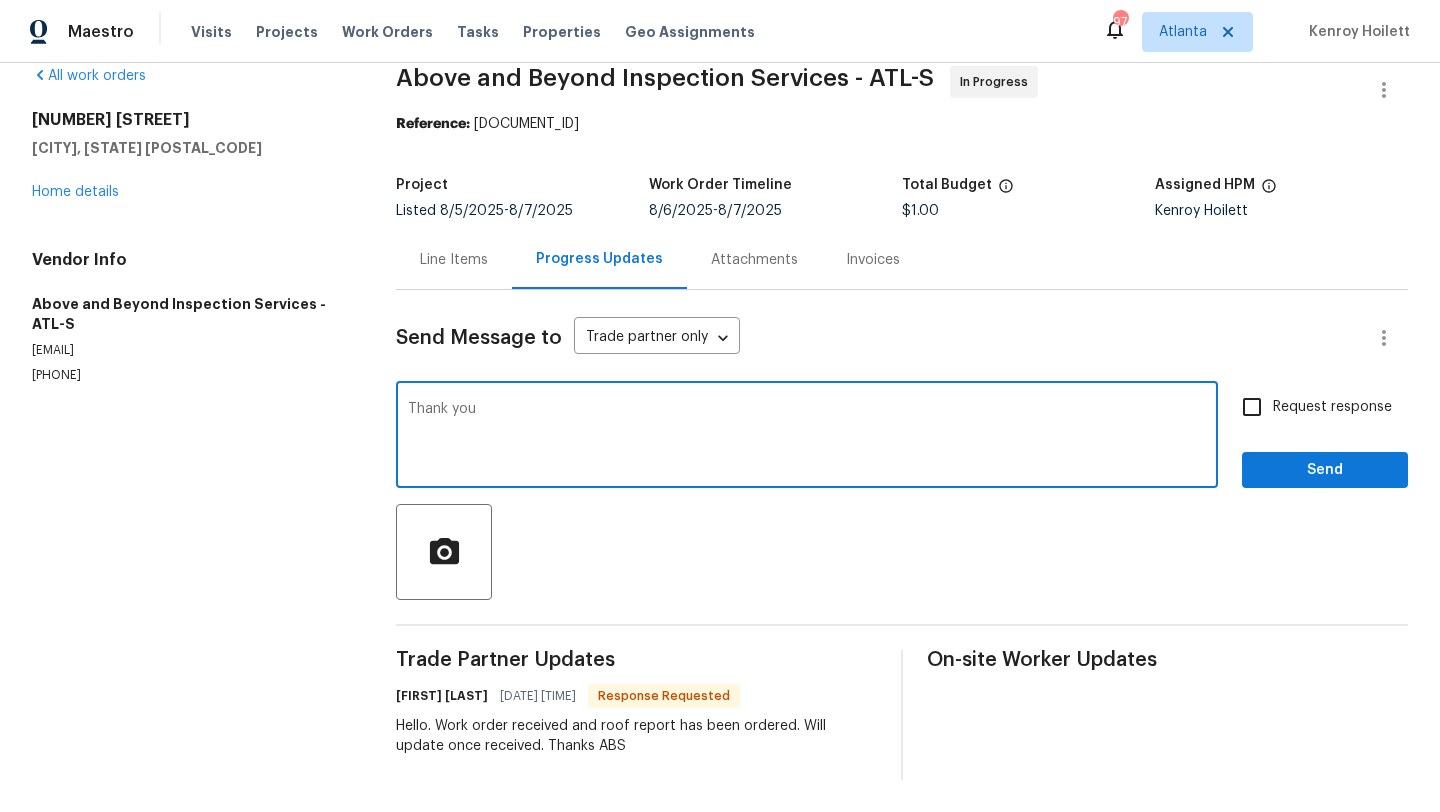 click on "Thank you" at bounding box center (807, 437) 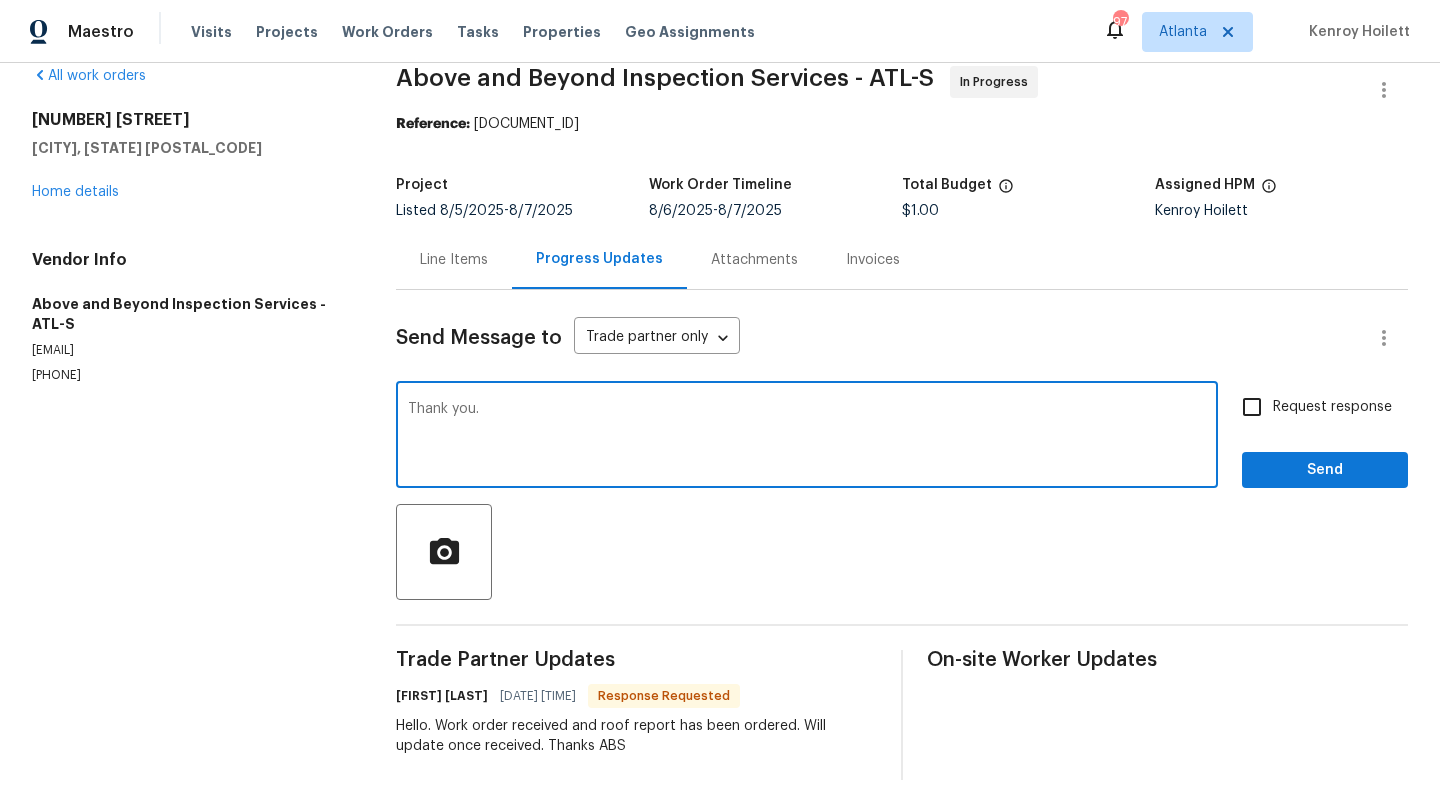 type on "Thank you." 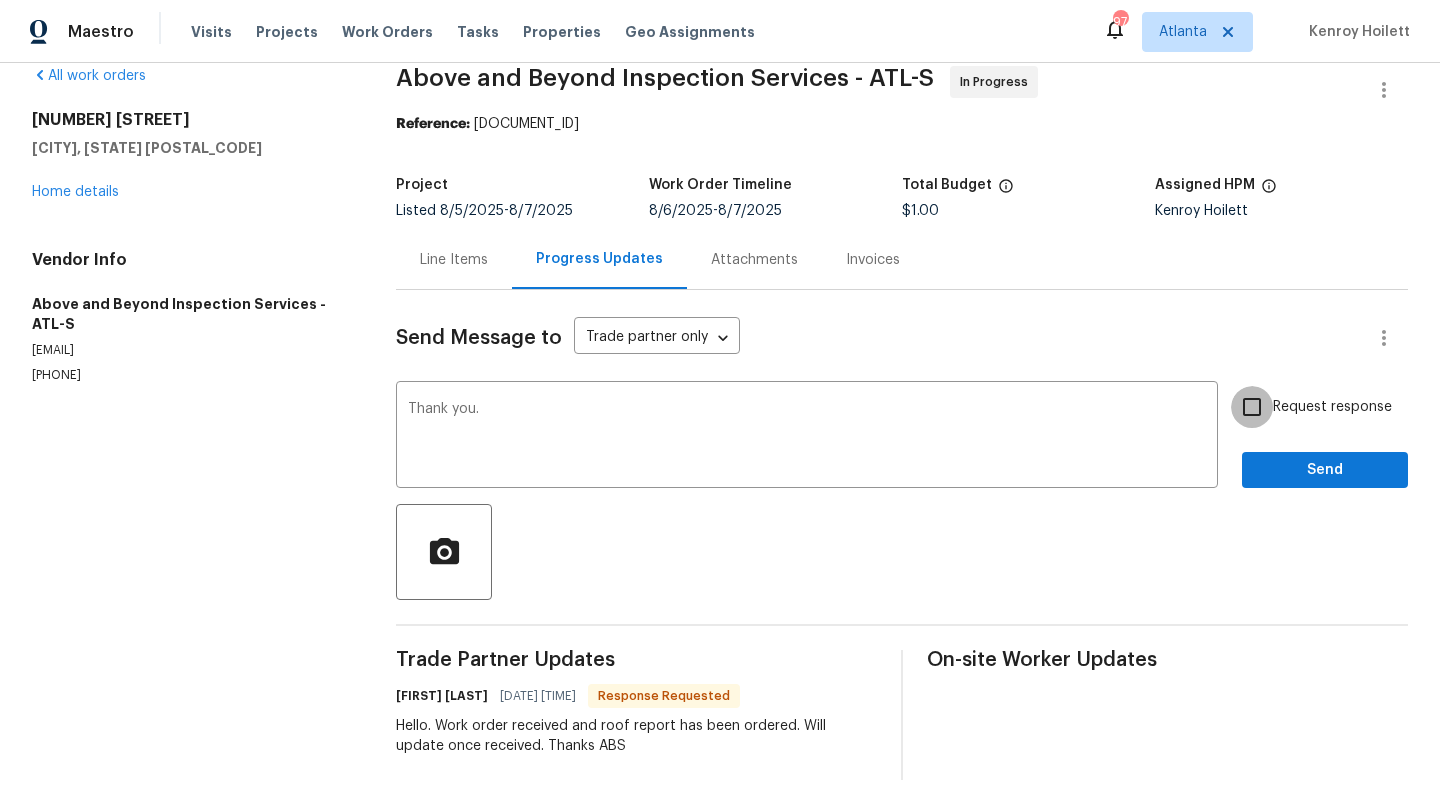 click on "Request response" at bounding box center [1252, 407] 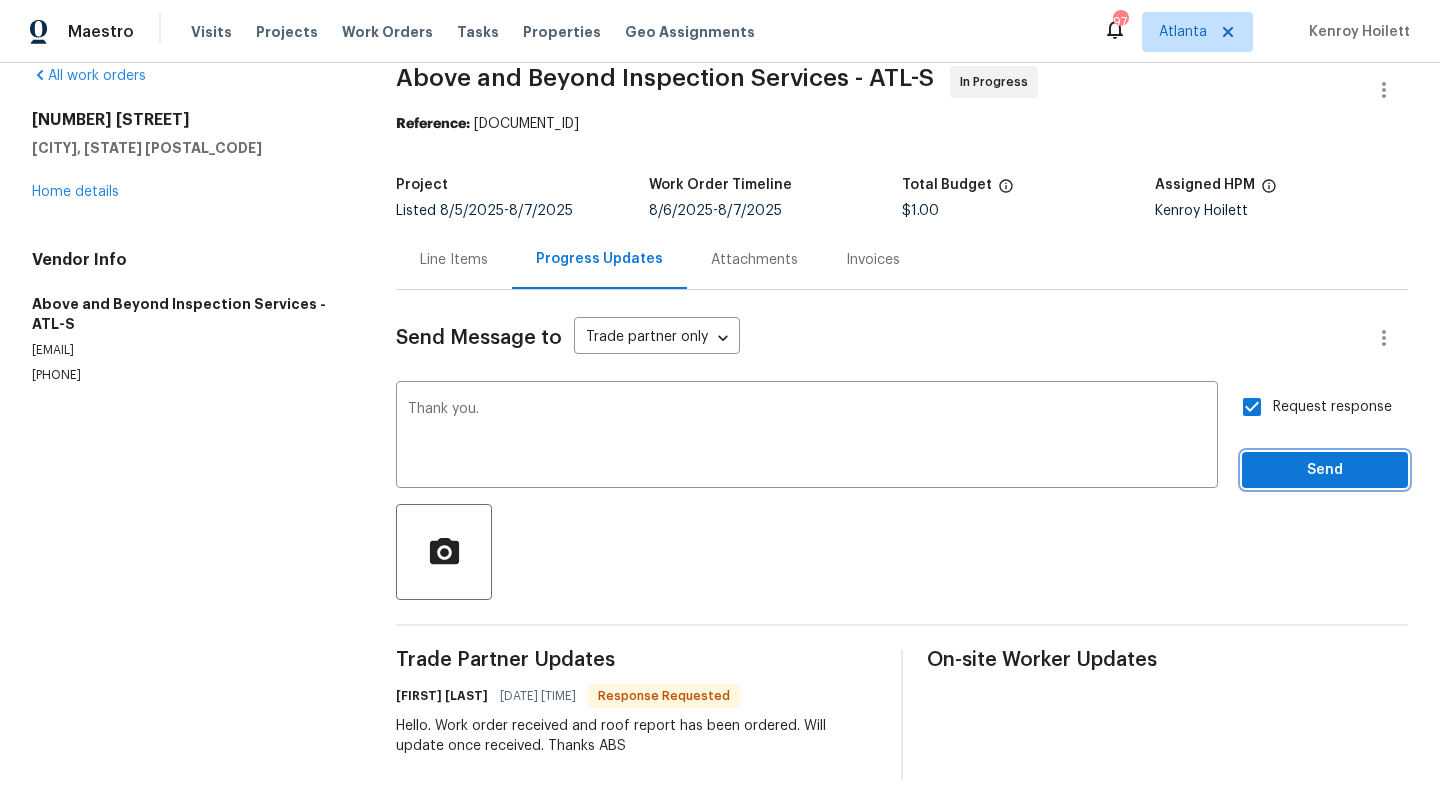 click on "Send" at bounding box center [1325, 470] 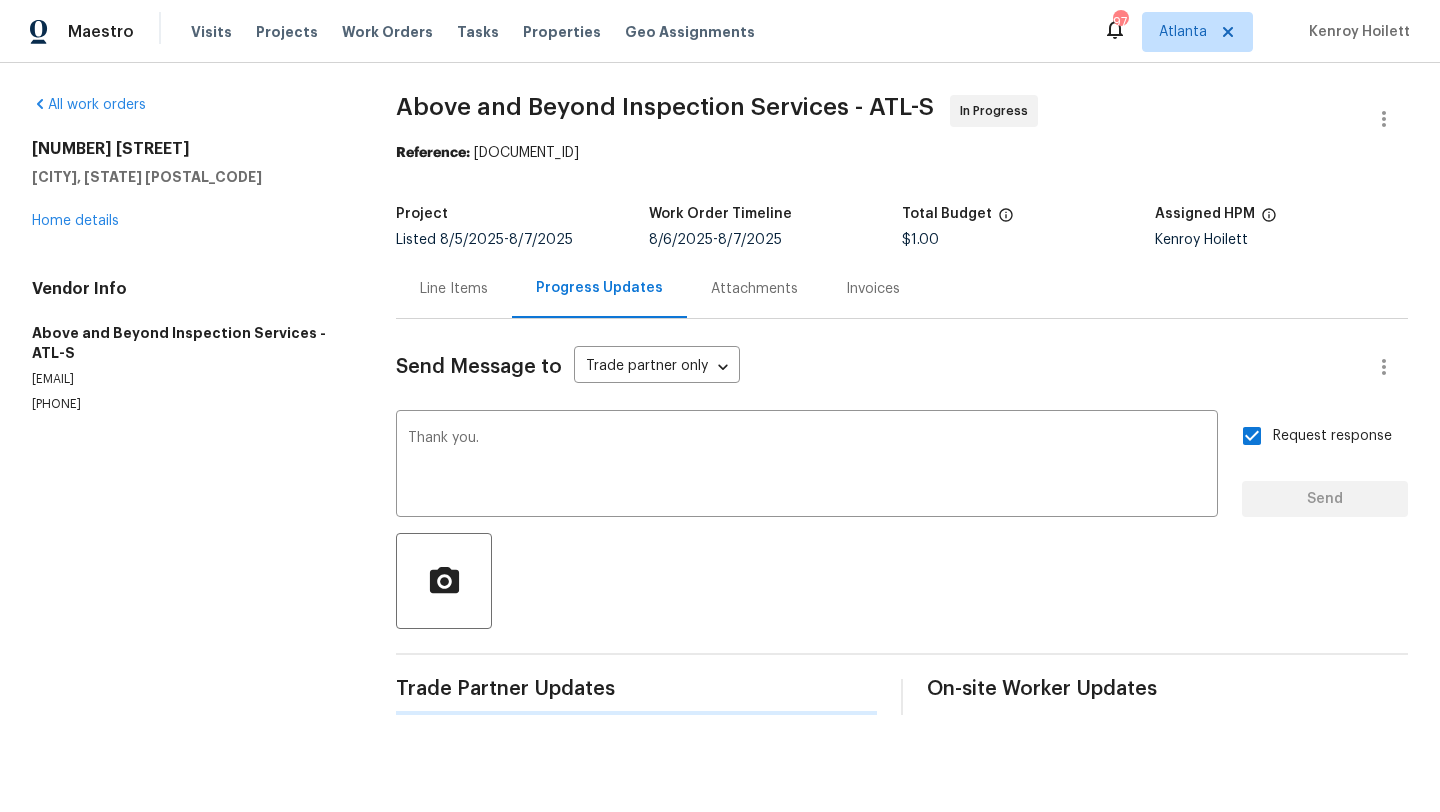 scroll, scrollTop: 0, scrollLeft: 0, axis: both 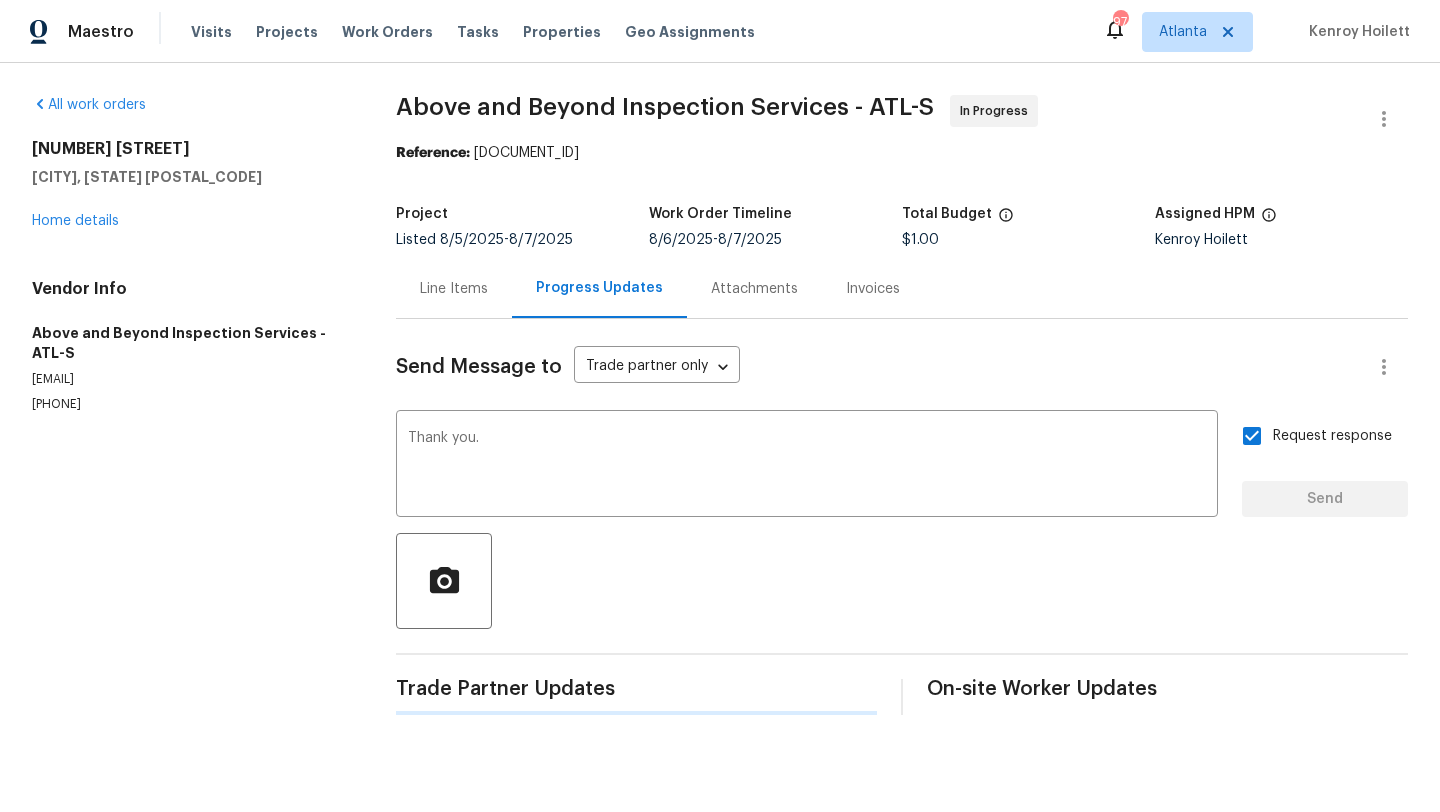 type 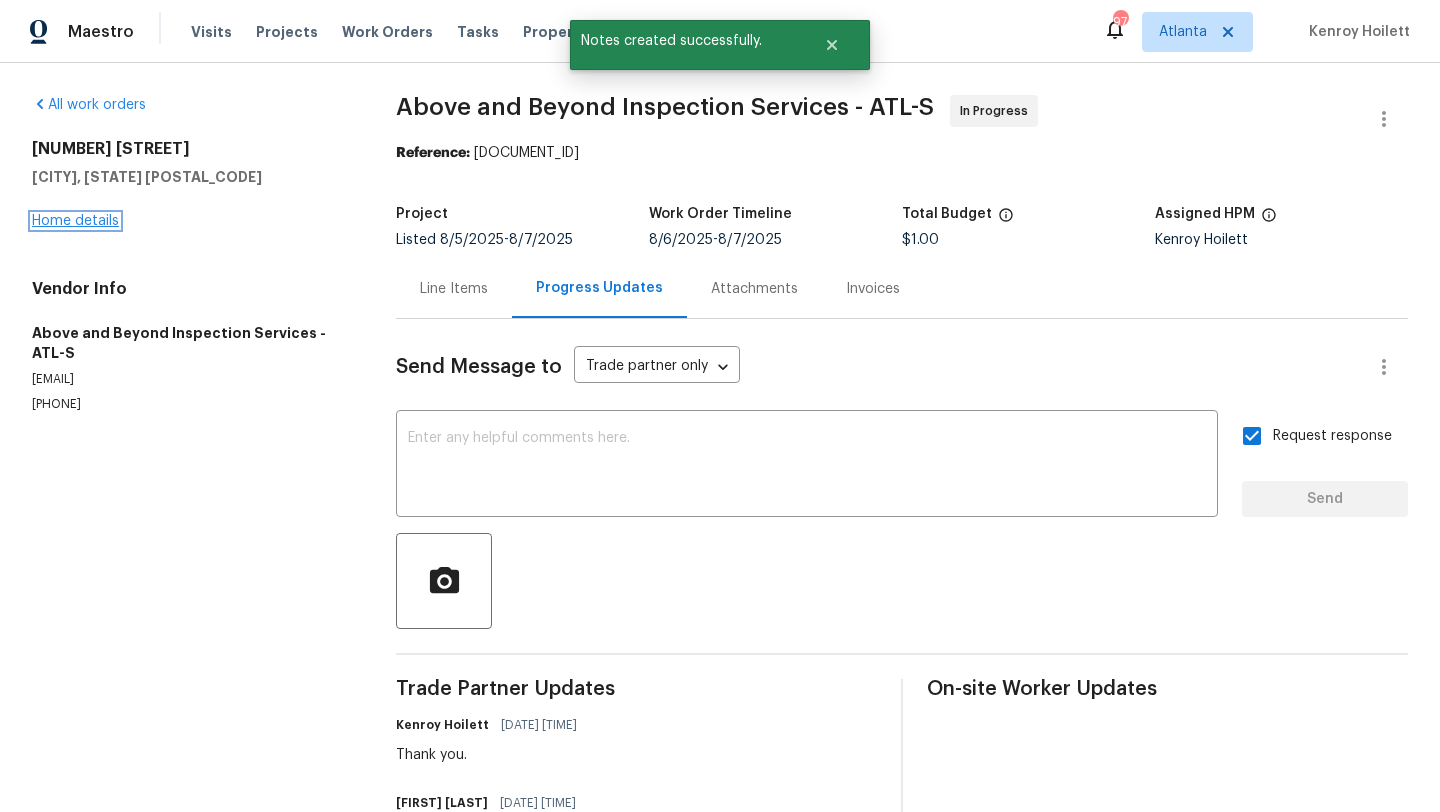 click on "Home details" at bounding box center (75, 221) 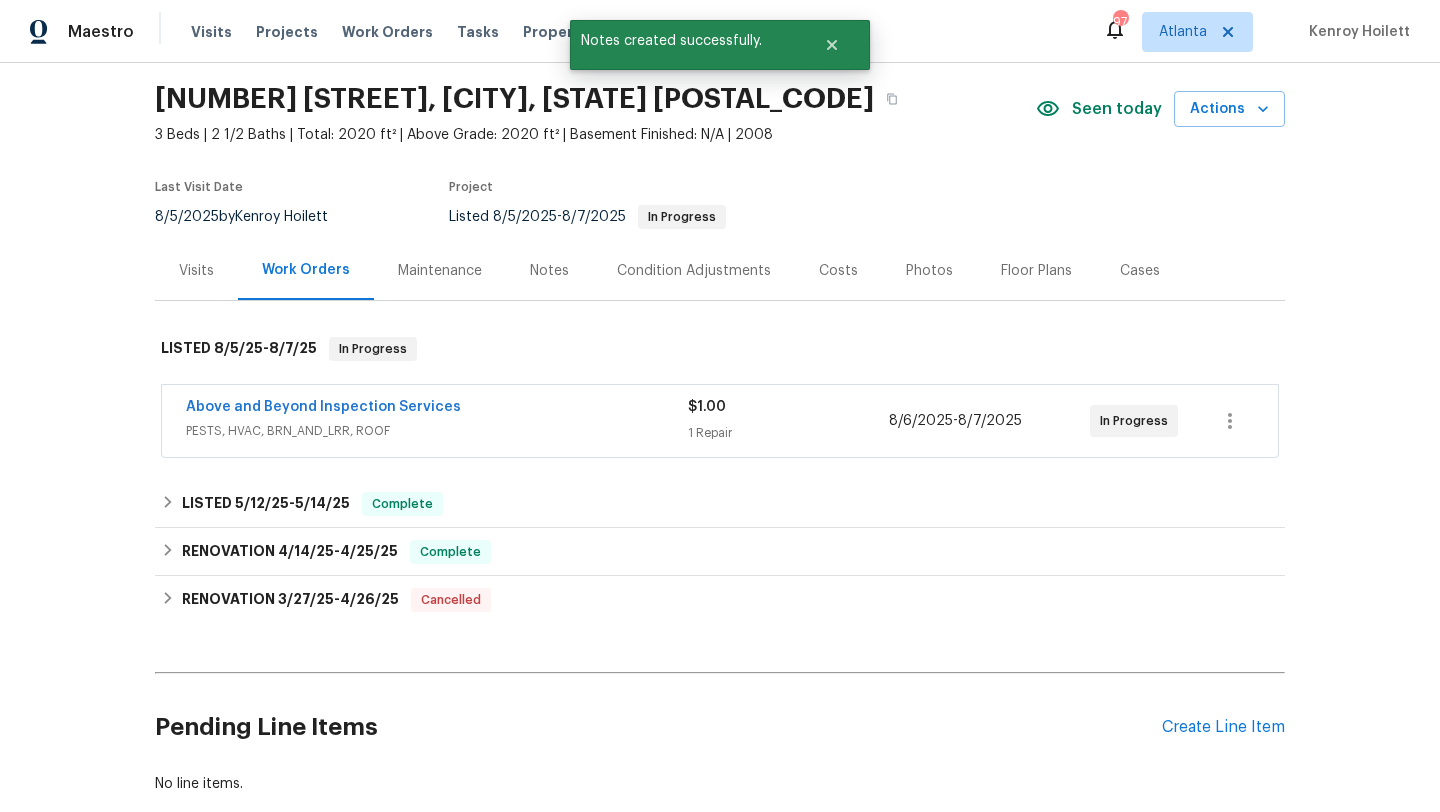 scroll, scrollTop: 64, scrollLeft: 0, axis: vertical 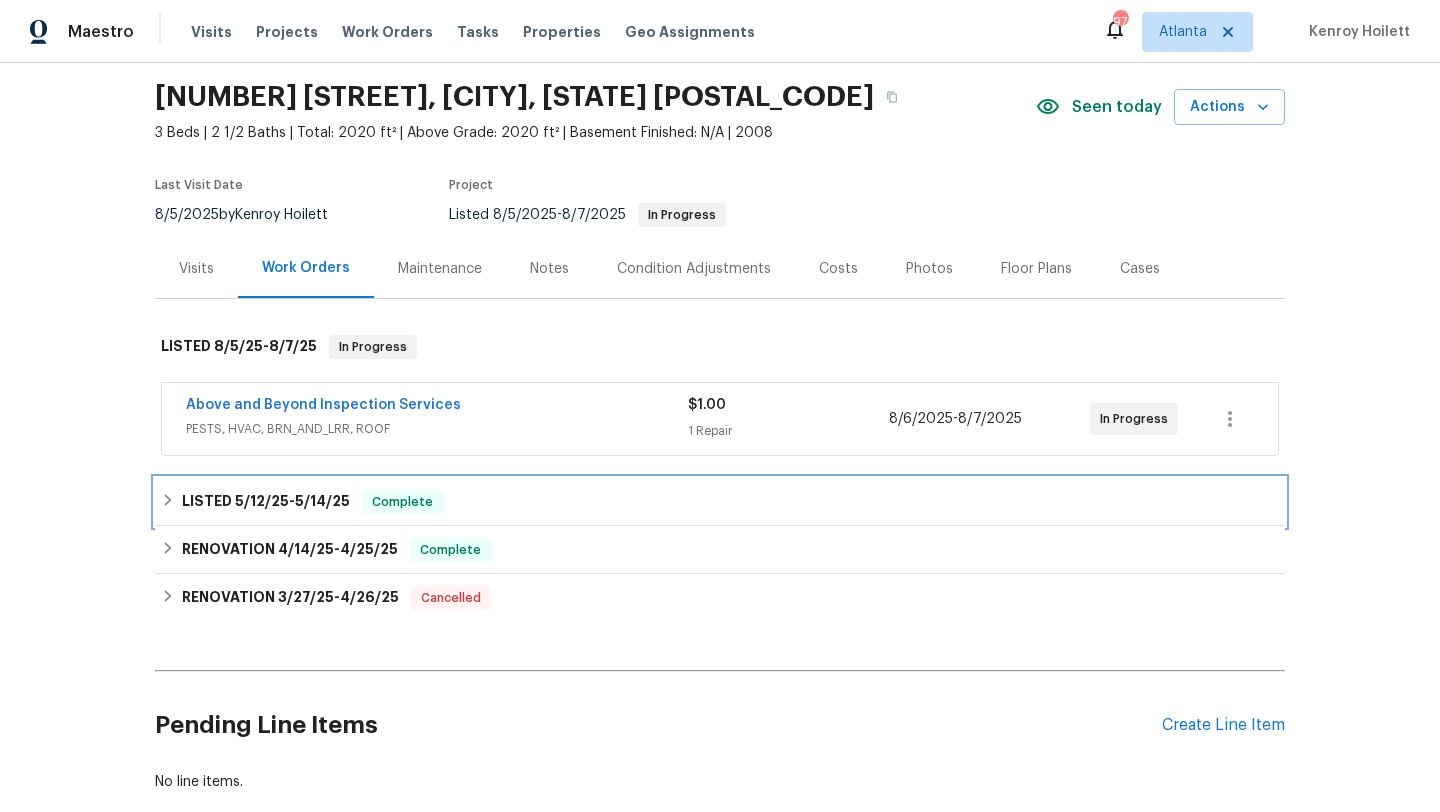 click on "LISTED   5/12/25  -  5/14/25 Complete" at bounding box center [720, 502] 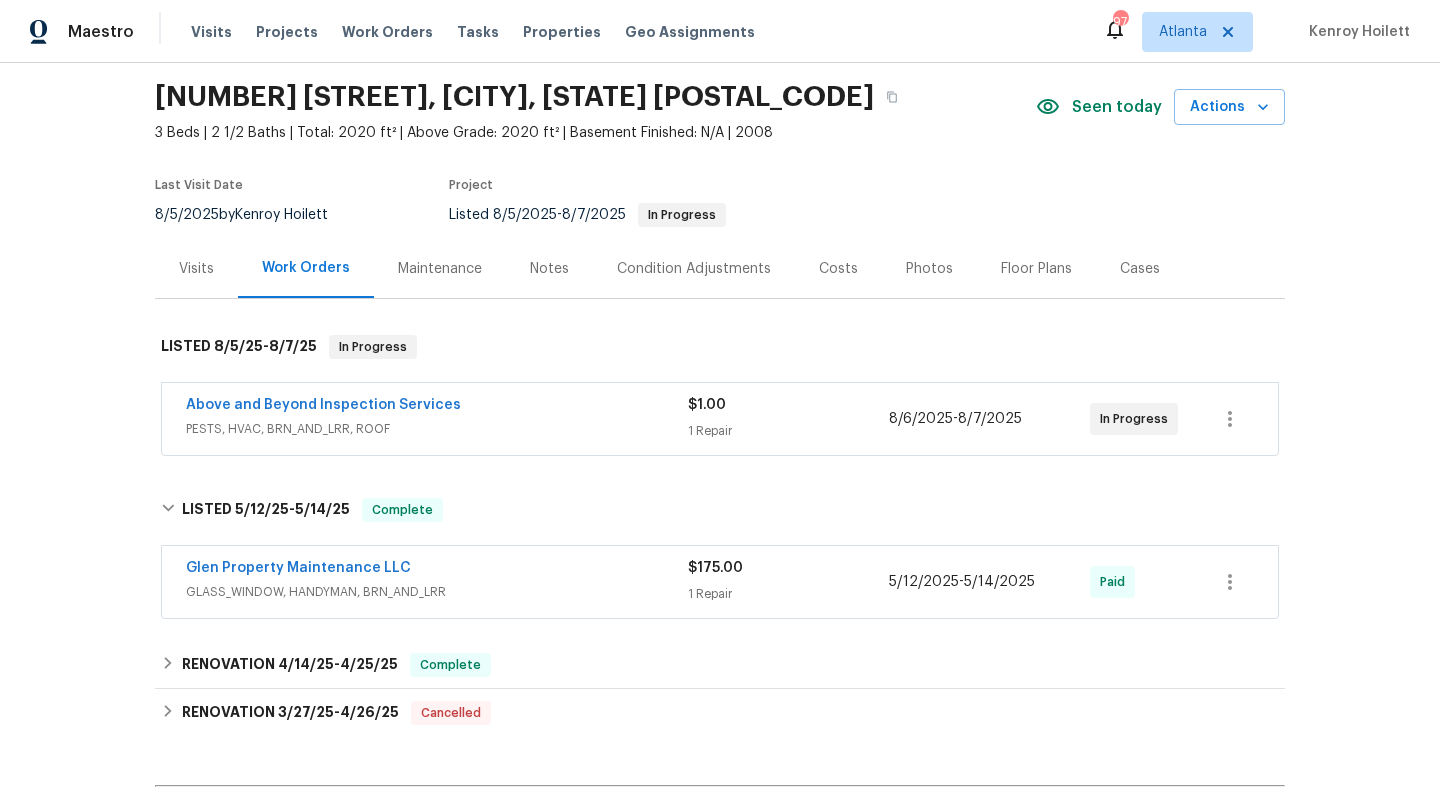click on "Visits" at bounding box center [196, 269] 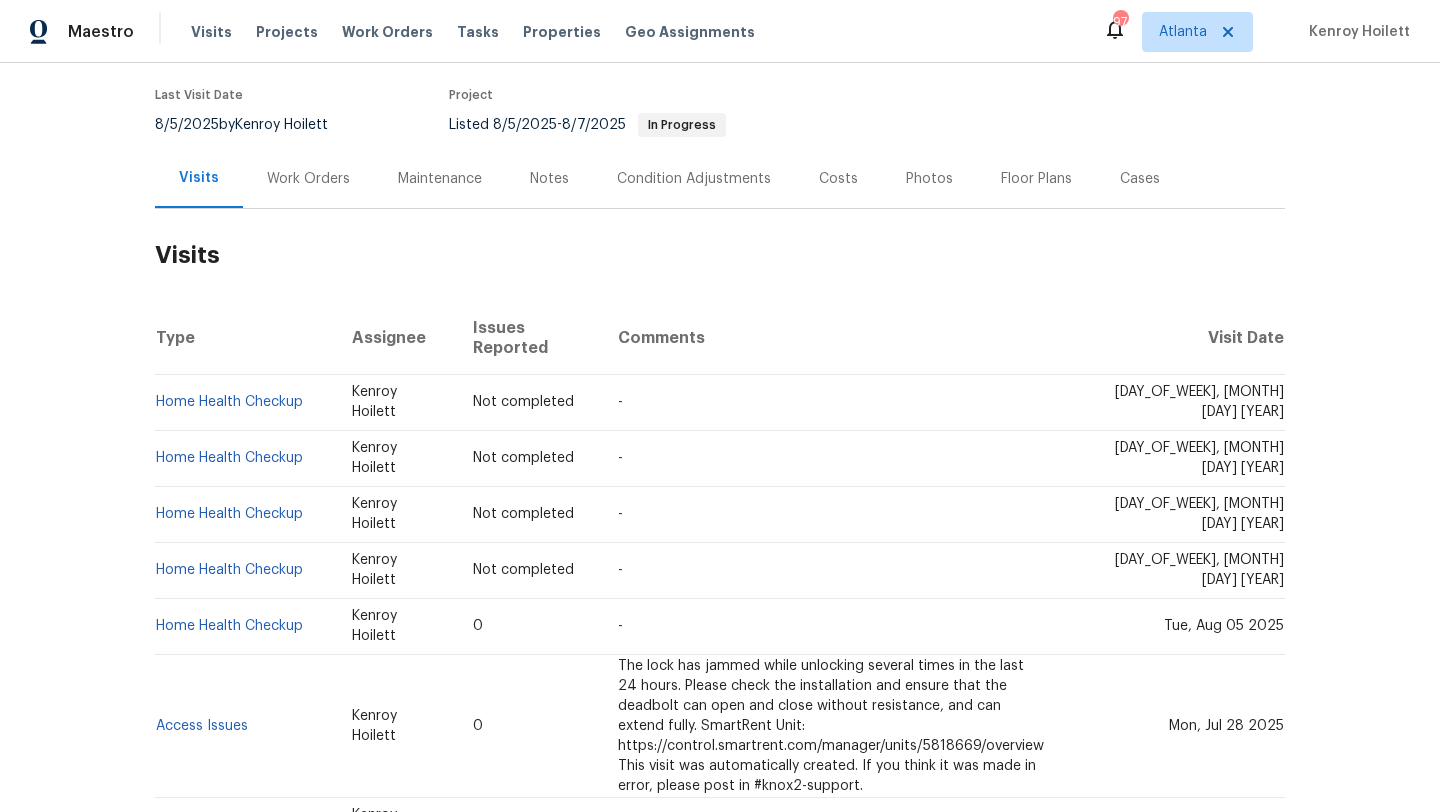 scroll, scrollTop: 0, scrollLeft: 0, axis: both 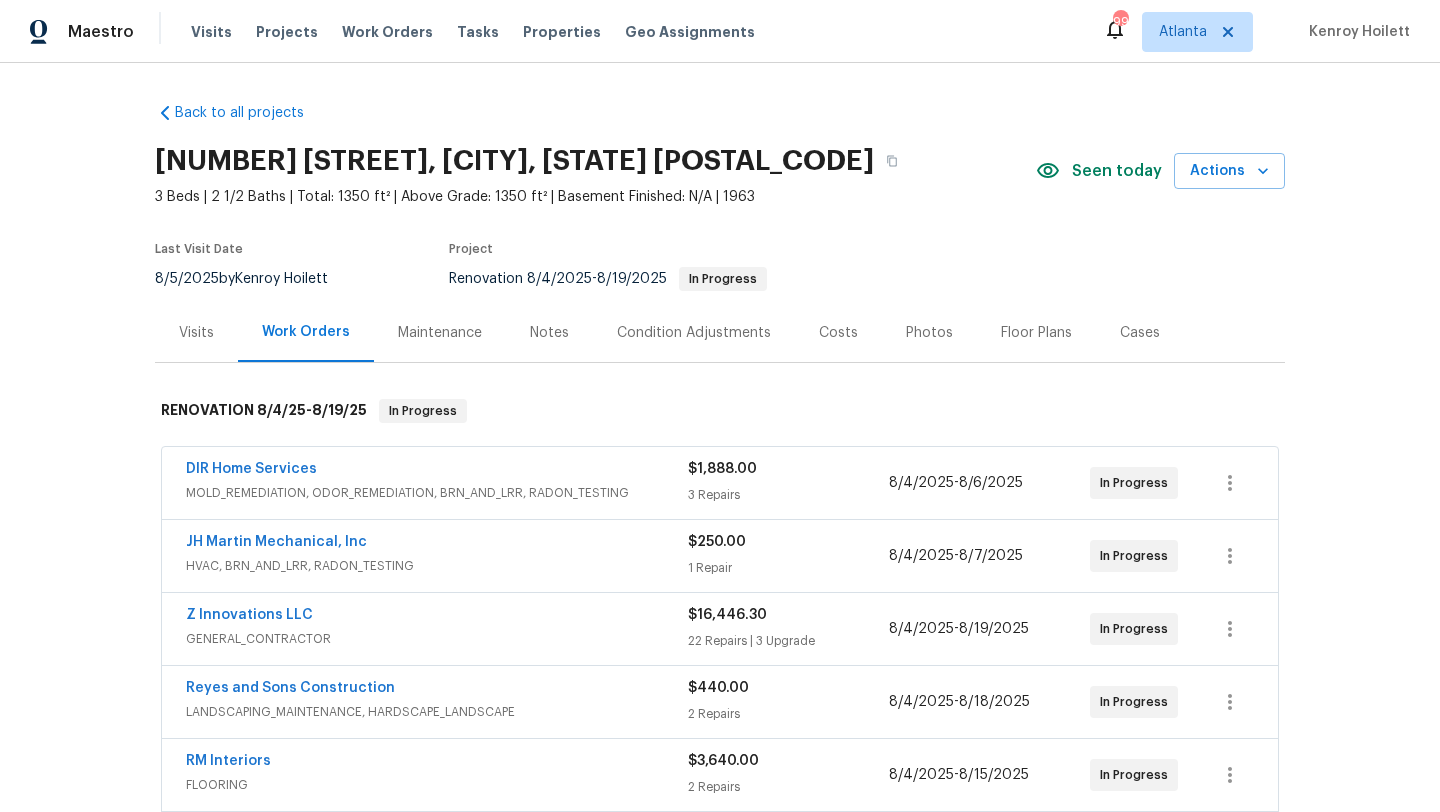 click on "Notes" at bounding box center (549, 332) 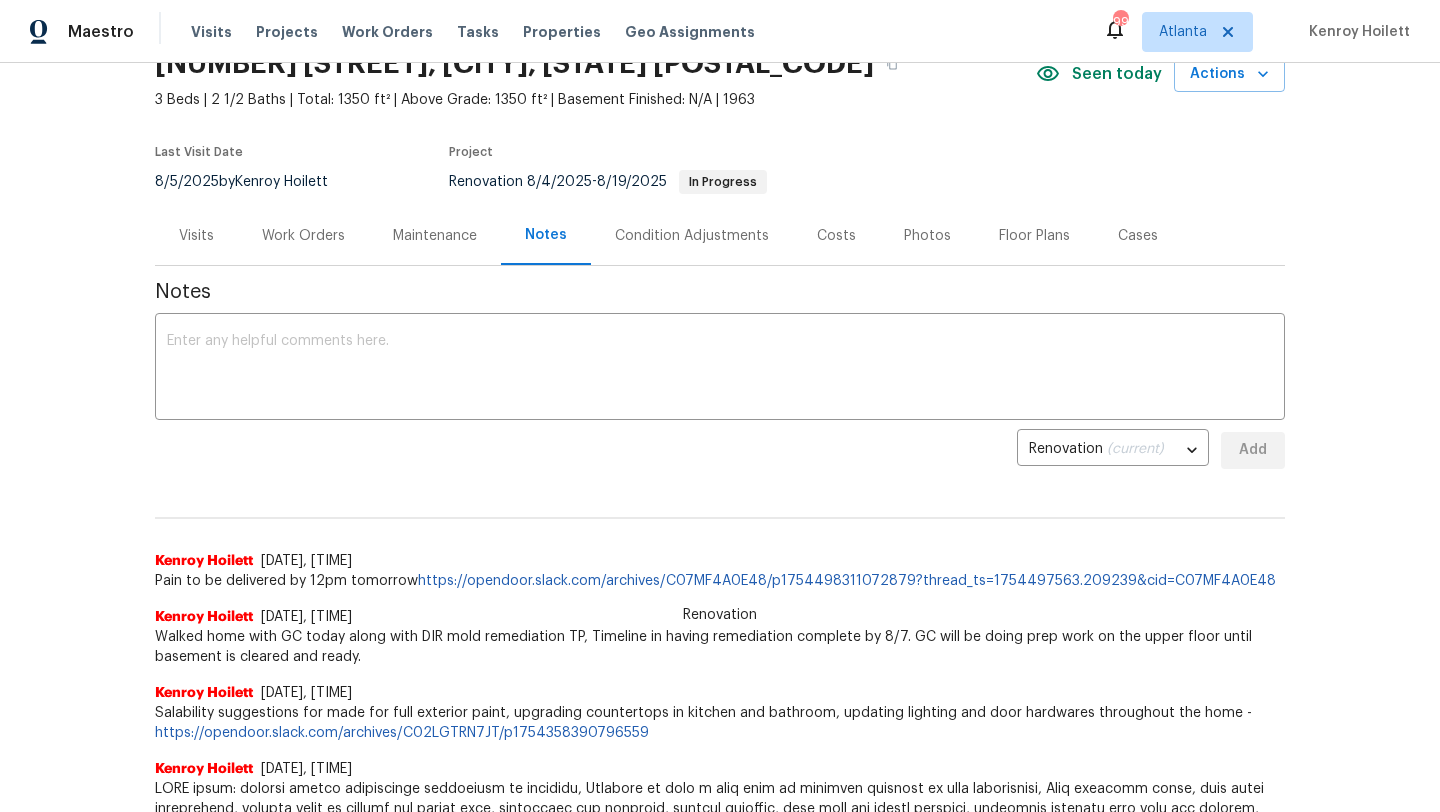 scroll, scrollTop: 0, scrollLeft: 0, axis: both 